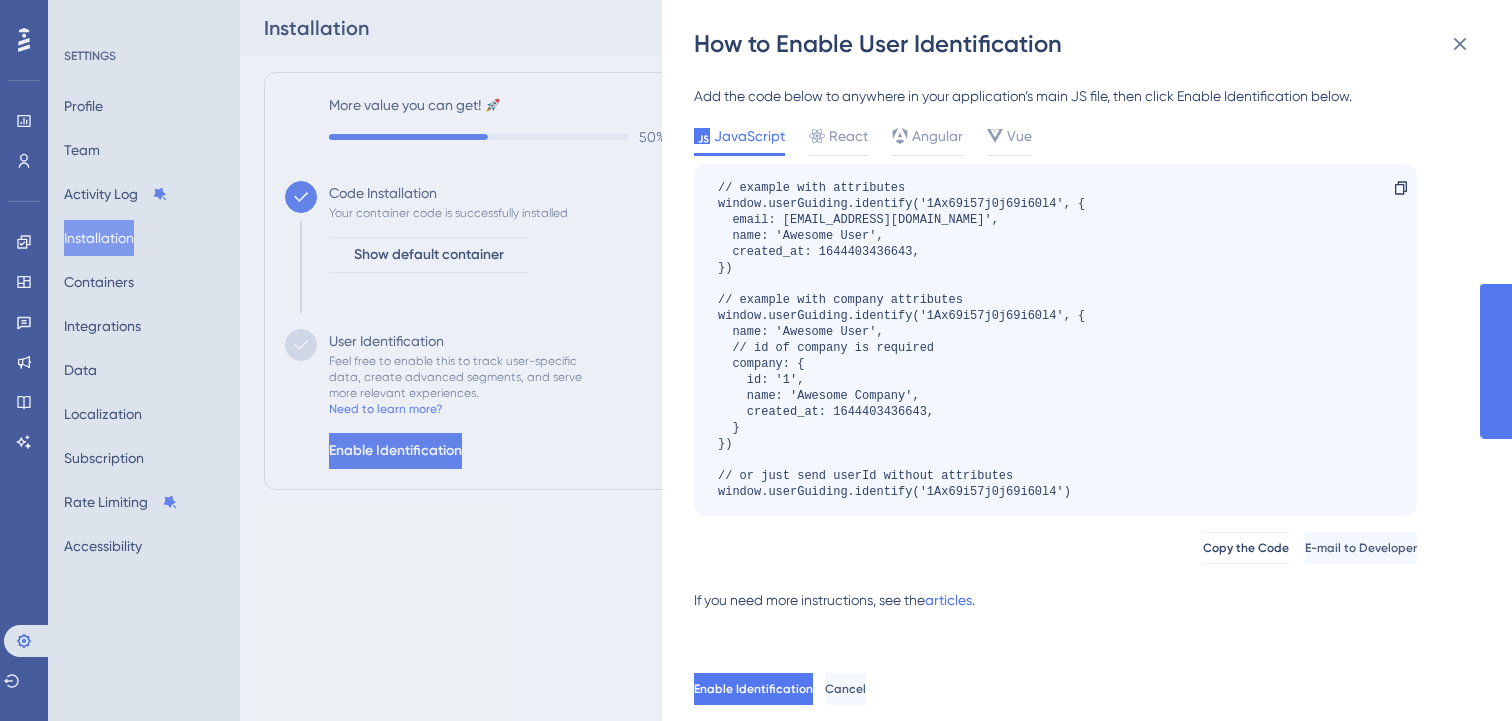 scroll, scrollTop: 0, scrollLeft: 0, axis: both 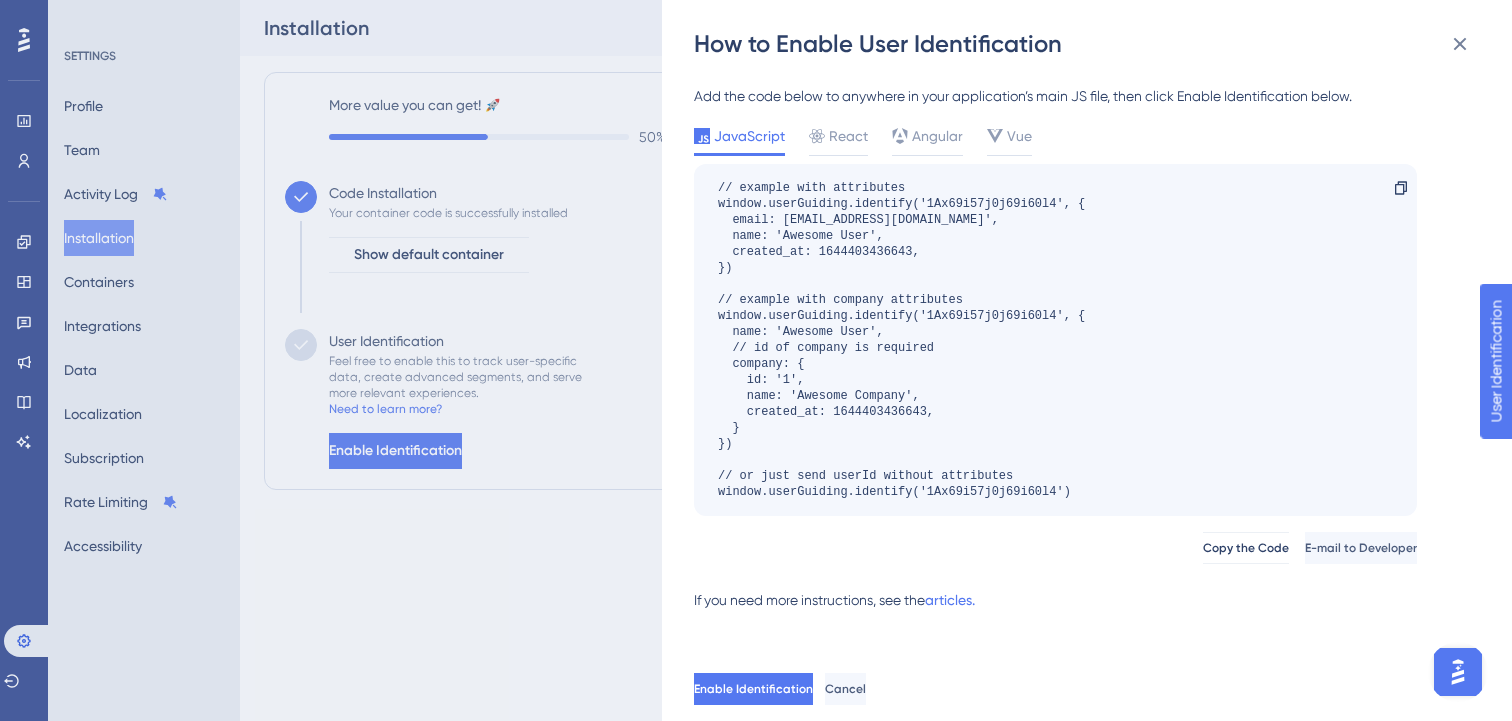 click on "How to Enable User Identification Add the code below to anywhere in your application’s main JS file, then click Enable Identification below. JavaScript React Angular Vue // example with attributes
window.userGuiding.identify('1Ax69i57j0j69i60l4', {
email: 'user@awesome.com',
name: 'Awesome User',
created_at: 1644403436643,
})
// example with company attributes
window.userGuiding.identify('1Ax69i57j0j69i60l4', {
name: 'Awesome User',
// id of company is required
company: {
id: '1',
name: 'Awesome Company',
created_at: 1644403436643,
}
})
// or just send userId without attributes
window.userGuiding.identify('1Ax69i57j0j69i60l4')
Copy Copy the Code E-mail to Developer If you need more instructions, see the  articles. Enable Identification Cancel" at bounding box center [756, 360] 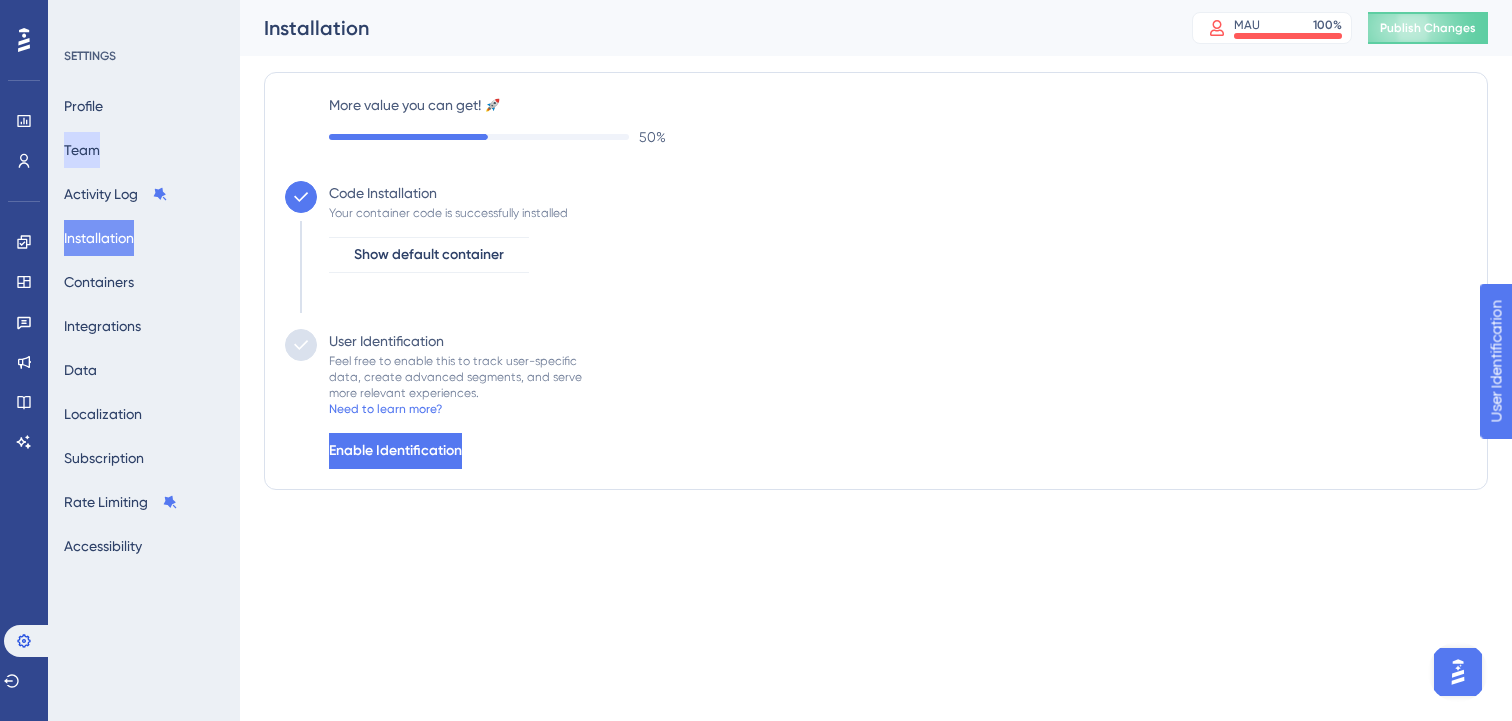 click on "Team" at bounding box center [82, 150] 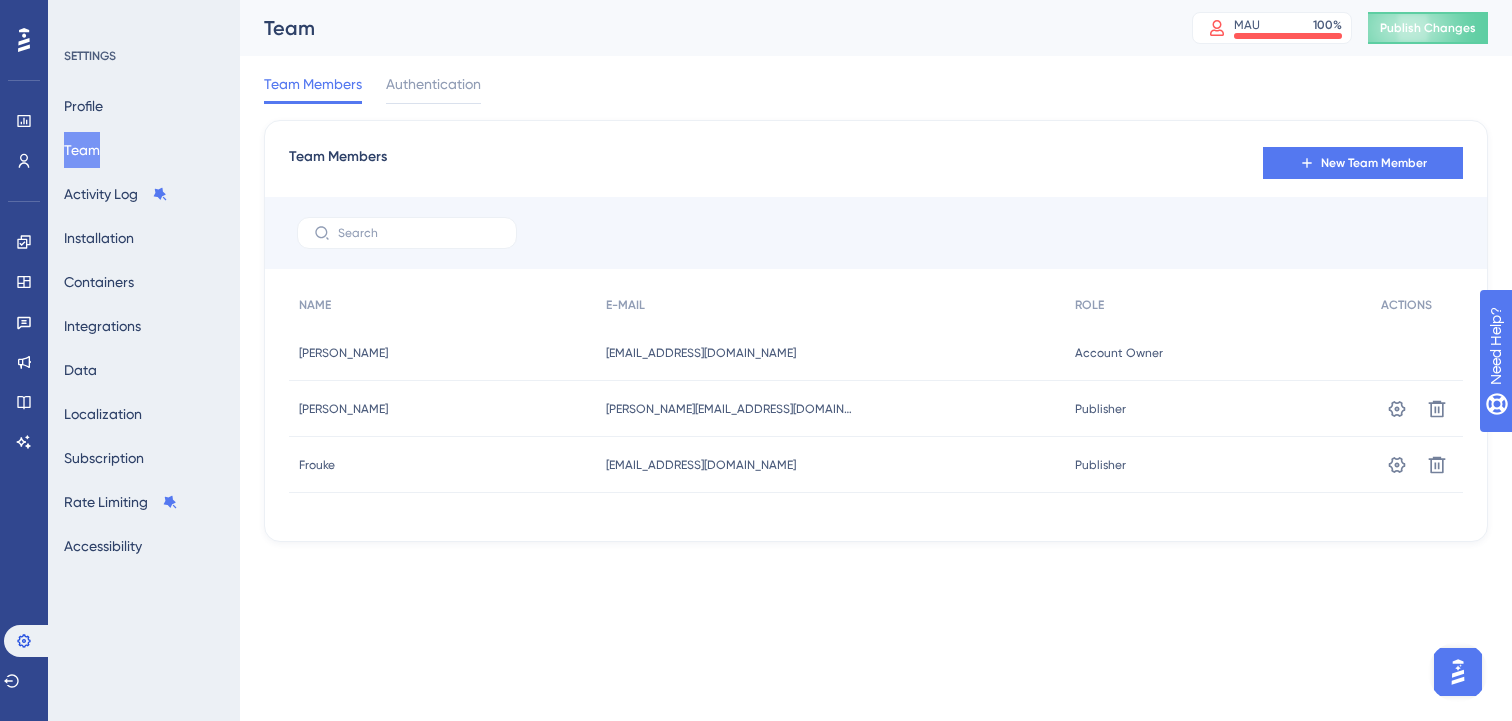 scroll, scrollTop: 0, scrollLeft: 0, axis: both 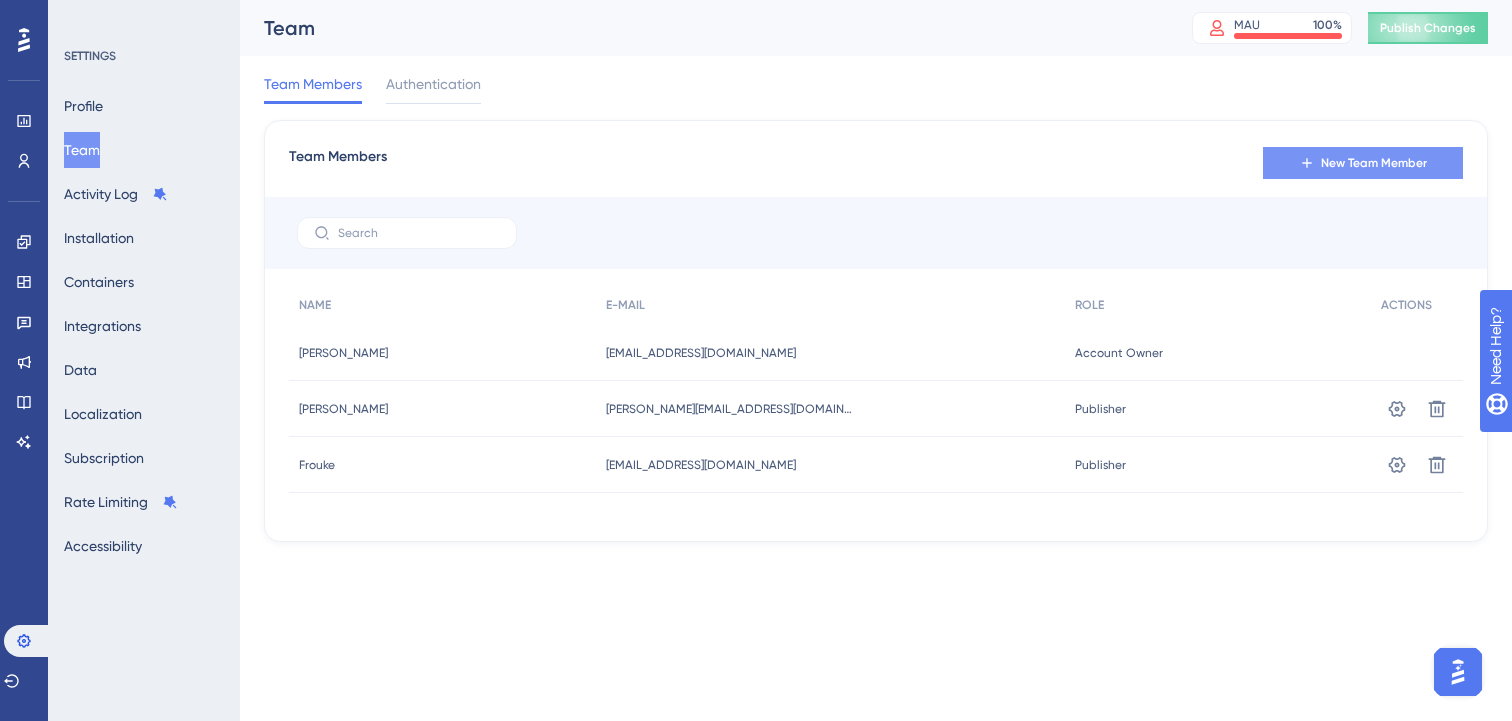click on "New Team Member" at bounding box center (1374, 163) 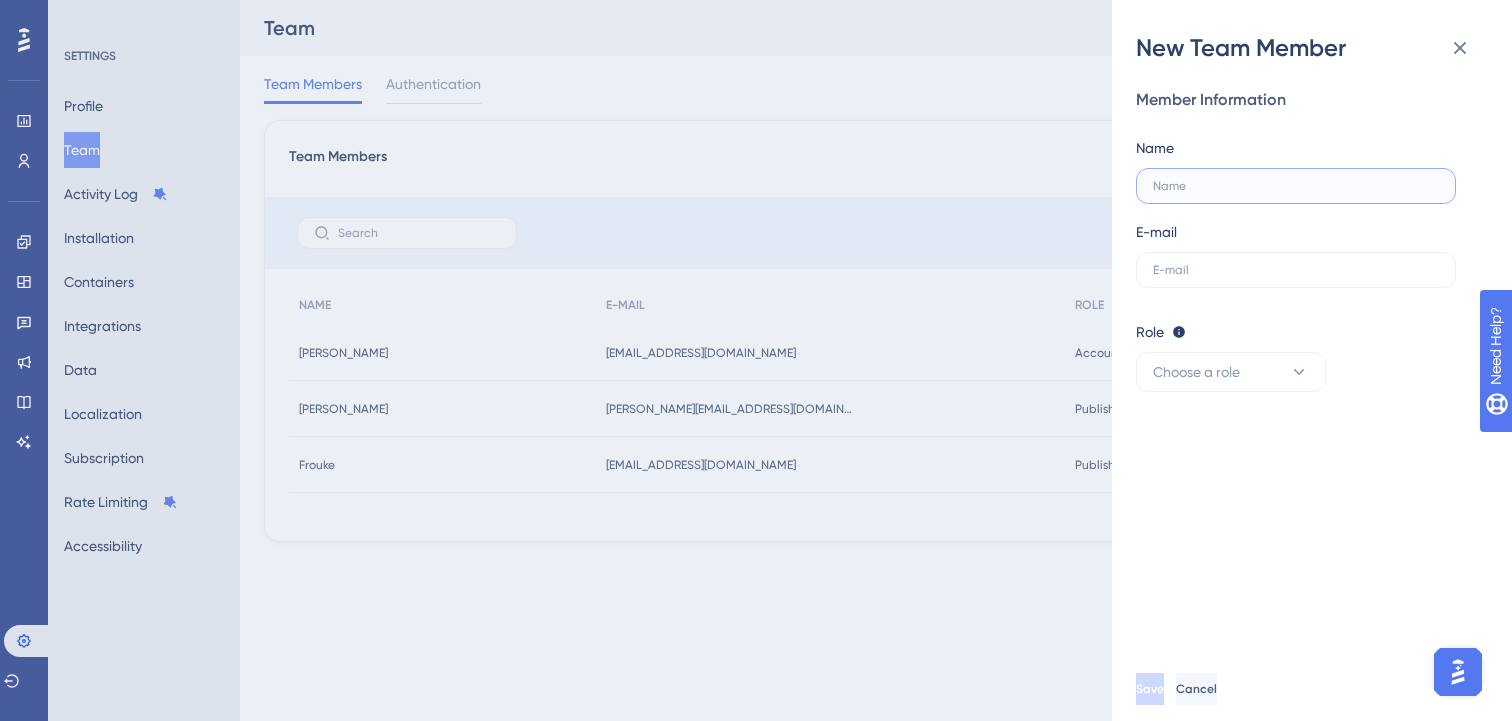 click at bounding box center [1296, 186] 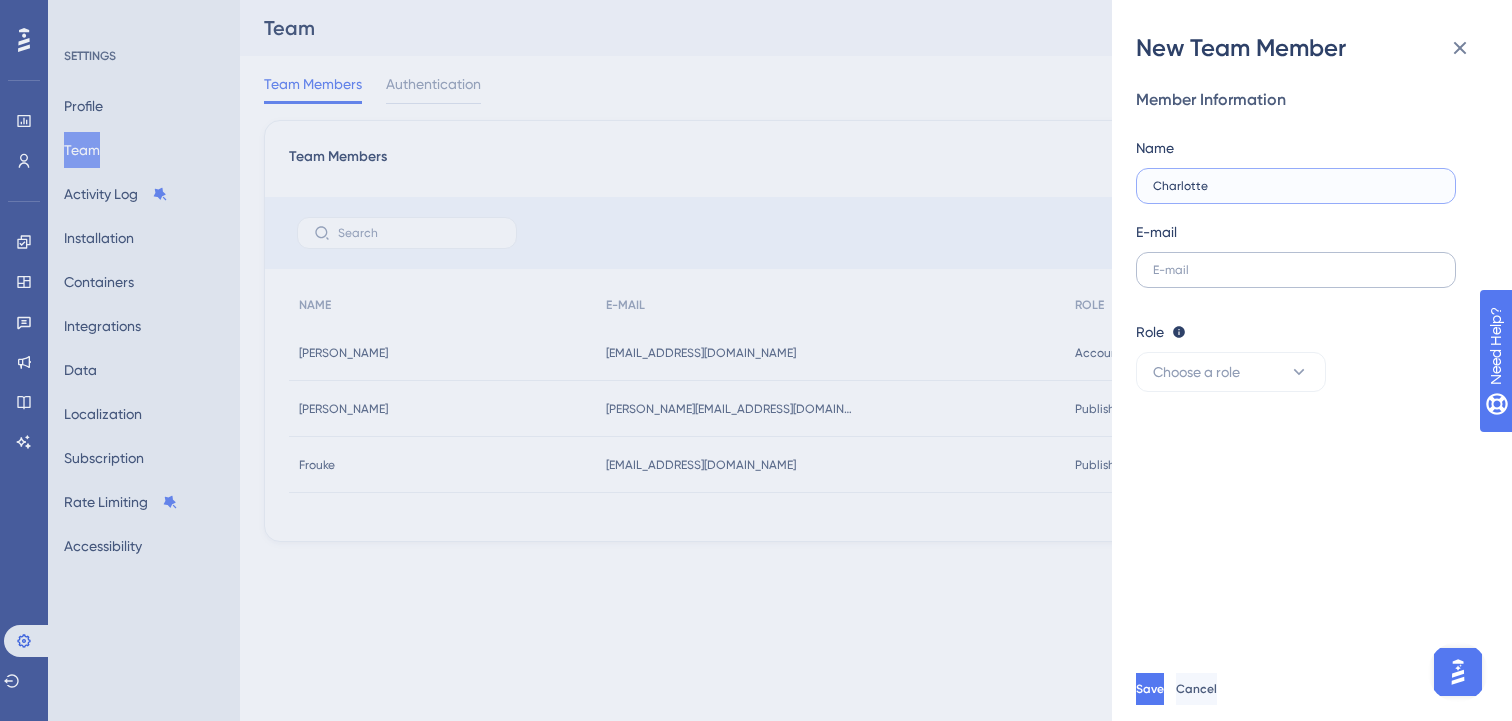 type on "Charlotte" 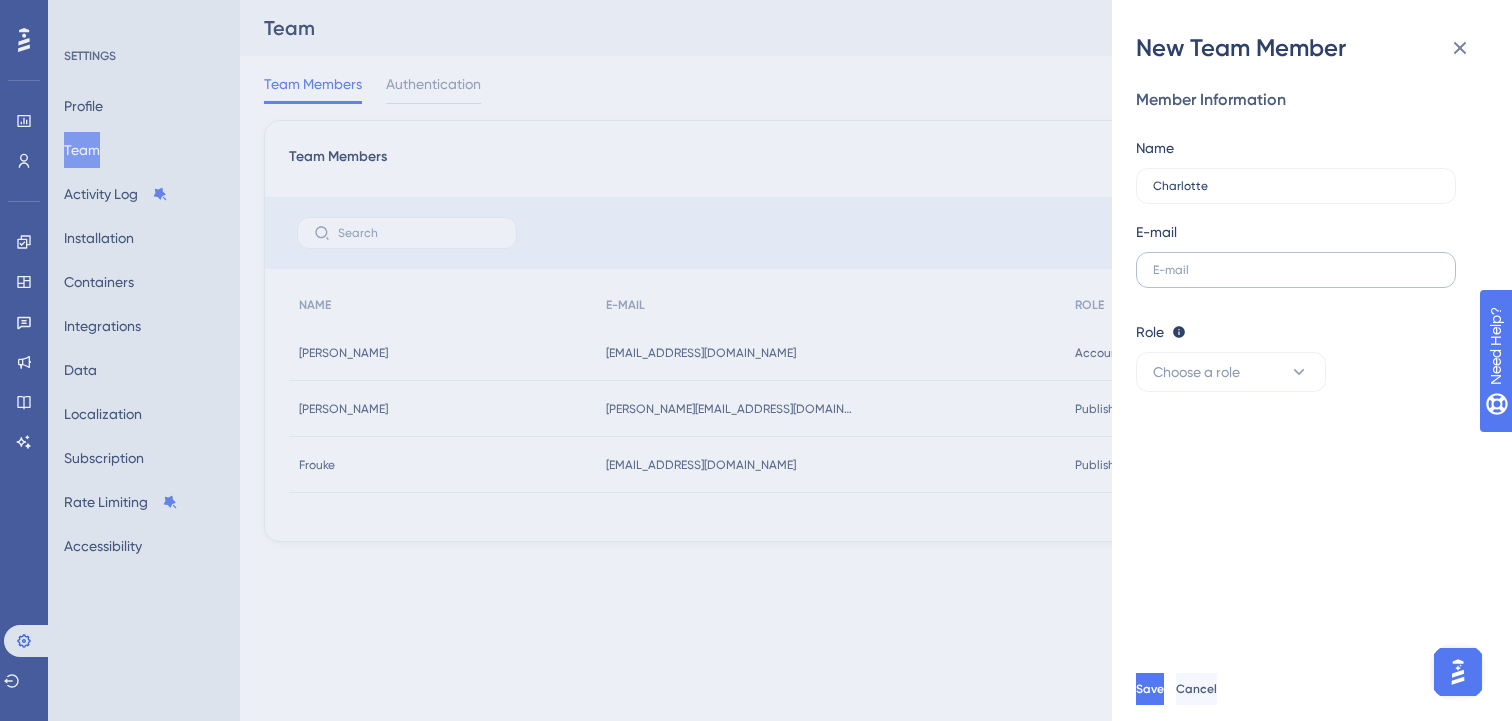 click at bounding box center (1296, 270) 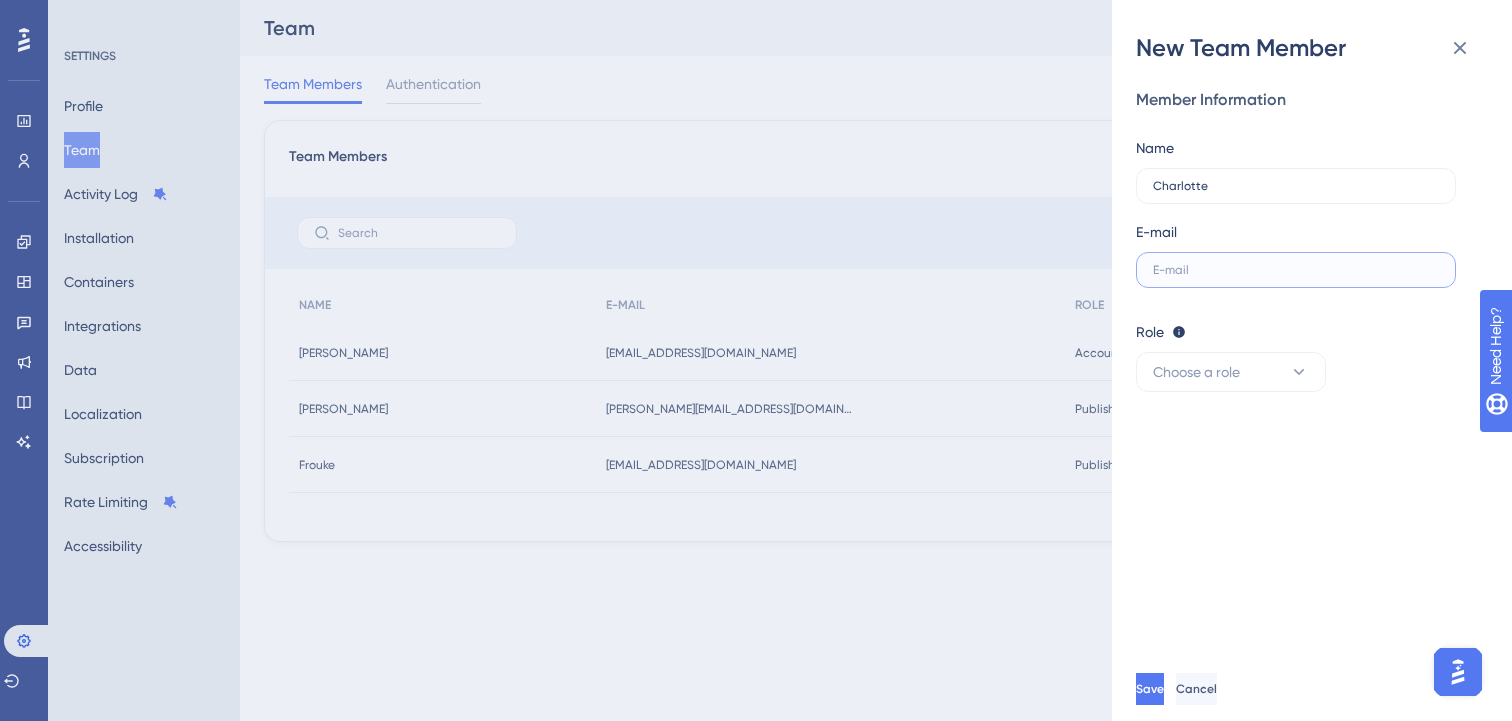 click at bounding box center [1296, 270] 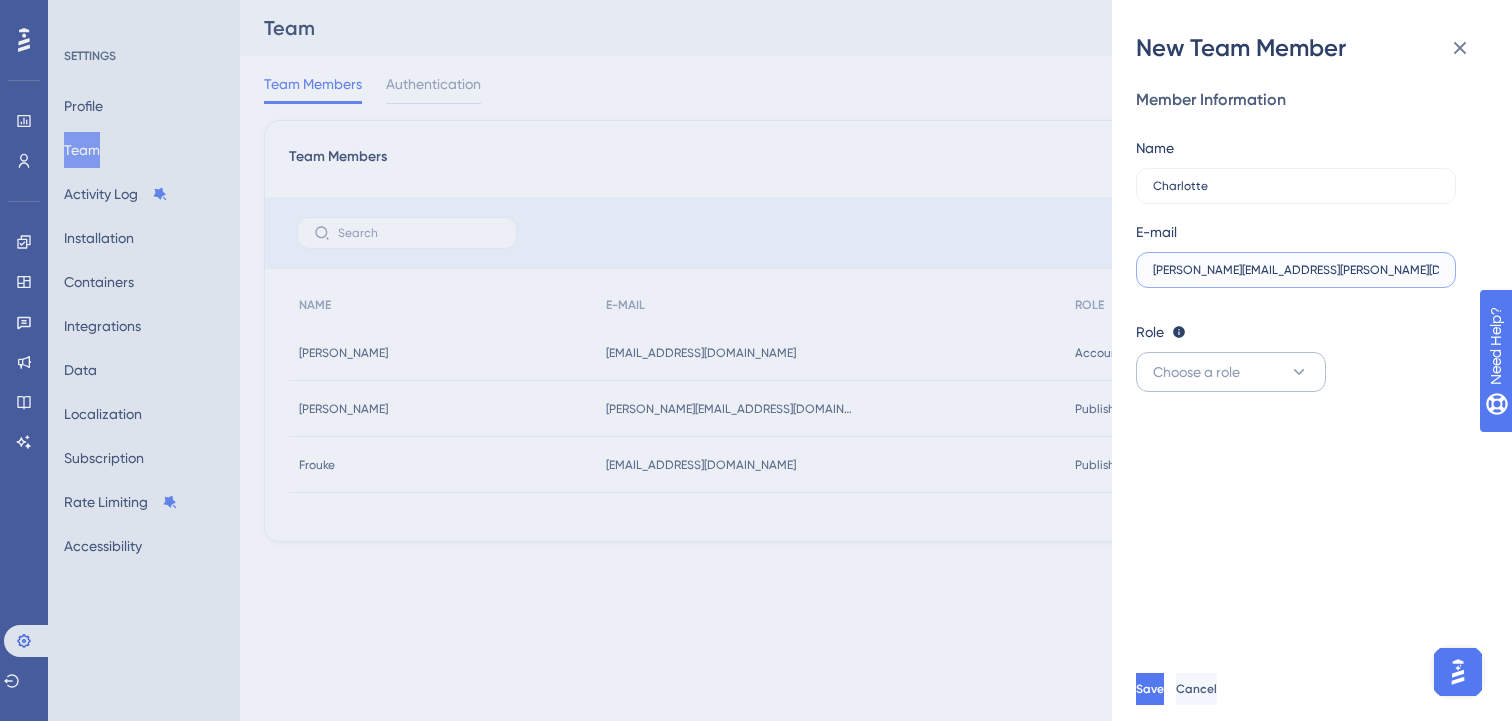 type on "[PERSON_NAME][EMAIL_ADDRESS][PERSON_NAME][DOMAIN_NAME]" 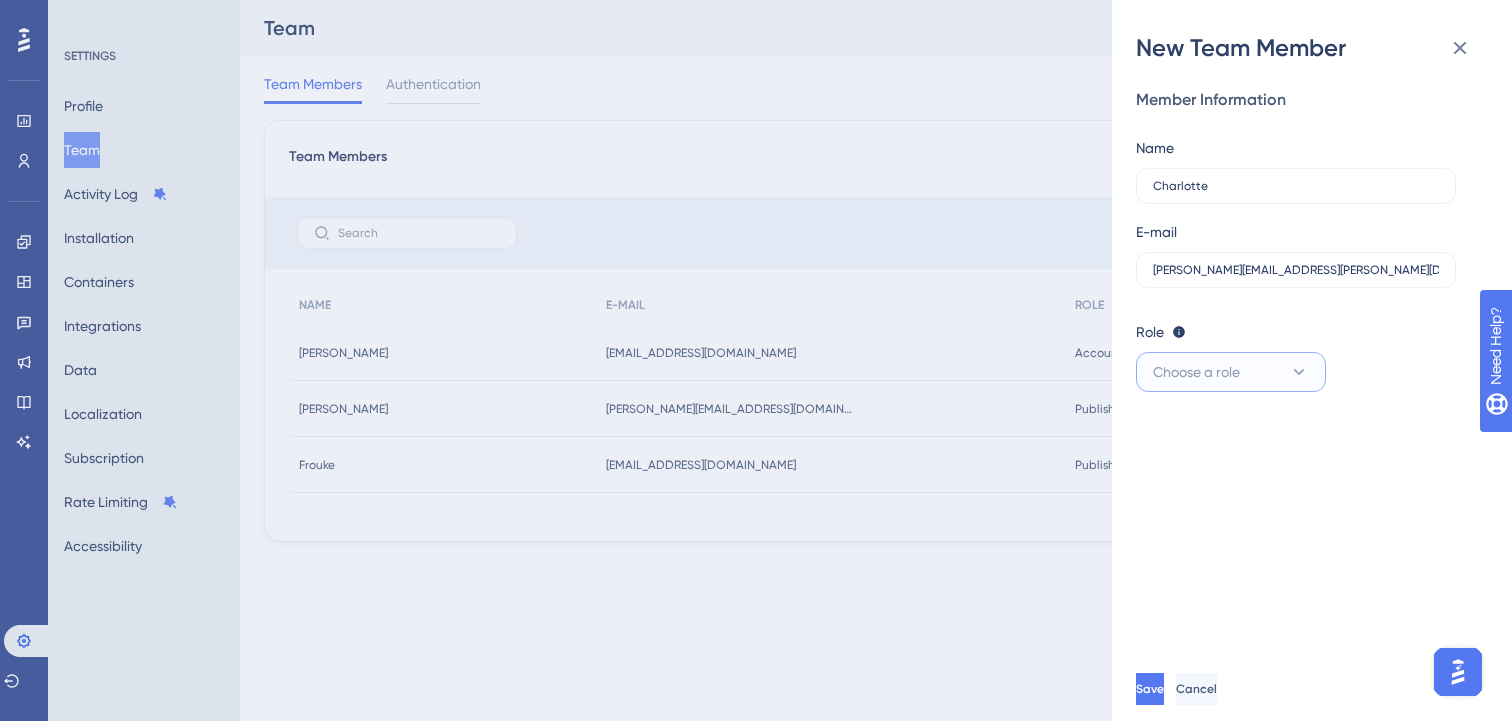 click on "Choose a role" at bounding box center (1231, 372) 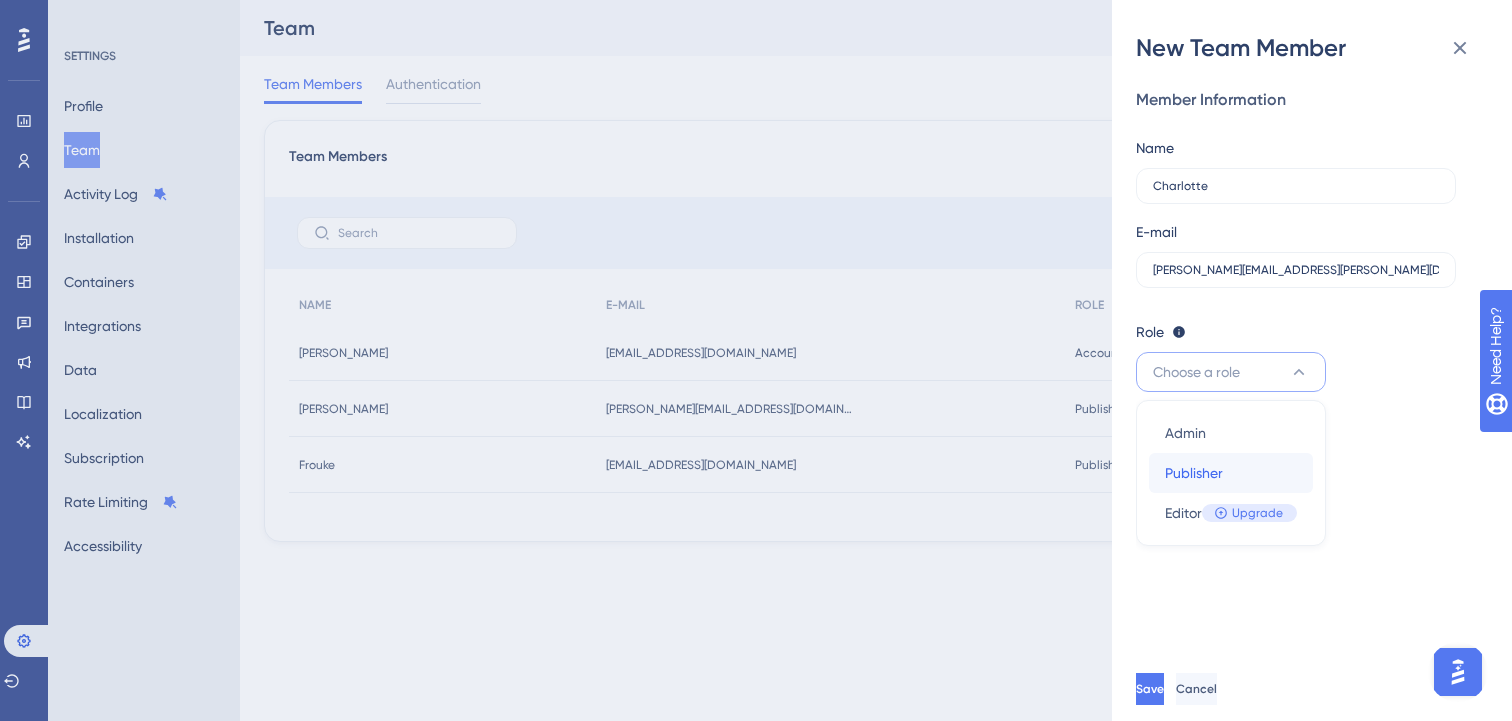 click on "Publisher Publisher" at bounding box center [1231, 473] 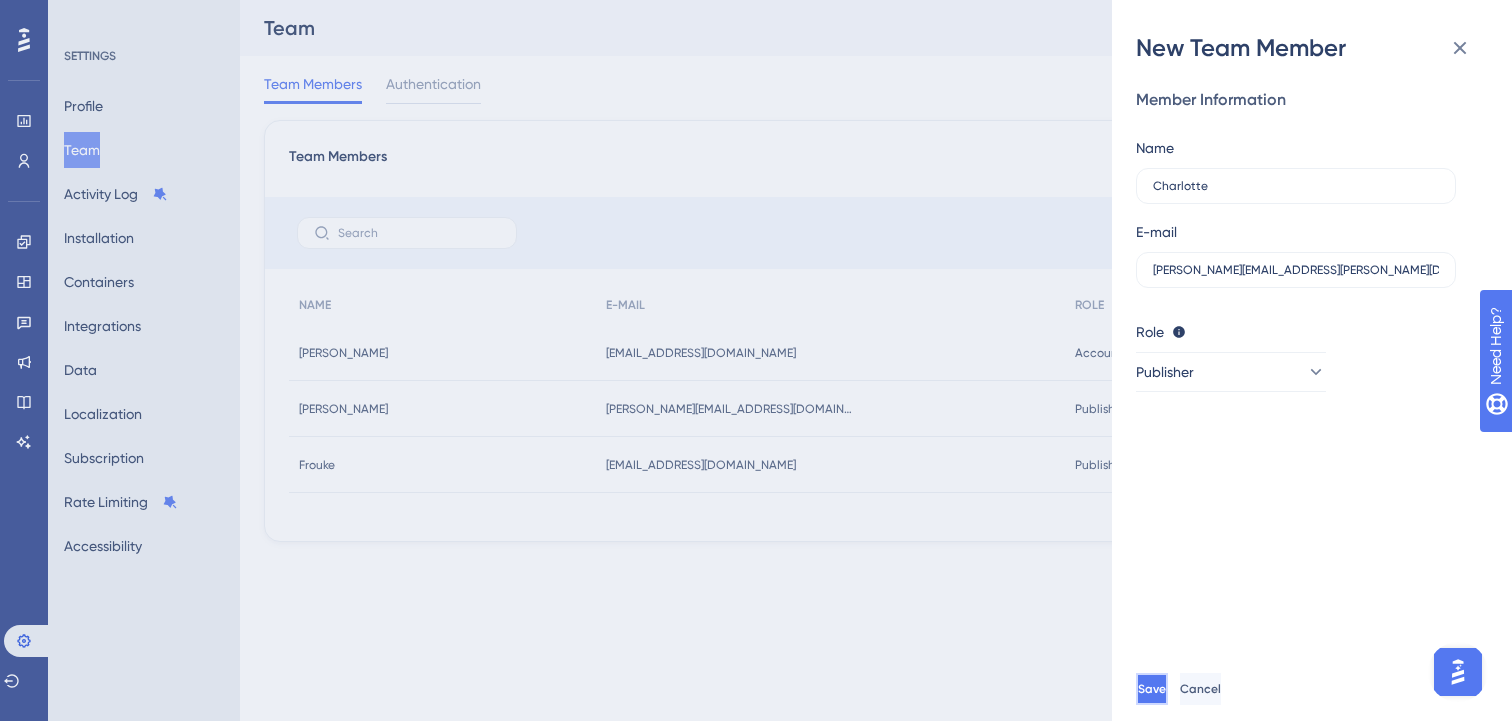 click on "Save" at bounding box center (1152, 689) 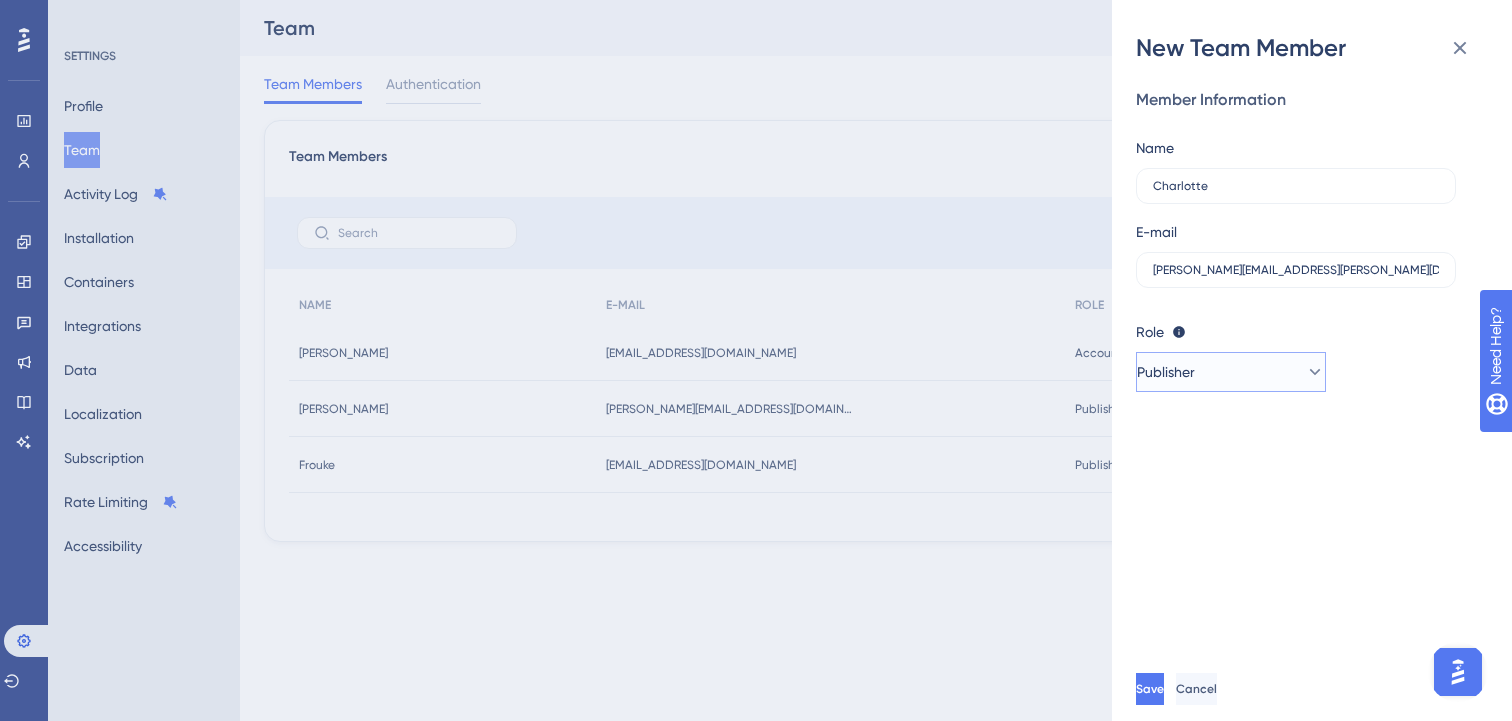 click on "Publisher" at bounding box center [1231, 372] 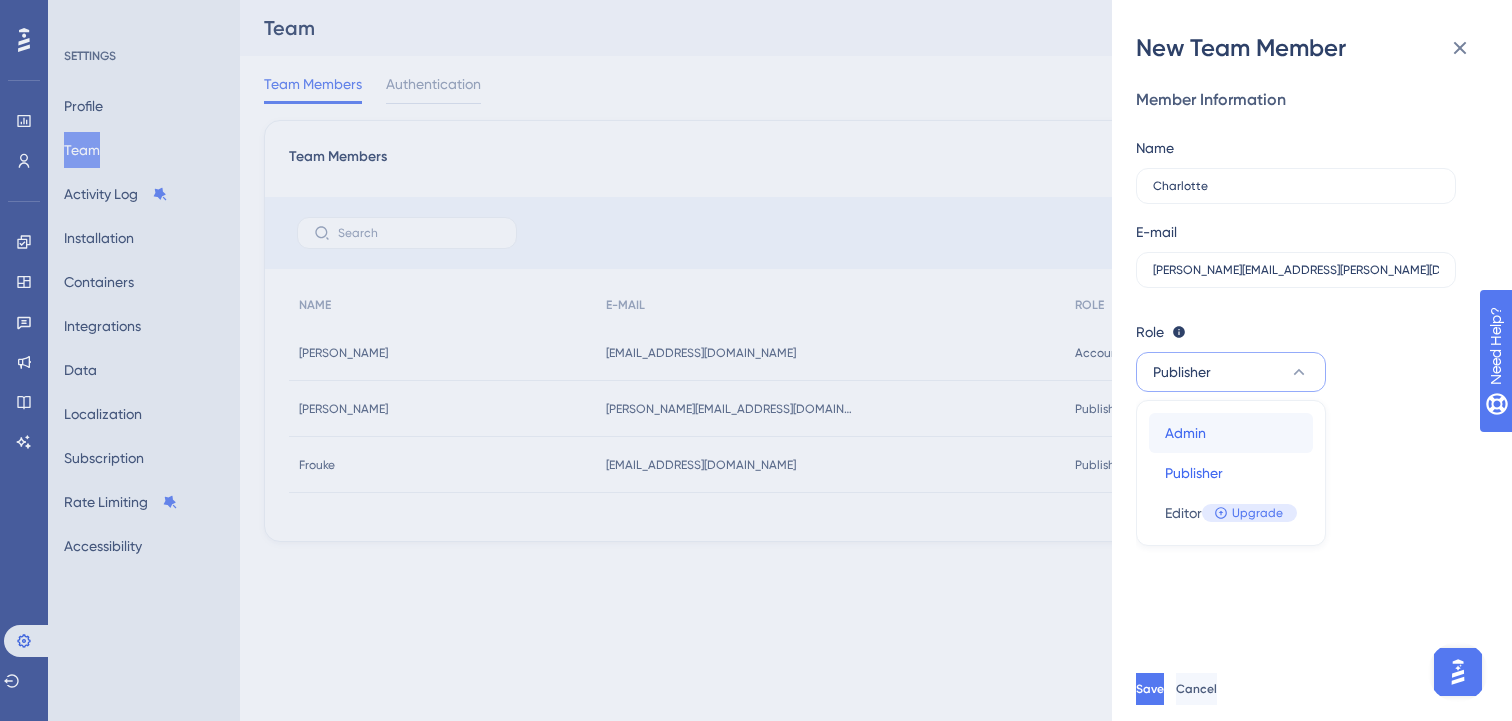 click on "Admin Admin" at bounding box center [1231, 433] 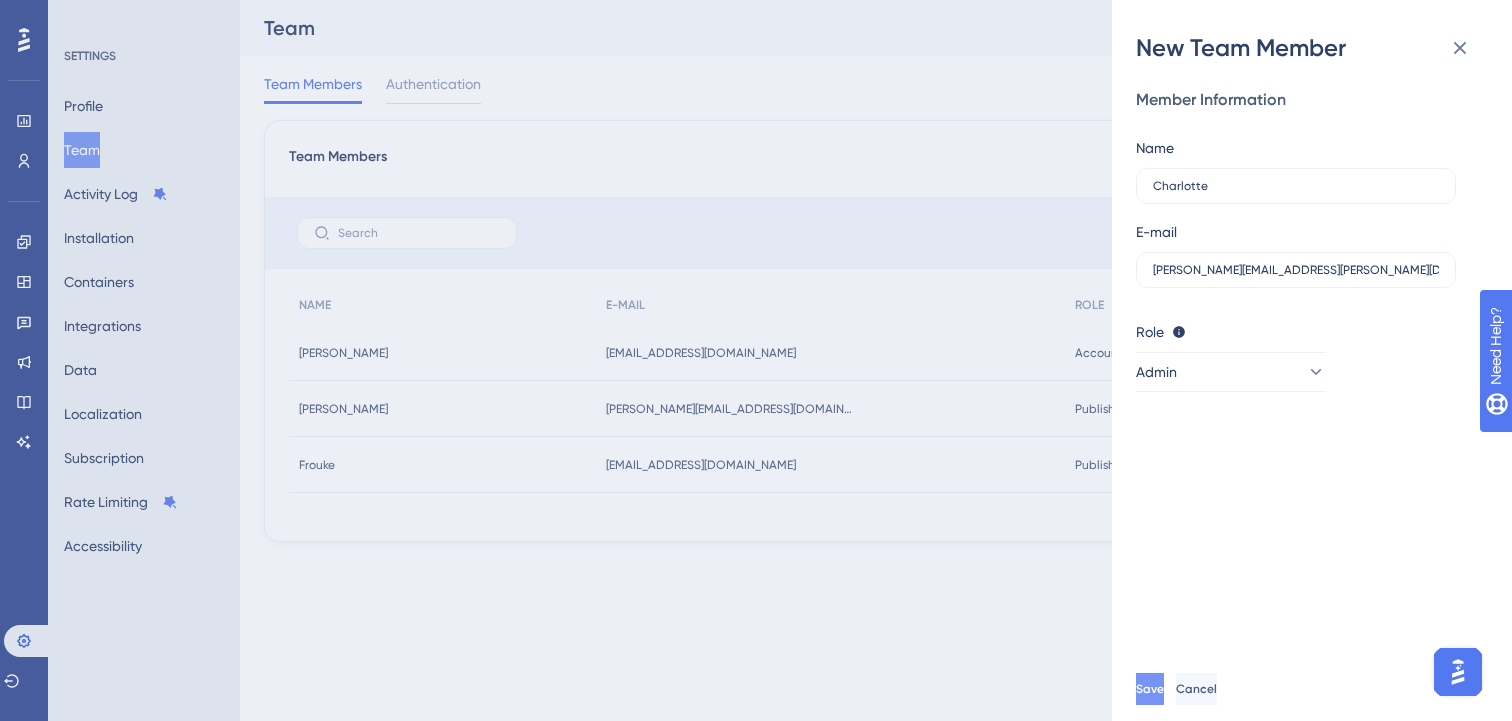 click on "Save" at bounding box center (1150, 689) 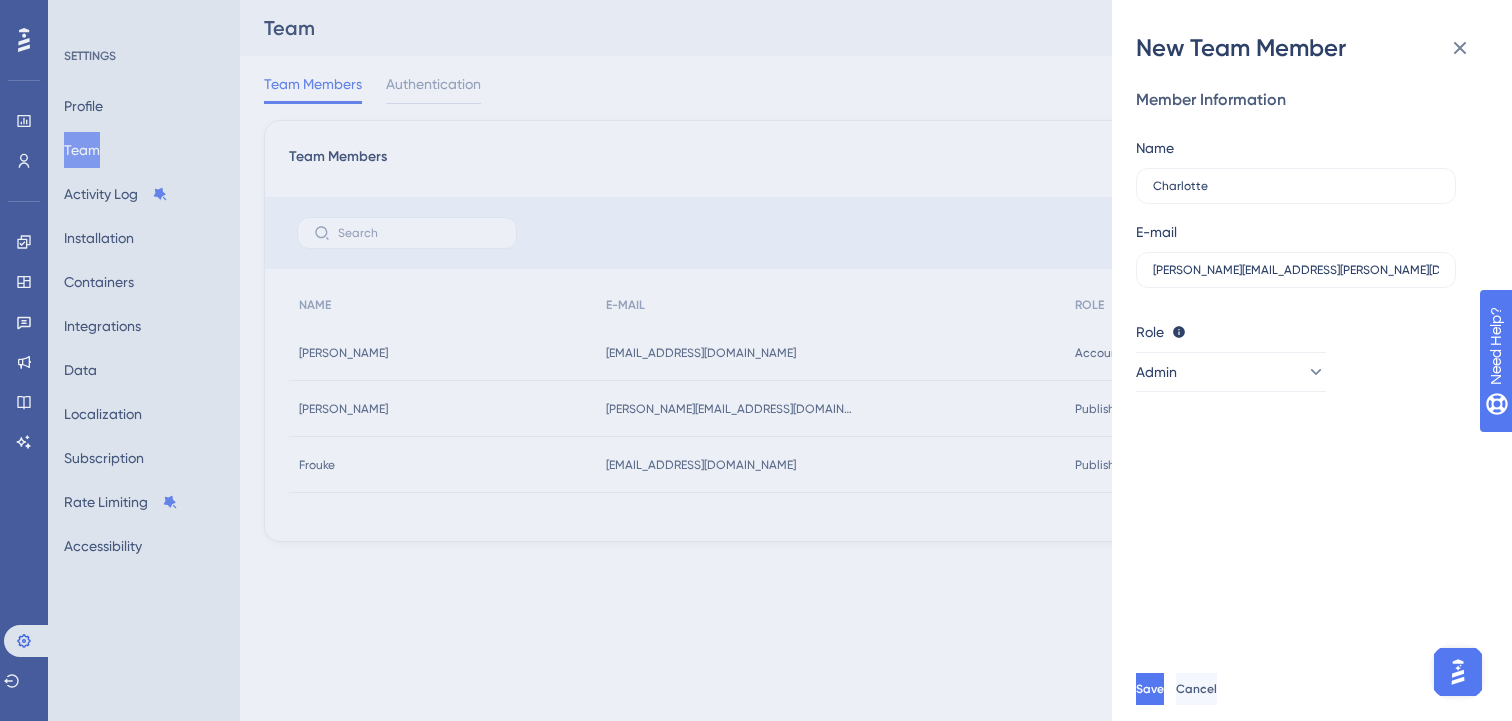 click on "Role Editor: Create & edit materials
Publisher: Editor + Publish changes
Admin: Publisher + Manage users & subscription" at bounding box center (1304, 332) 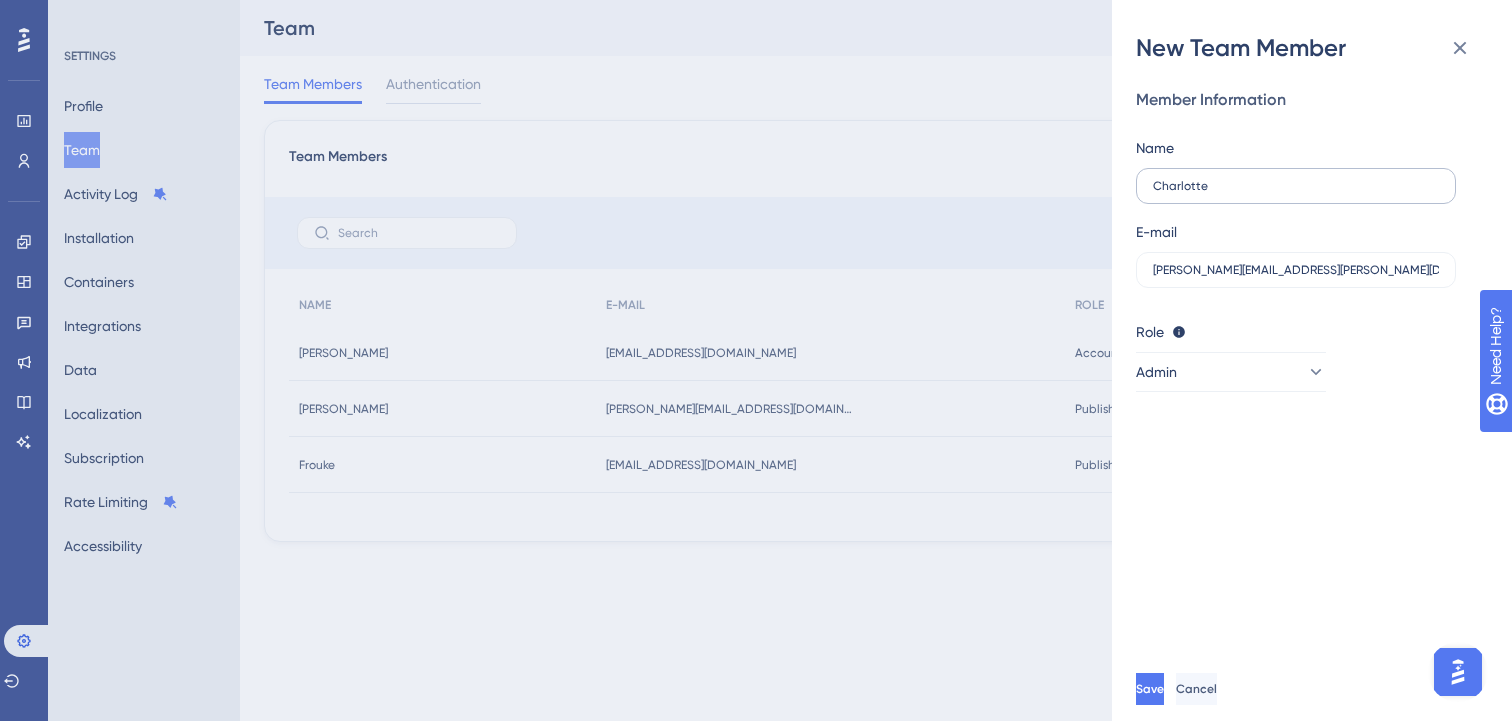 click on "Charlotte" at bounding box center [1296, 186] 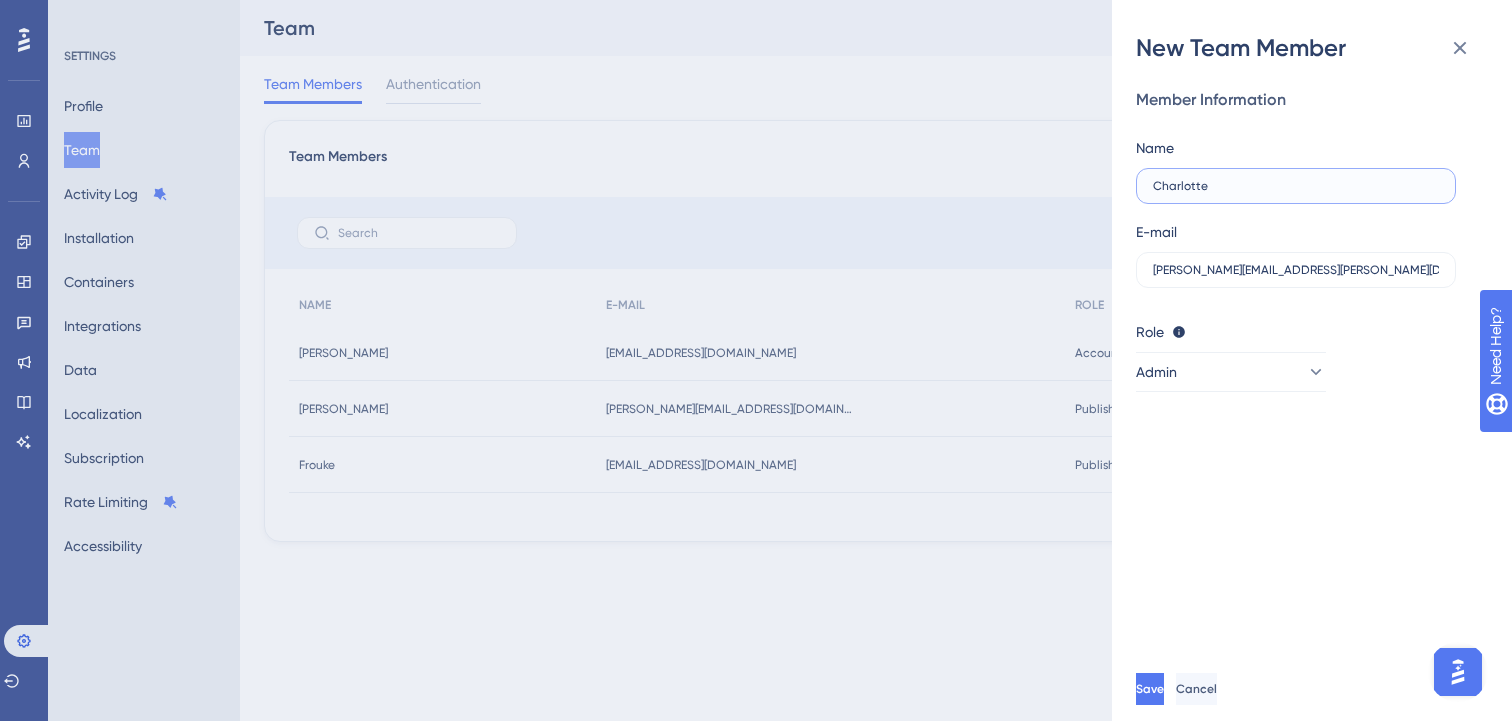click on "Charlotte" at bounding box center [1296, 186] 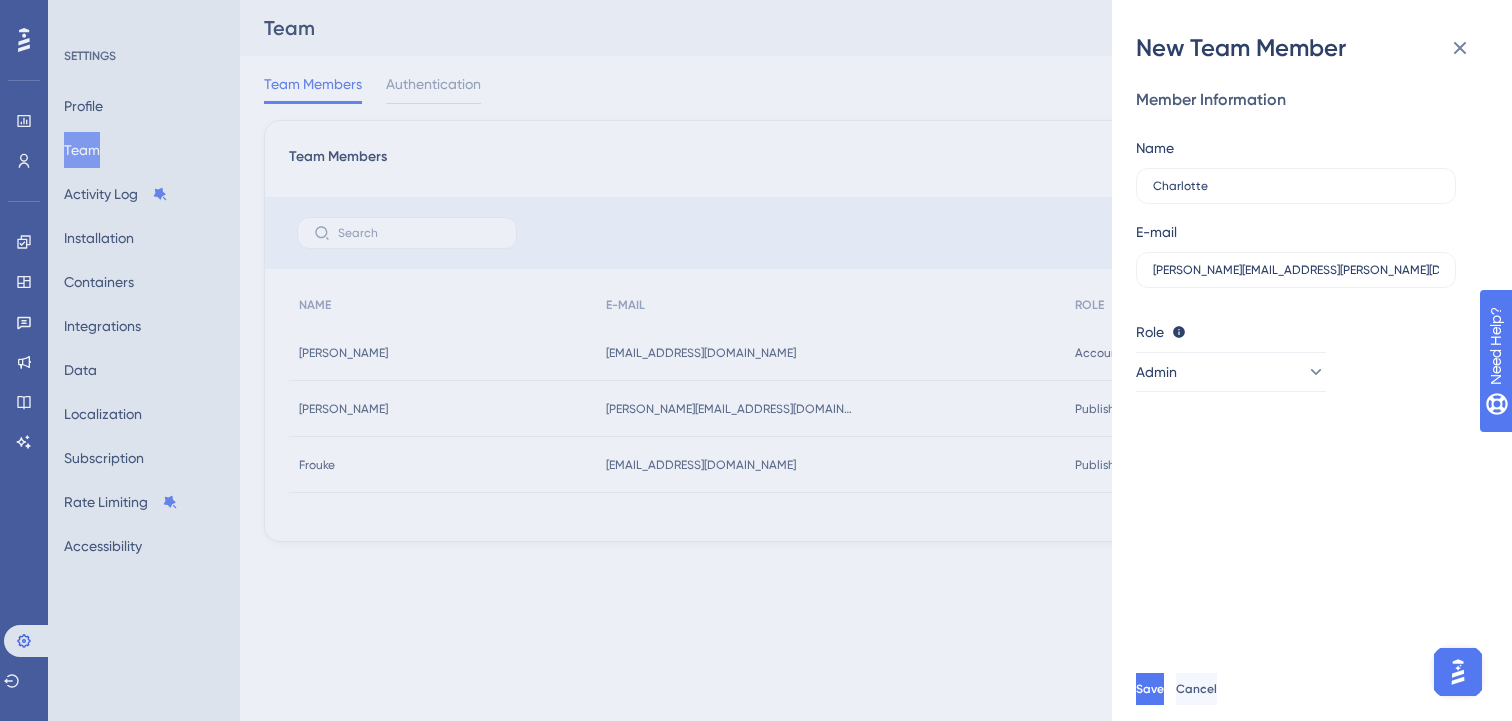 click on "Member Information Name Charlotte E-mail charlotte.eijsvoogel@sensorfact.nl Role Editor: Create & edit materials
Publisher: Editor + Publish changes
Admin: Publisher + Manage users & subscription Admin" at bounding box center [1320, 360] 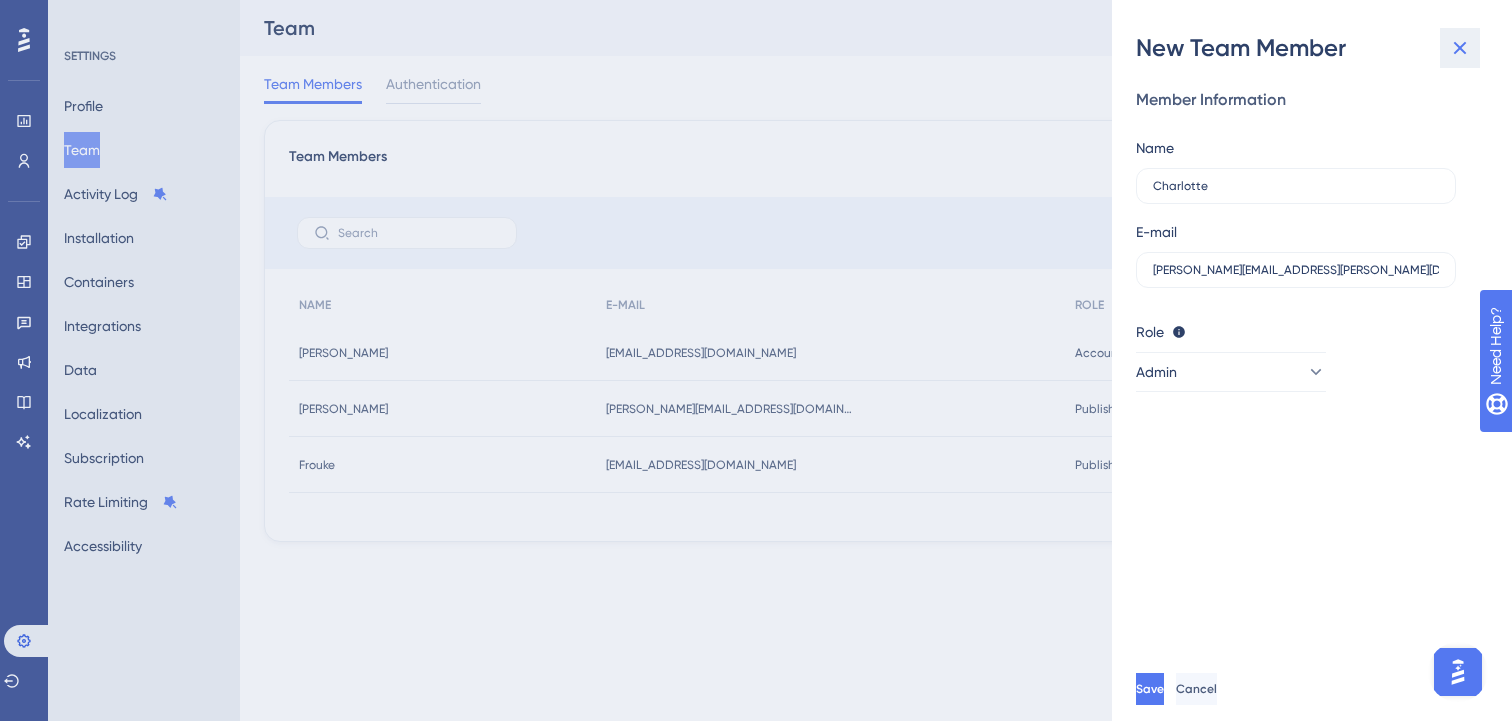 click 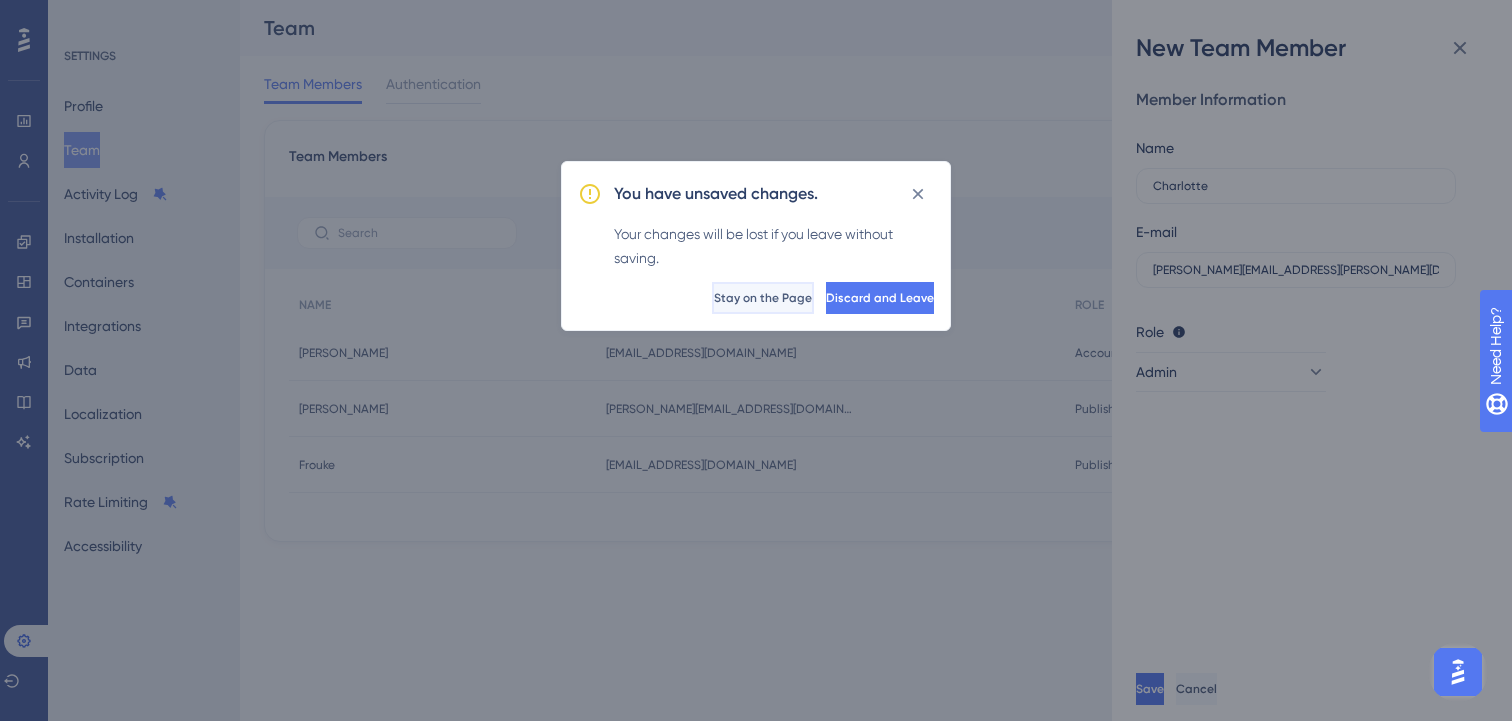 click on "Stay on the Page" at bounding box center [763, 298] 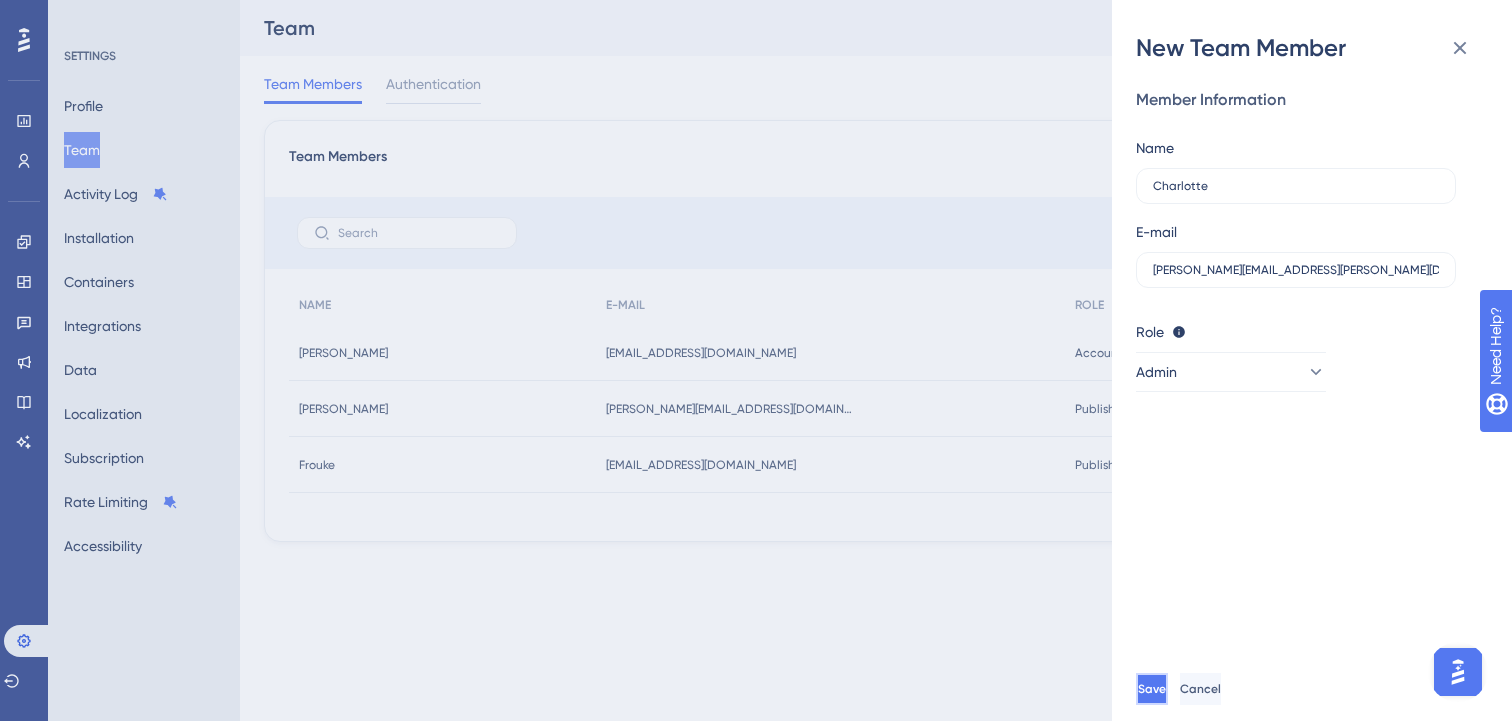 click on "Save" at bounding box center (1152, 689) 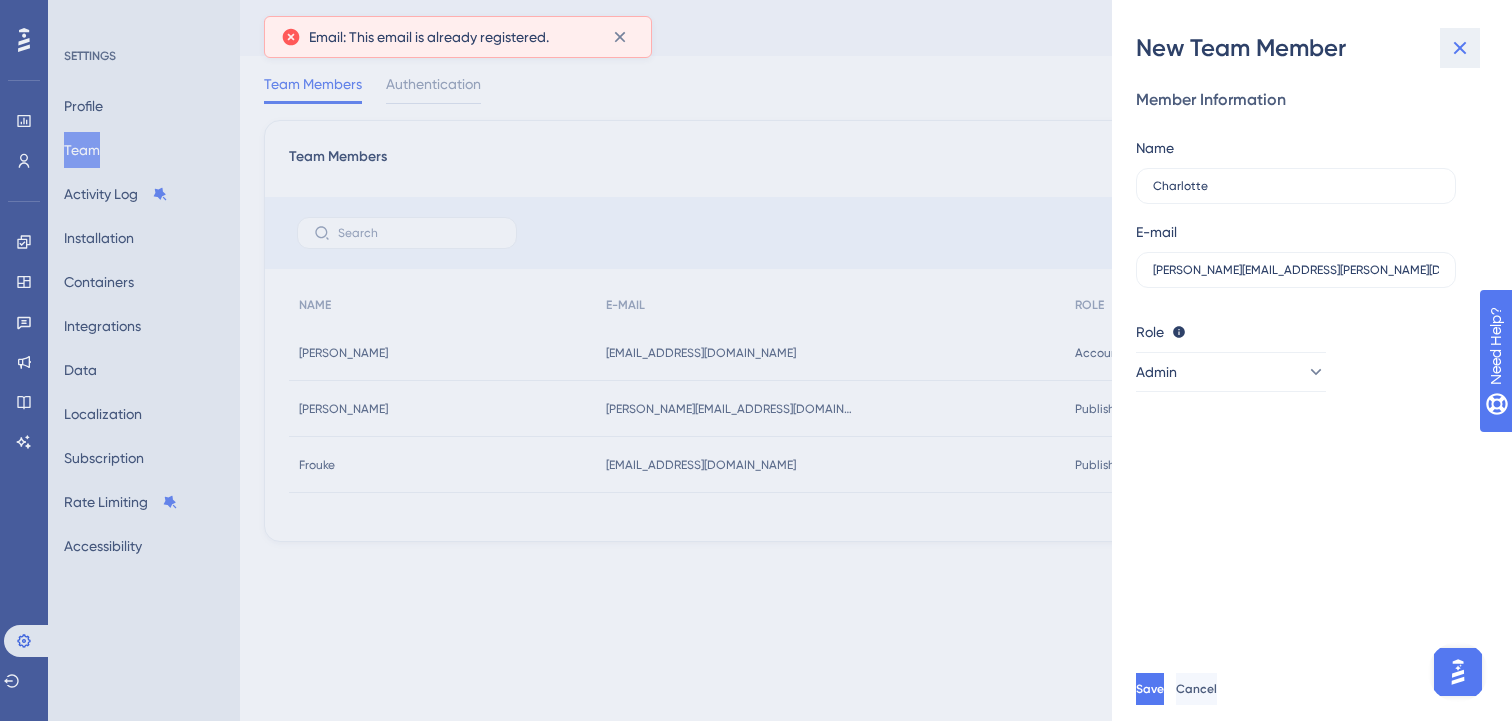 click 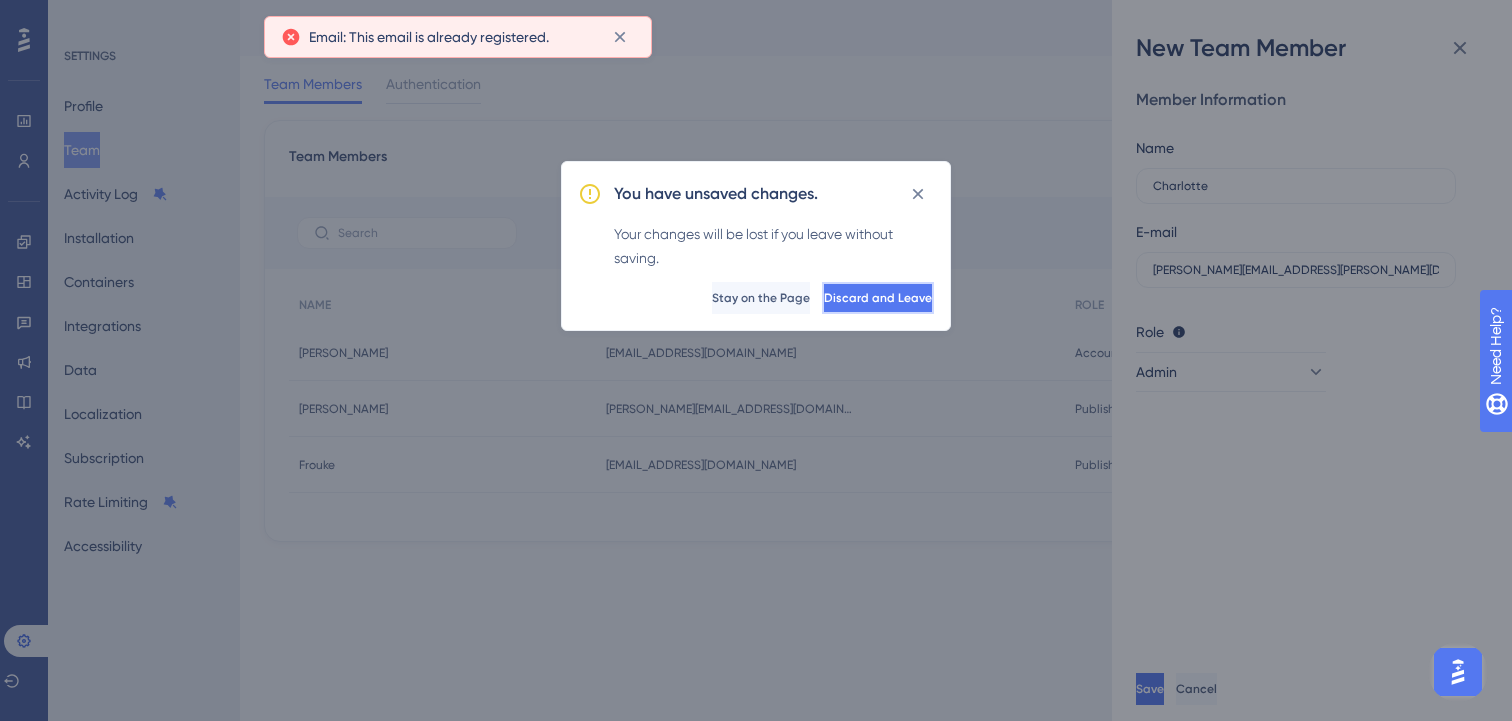click on "Discard and Leave" at bounding box center (878, 298) 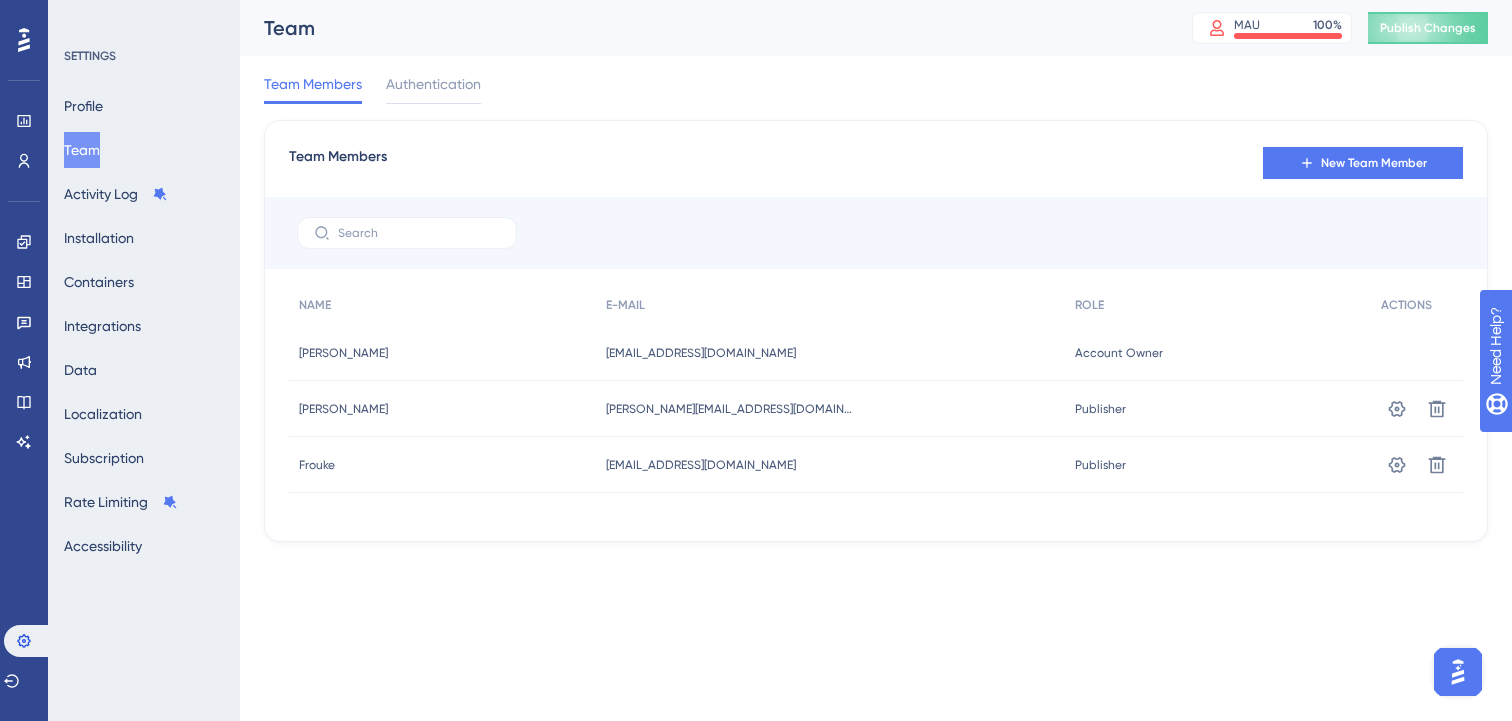 click on "Team Members New Team Member NAME E-MAIL ROLE ACTIONS Vanda Chiriac Vanda Chiriac vanda.chiriac@sensorfact.nl vanda.chiriac@sensorfact.nl Account Owner Account Owner Isabel  Isabel  isabel.koschany@sensorfact.nl isabel.koschany@sensorfact.nl Publisher Publisher Settings Delete Frouke  Frouke  frouke.karel@sensorfact.nl frouke.karel@sensorfact.nl Publisher Publisher Settings Delete" at bounding box center (876, 331) 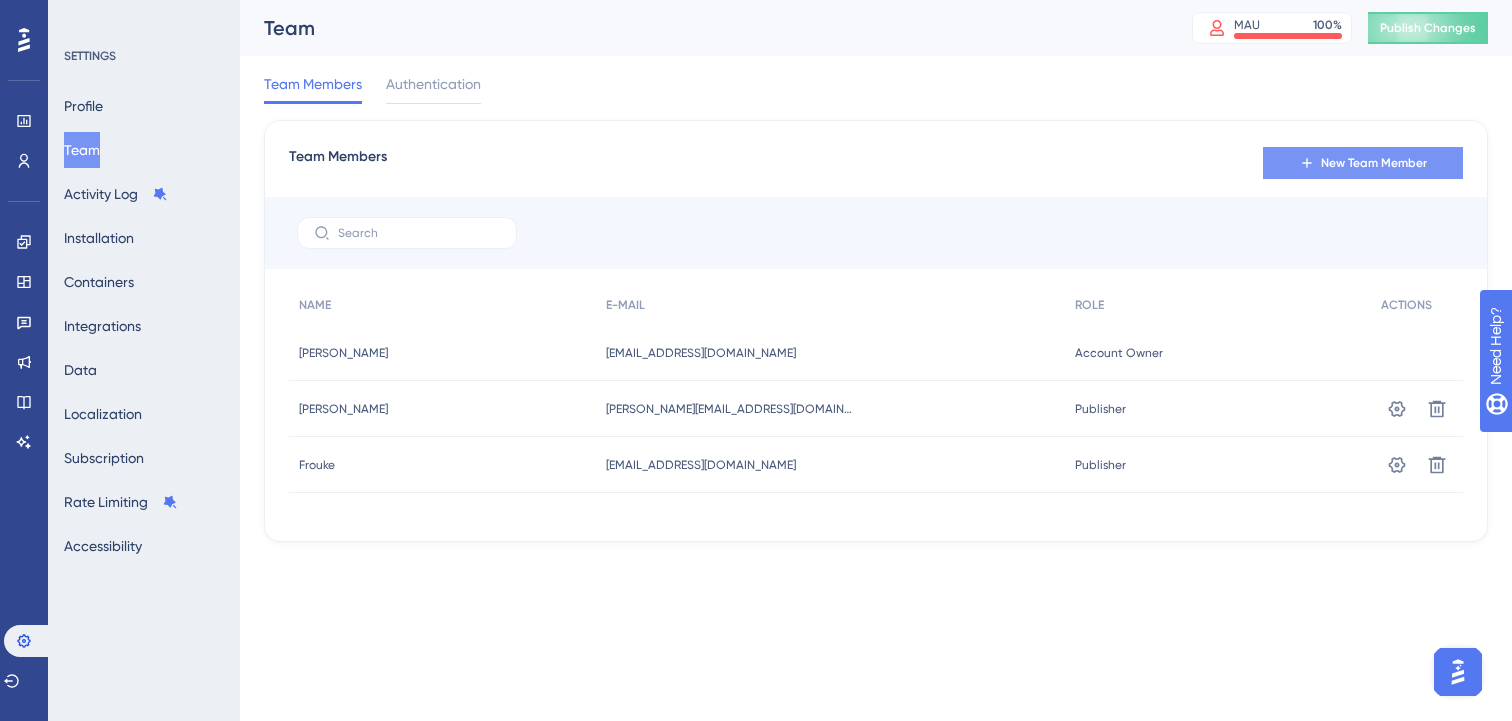click on "New Team Member" at bounding box center [1374, 163] 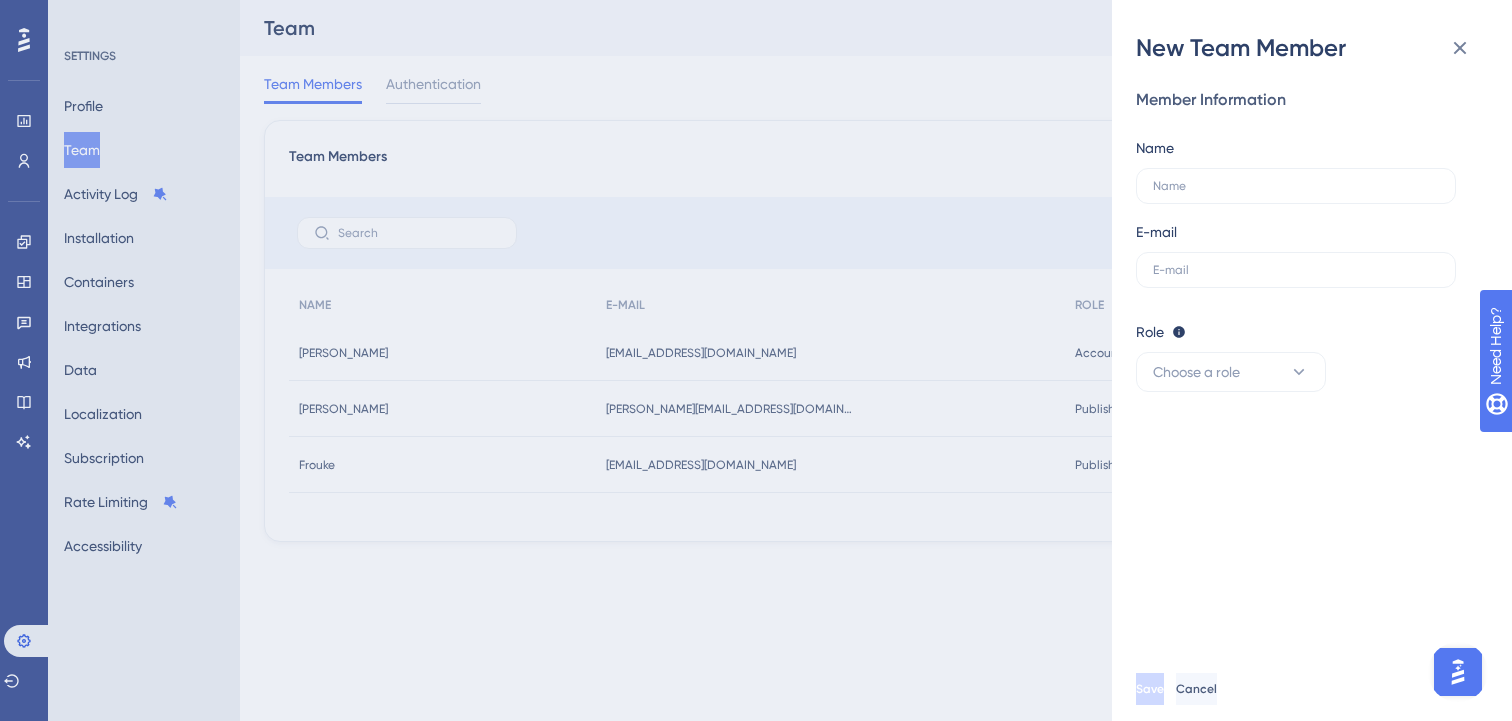 click on "New Team Member Member Information Name E-mail Role Editor: Create & edit materials
Publisher: Editor + Publish changes
Admin: Publisher + Manage users & subscription Choose a role Save Cancel" at bounding box center (756, 360) 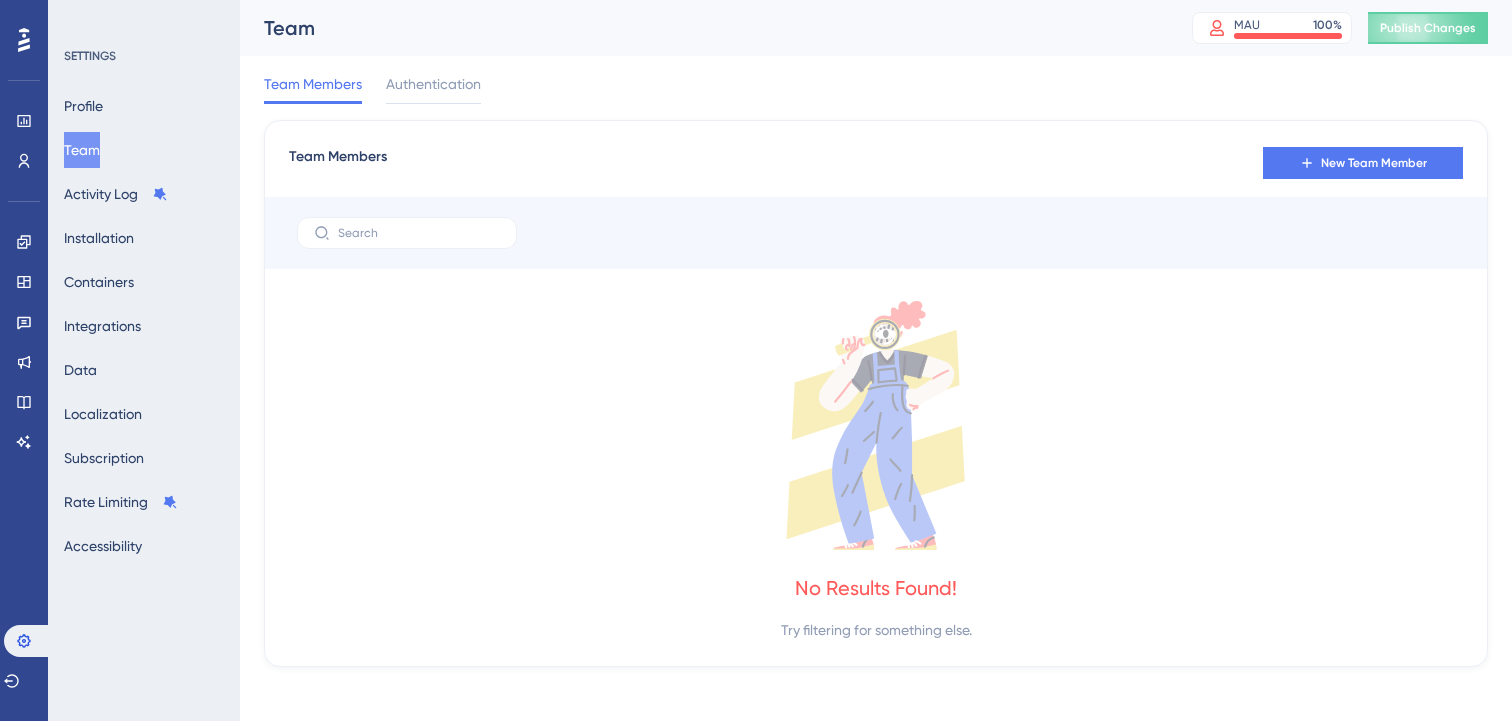 scroll, scrollTop: 0, scrollLeft: 0, axis: both 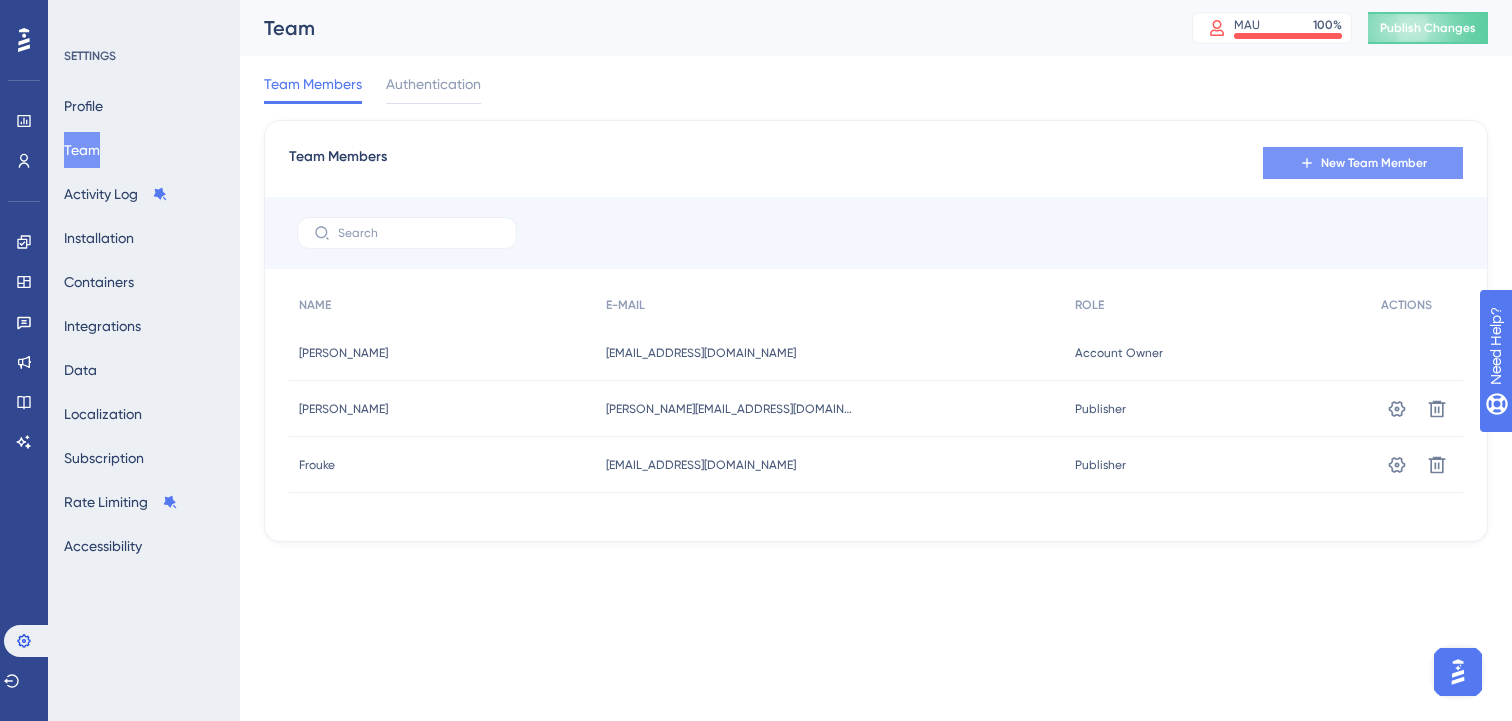 click on "New Team Member" at bounding box center [1374, 163] 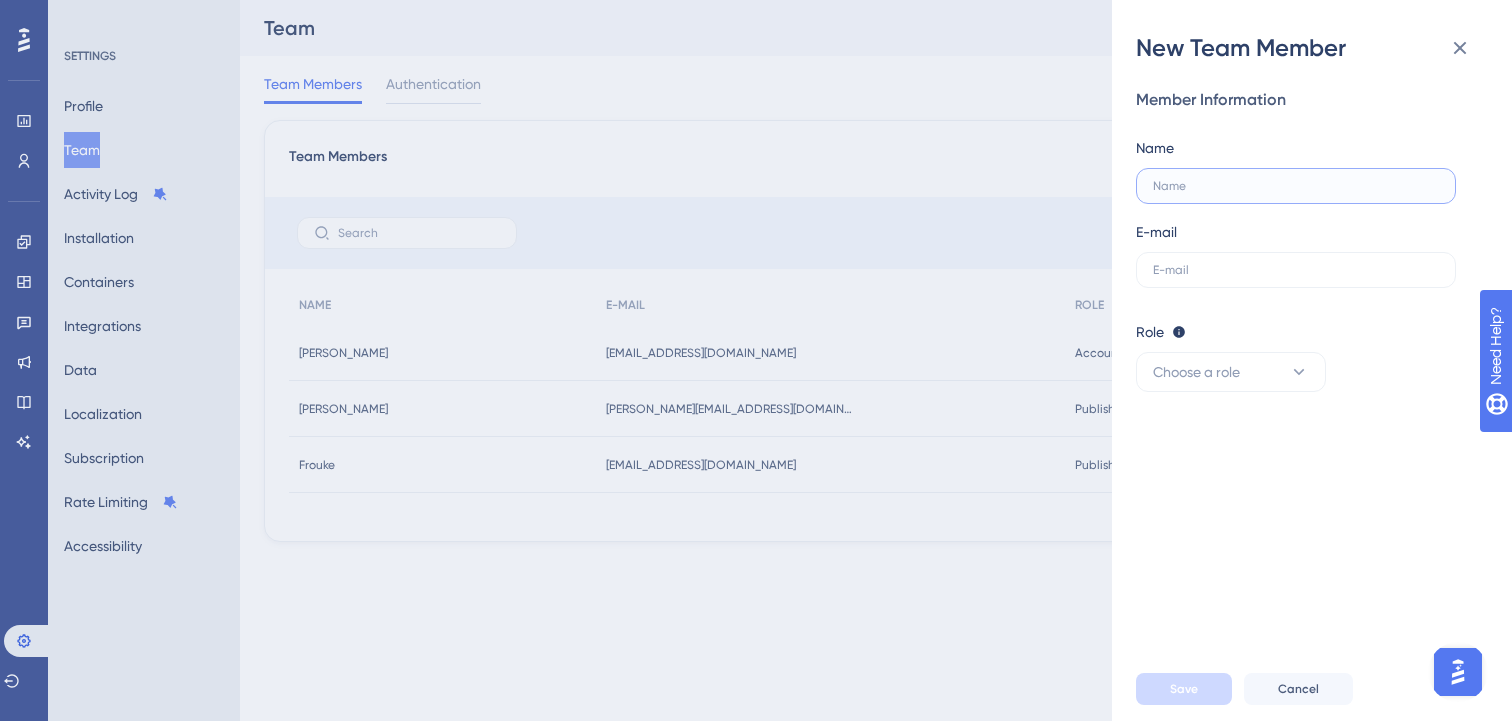 click at bounding box center [1296, 186] 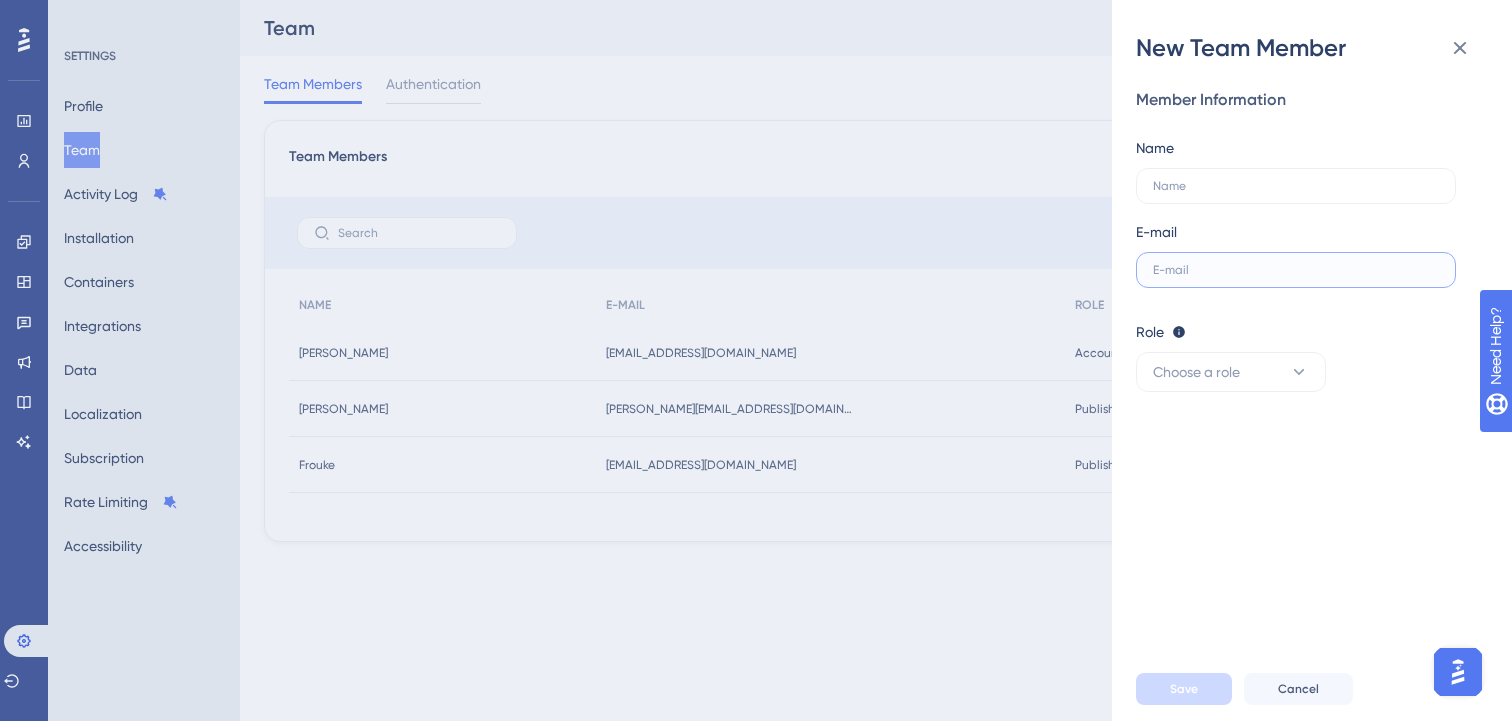 click at bounding box center (1296, 270) 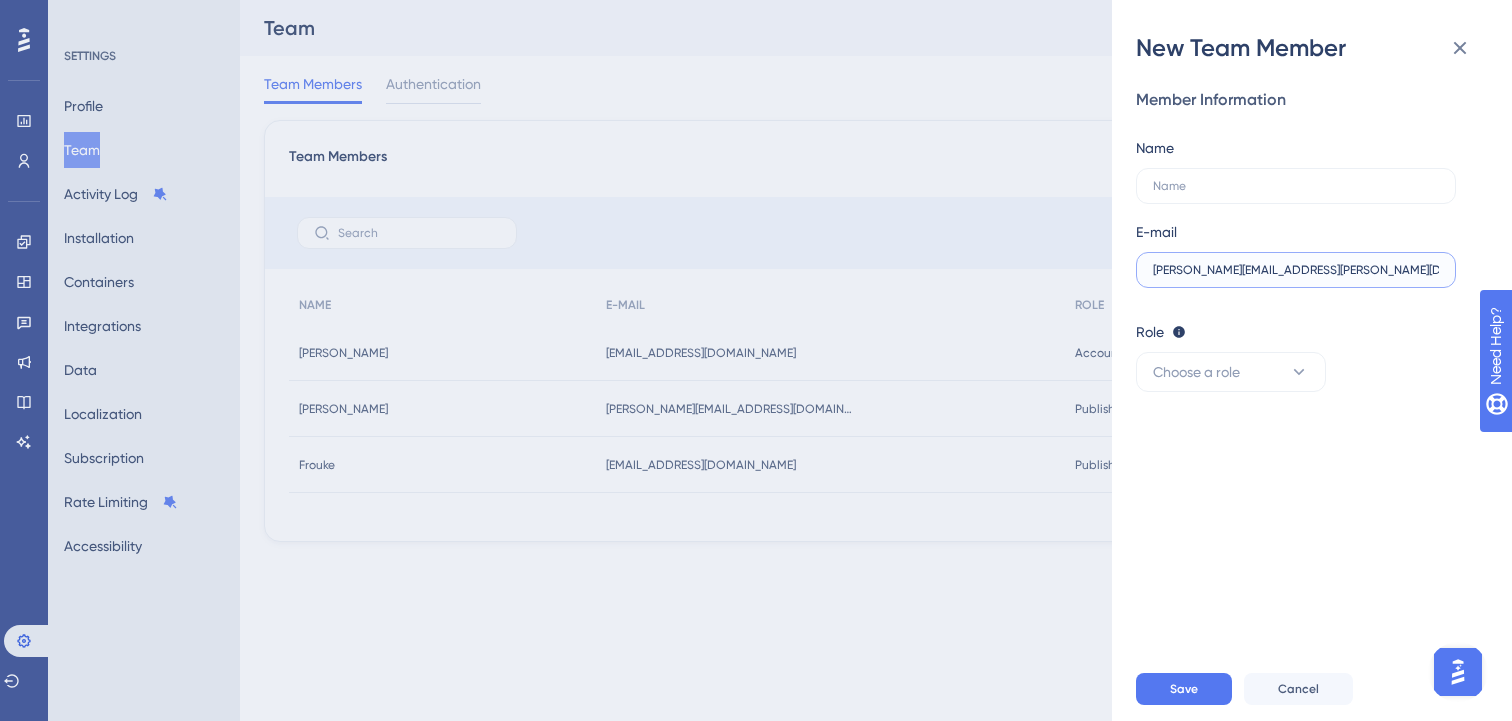type on "[PERSON_NAME][EMAIL_ADDRESS][PERSON_NAME][DOMAIN_NAME]" 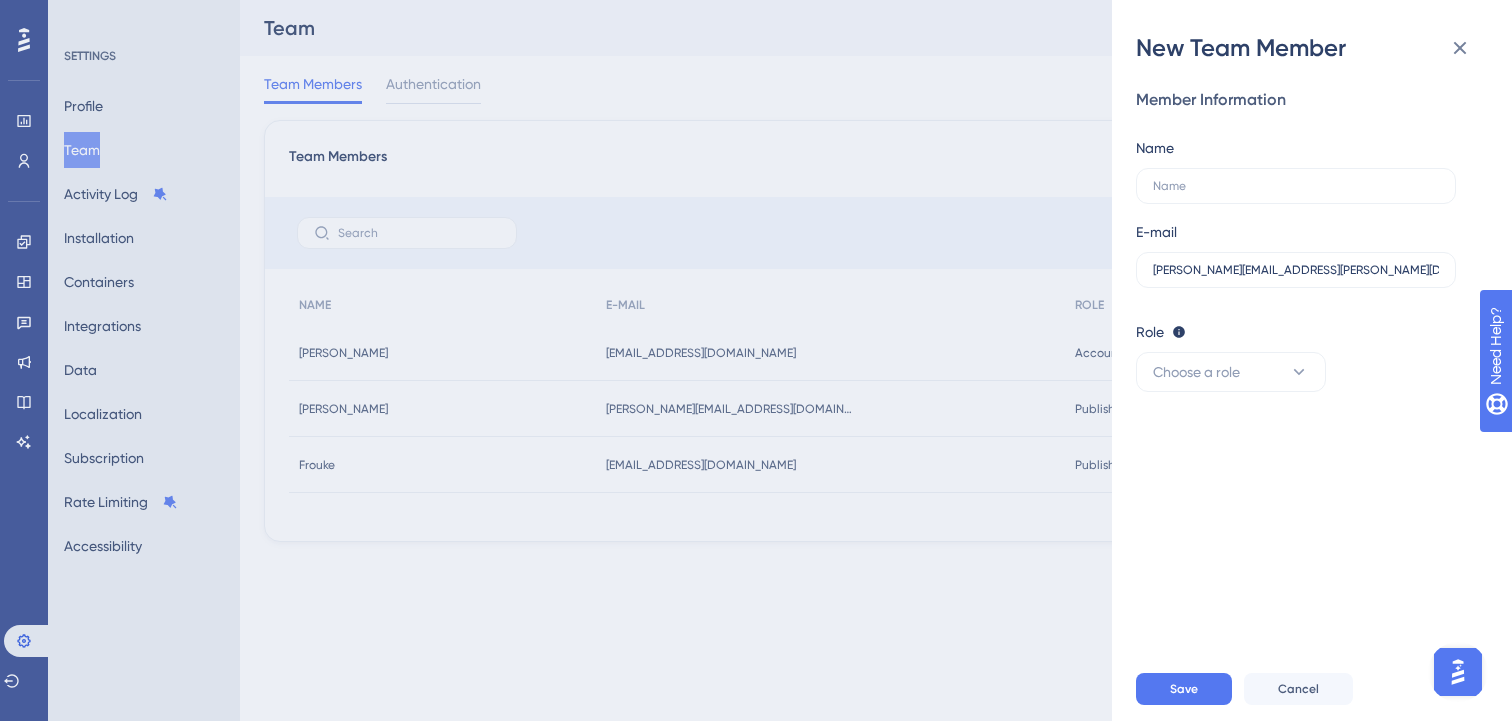 click on "Member Information Name E-mail [PERSON_NAME][EMAIL_ADDRESS][PERSON_NAME][DOMAIN_NAME] Role Editor: Create & edit materials
Publisher: Editor + Publish changes
Admin: Publisher + Manage users & subscription Choose a role" at bounding box center [1320, 360] 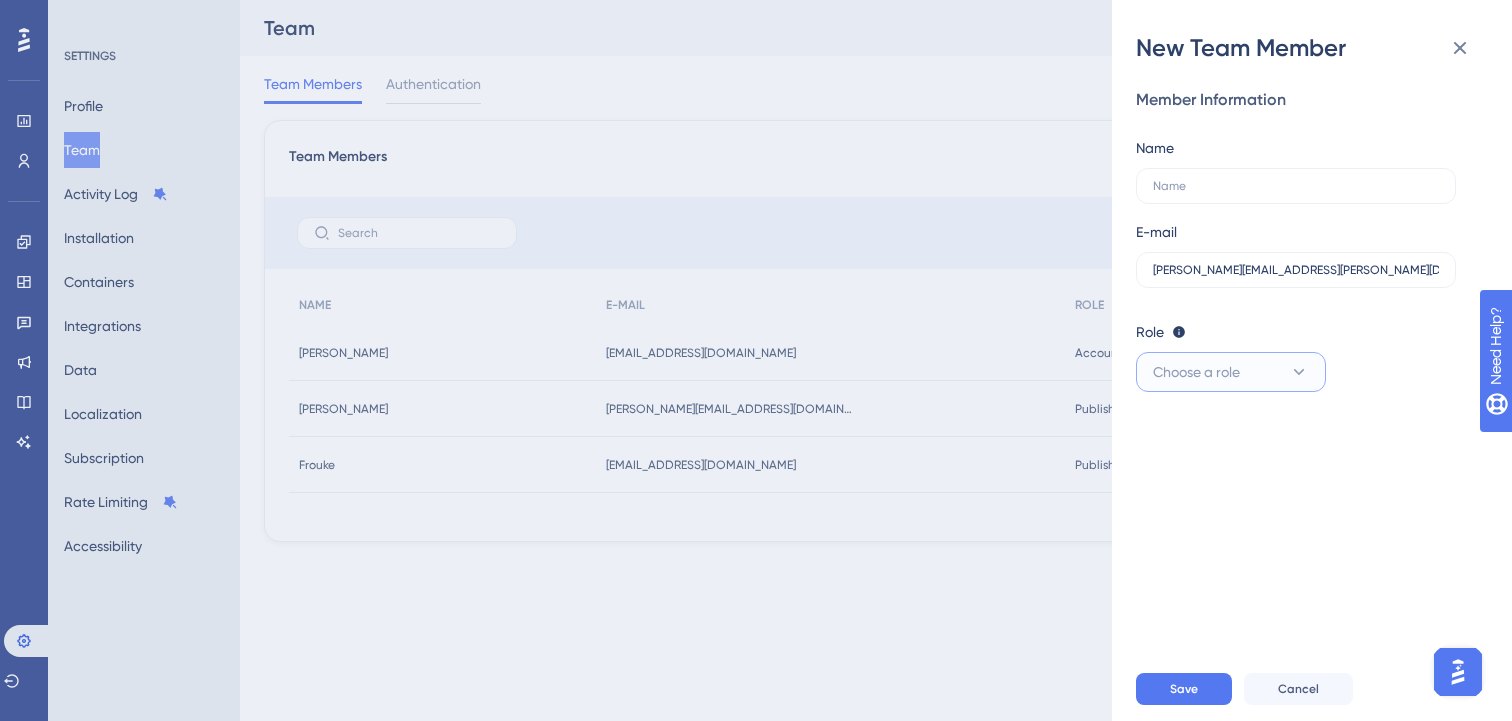 click on "Choose a role" at bounding box center [1196, 372] 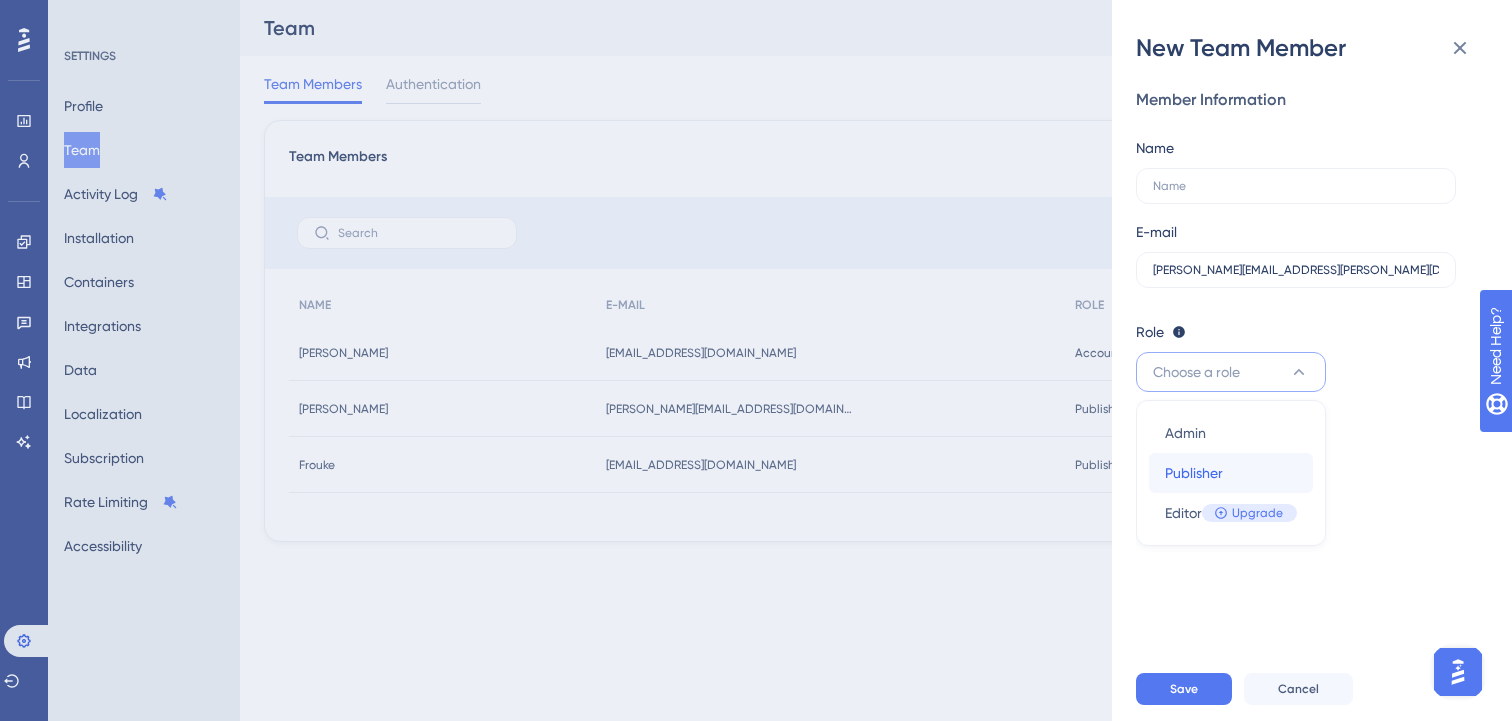 click on "Publisher Publisher" at bounding box center (1231, 473) 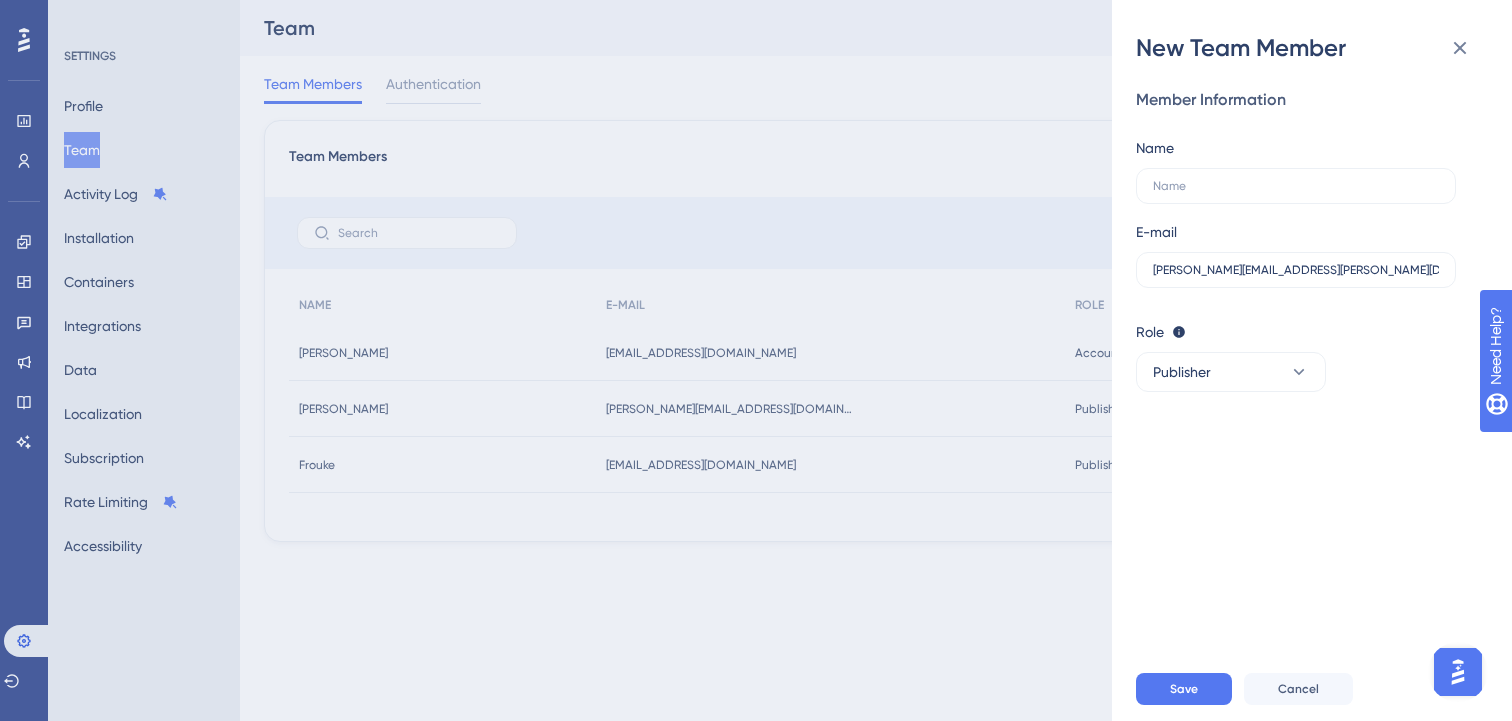 click on "Member Information Name E-mail [PERSON_NAME][EMAIL_ADDRESS][PERSON_NAME][DOMAIN_NAME] Role Editor: Create & edit materials
Publisher: Editor + Publish changes
Admin: Publisher + Manage users & subscription Publisher" at bounding box center [1320, 360] 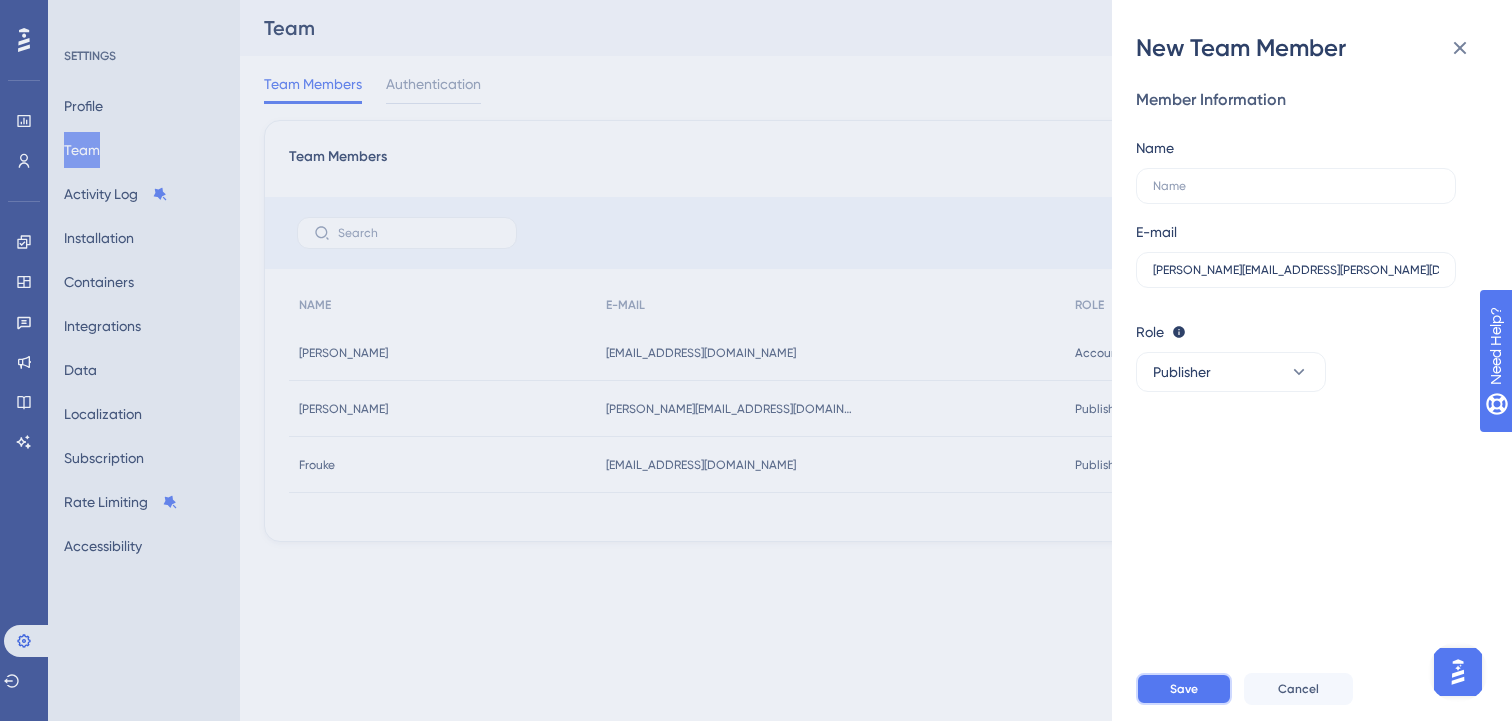 click on "Save" at bounding box center (1184, 689) 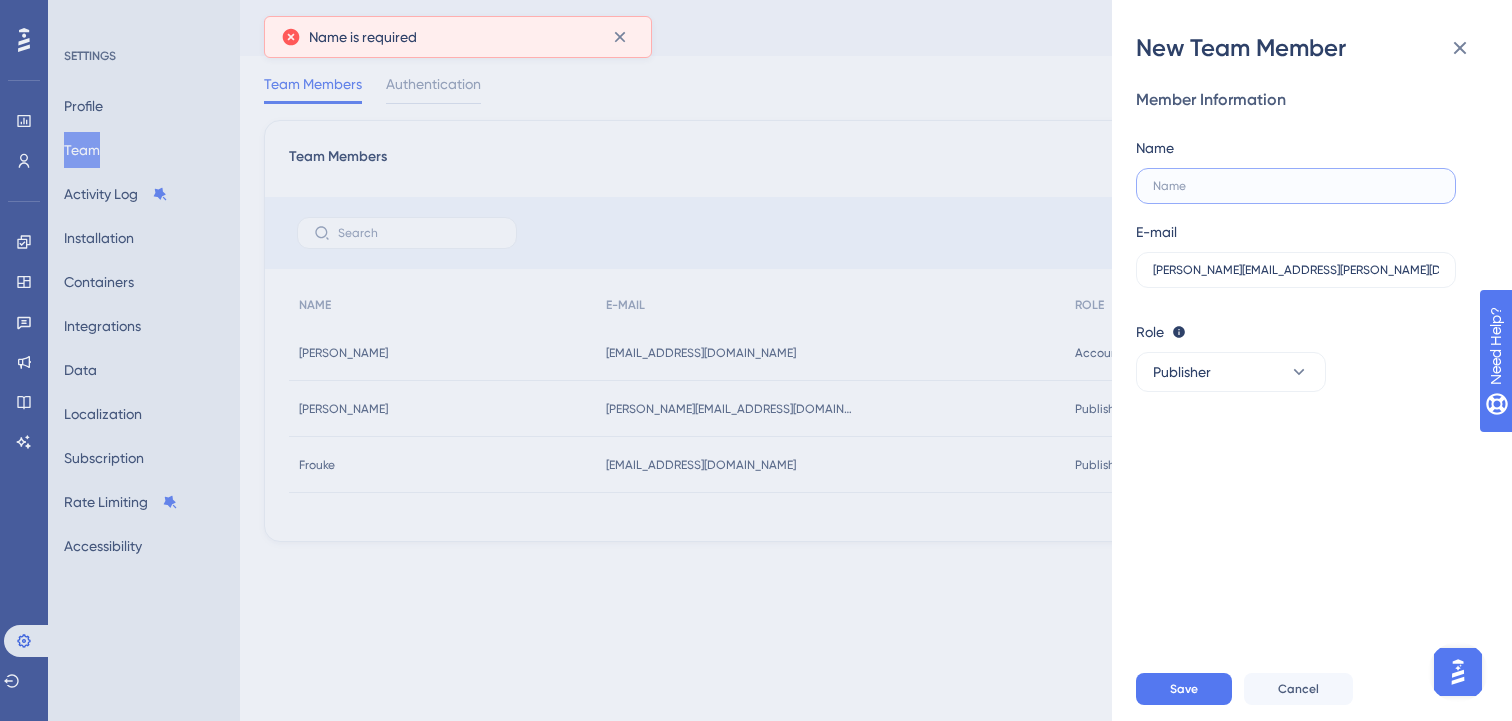 click at bounding box center [1296, 186] 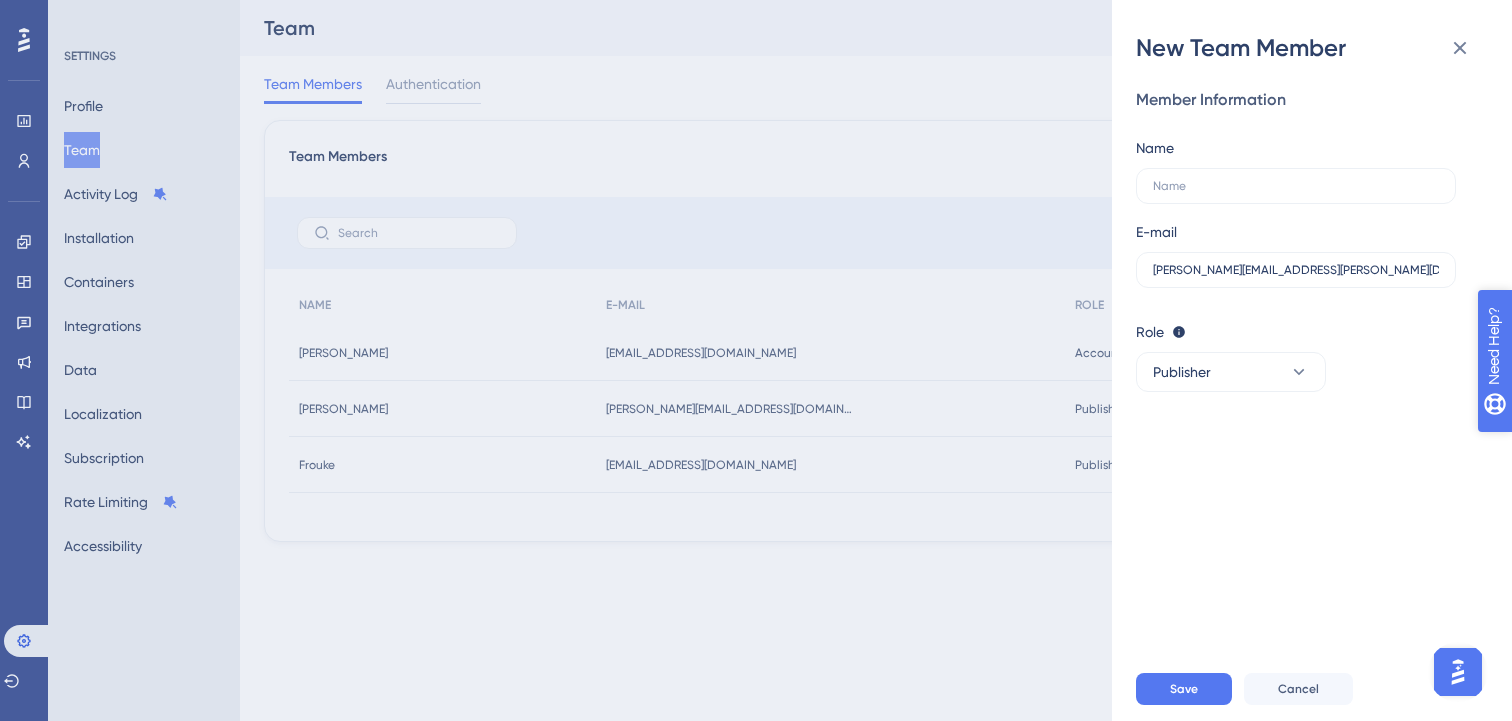 click on "Need Help?" at bounding box center (1564, 448) 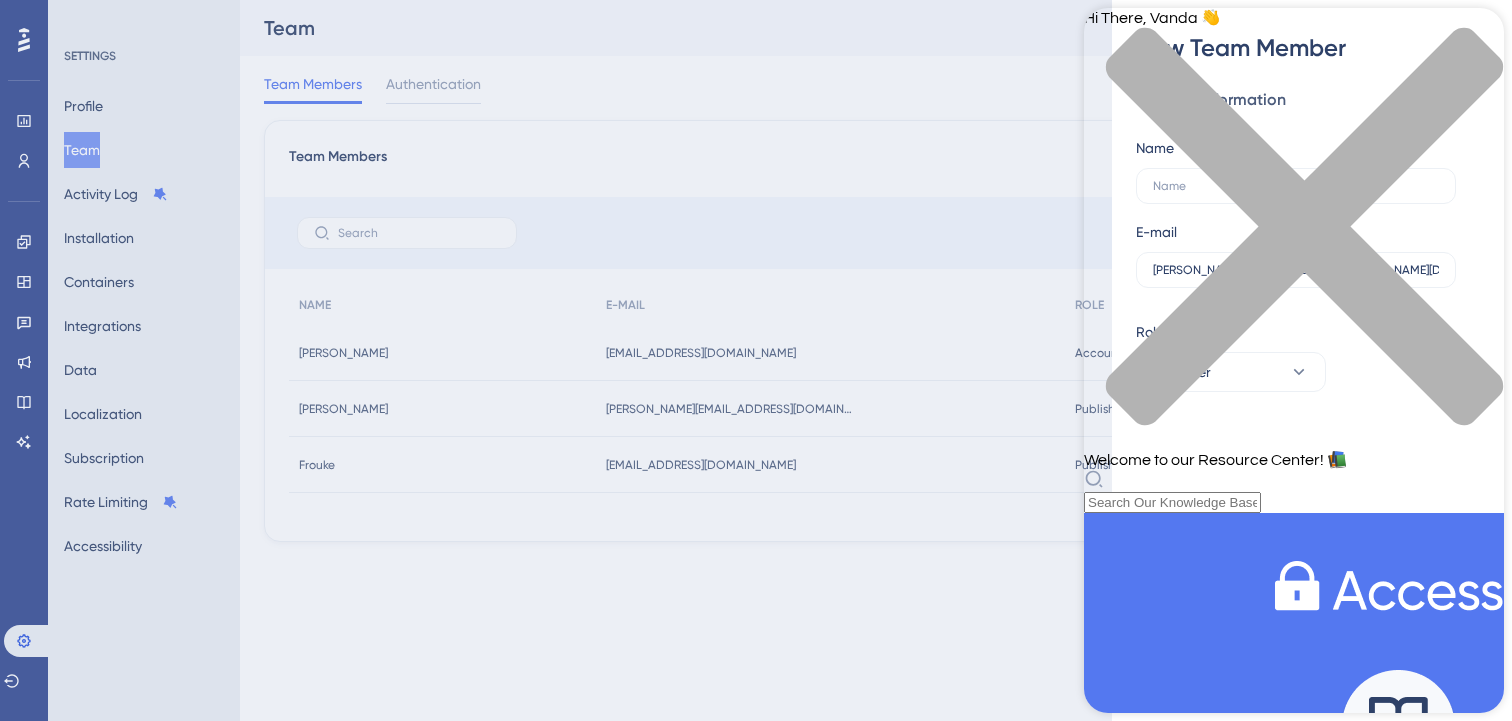 click 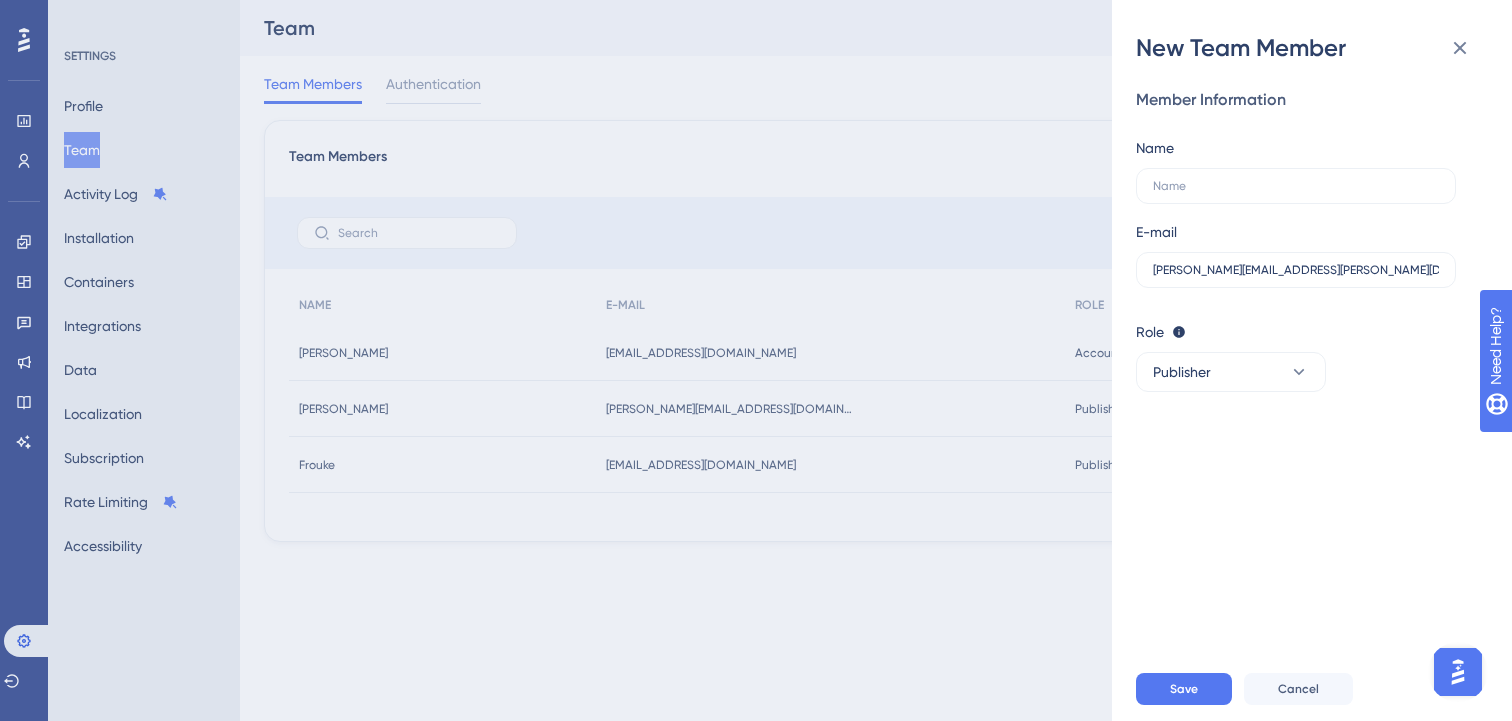 click at bounding box center (1458, 672) 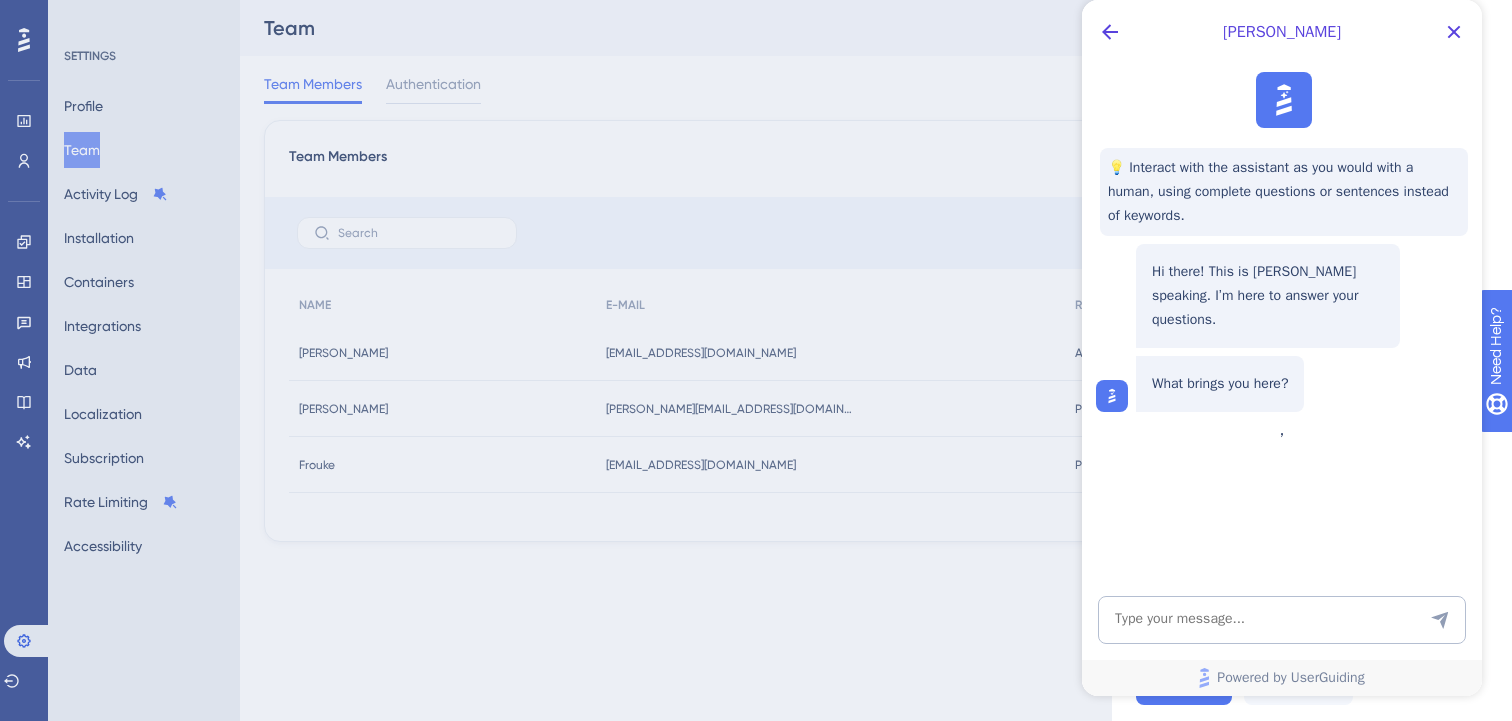 scroll, scrollTop: 0, scrollLeft: 0, axis: both 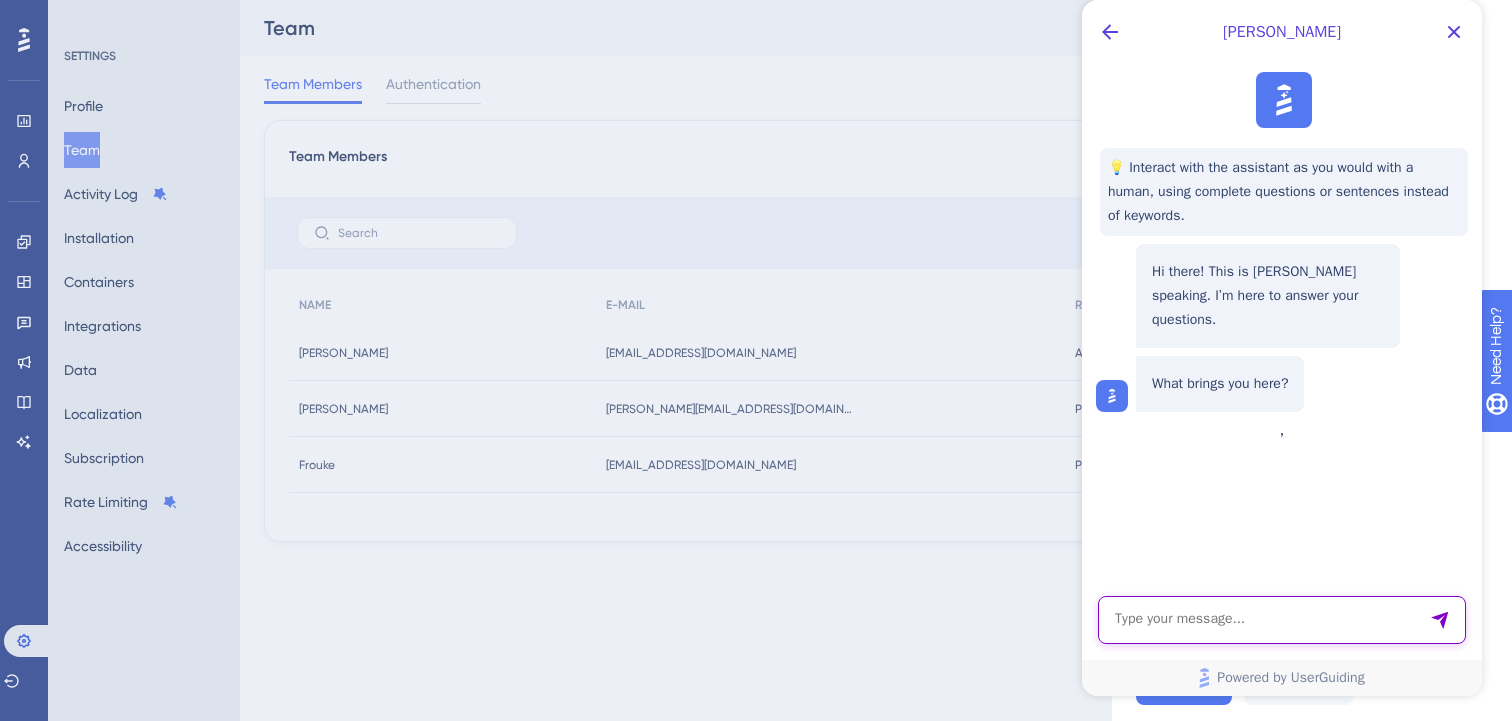 click at bounding box center (1282, 620) 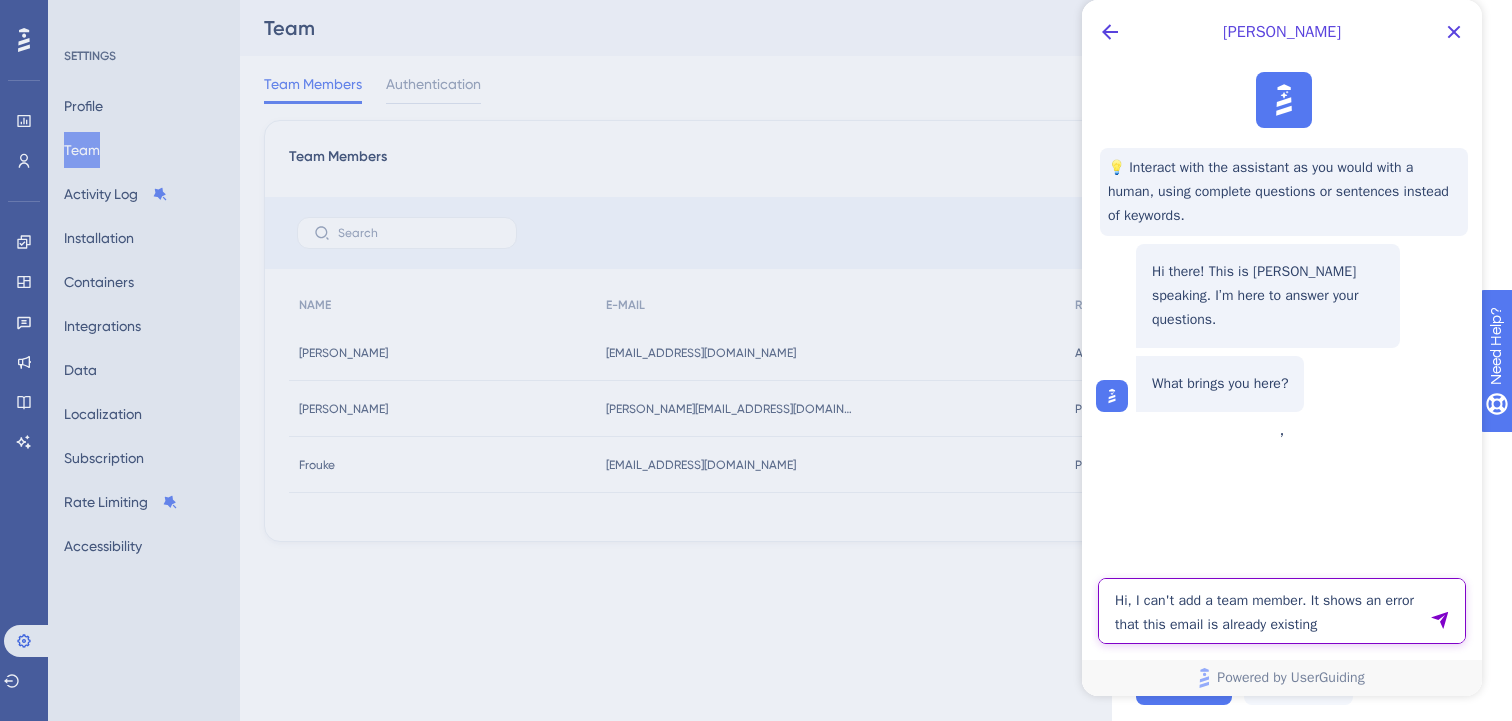 click on "Hi, I can't add a team member. It shows an error that this email is already existing" at bounding box center [1282, 611] 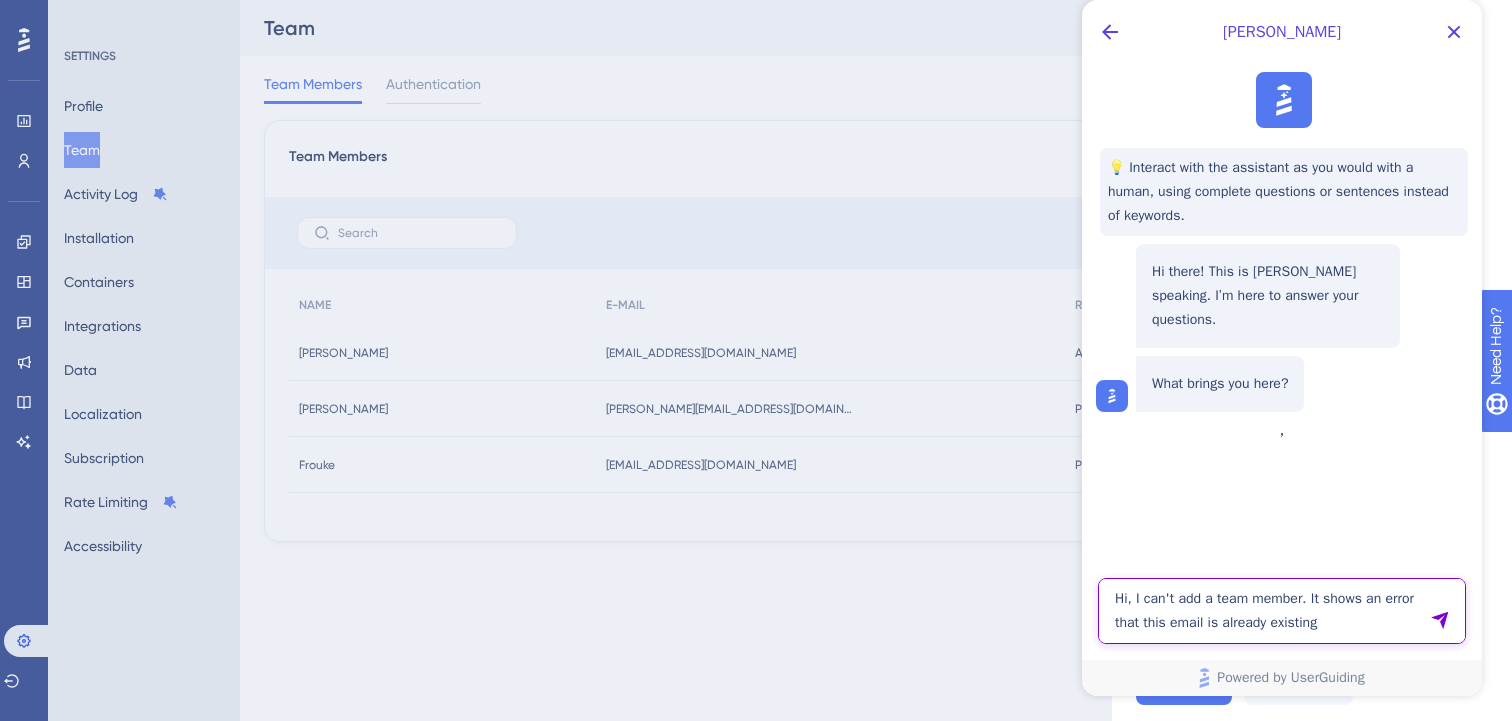 drag, startPoint x: 1311, startPoint y: 628, endPoint x: 1403, endPoint y: 628, distance: 92 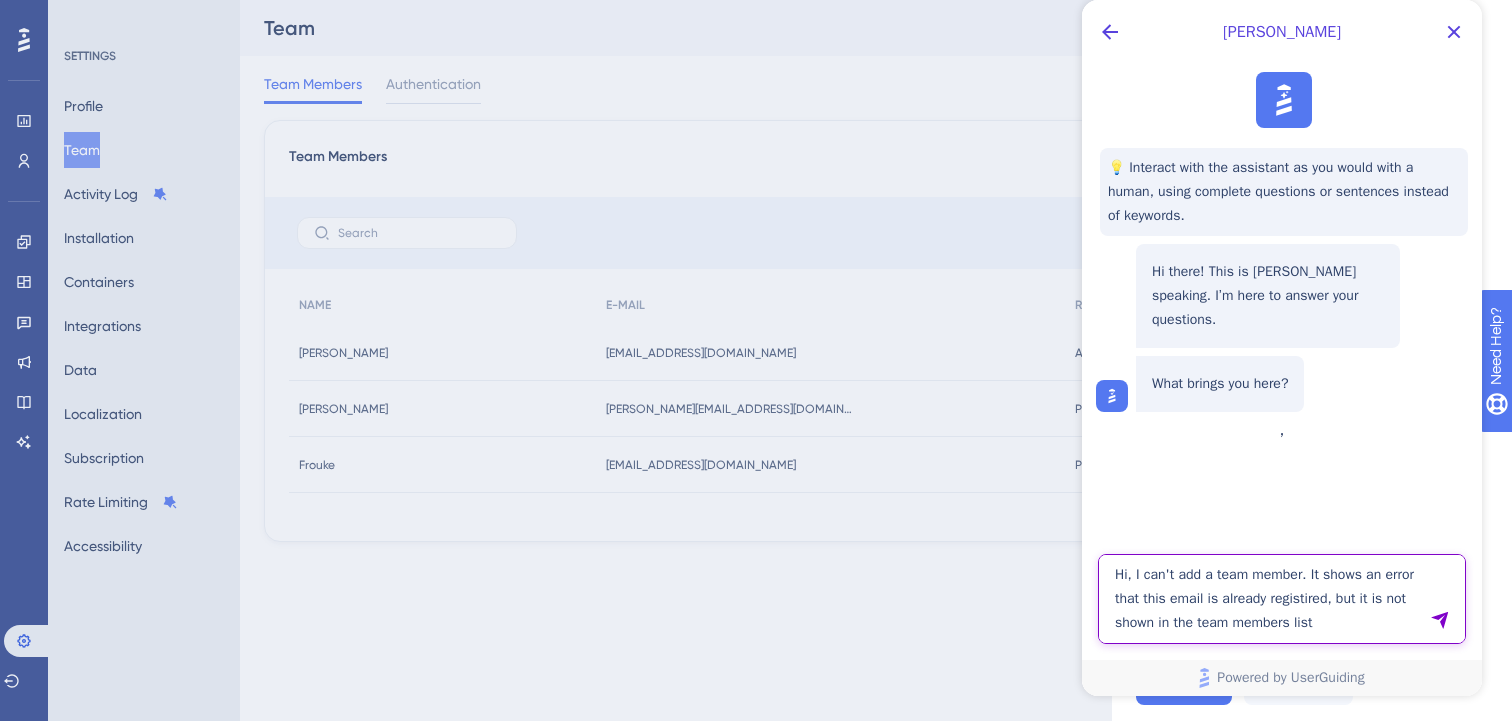 click on "Hi, I can't add a team member. It shows an error that this email is already registired, but it is not shown in the team members list" at bounding box center [1282, 599] 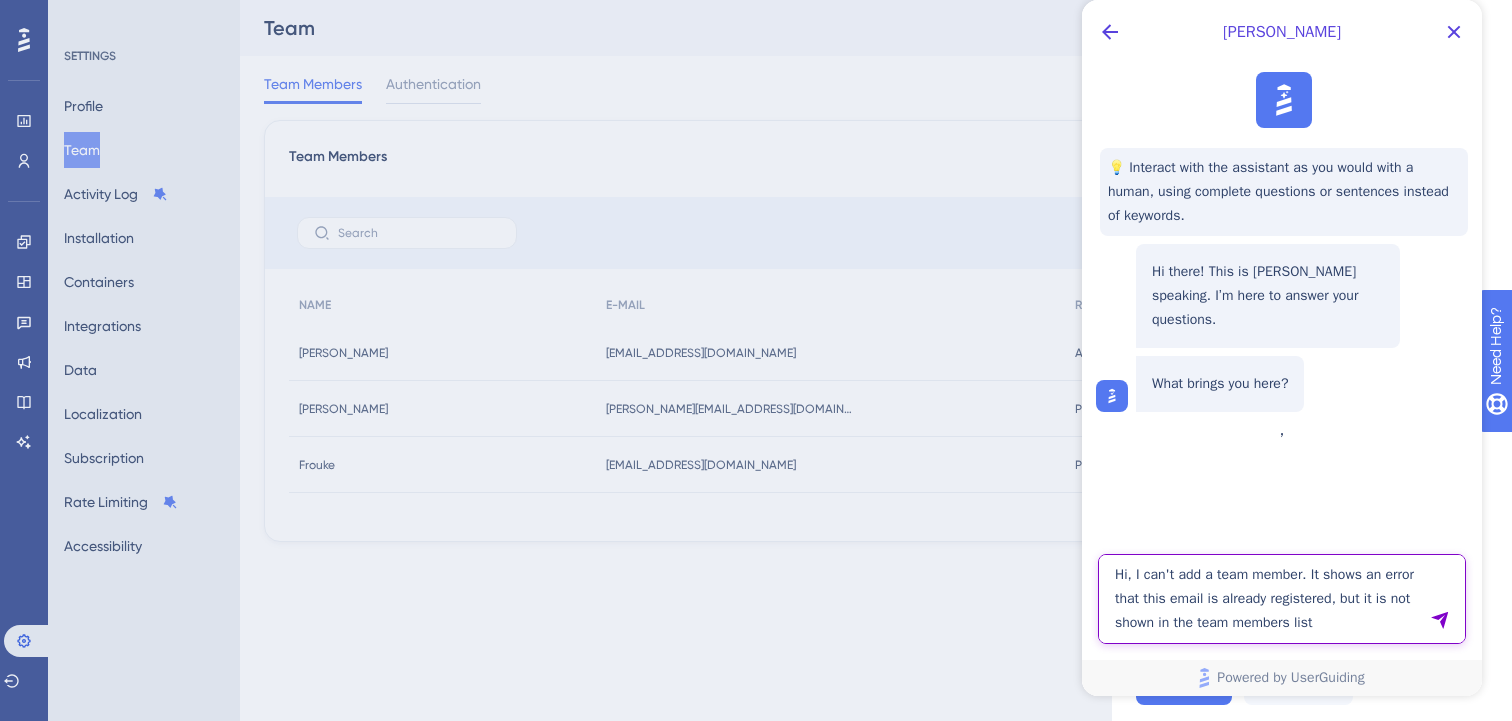 type on "Hi, I can't add a team member. It shows an error that this email is already registered, but it is not shown in the team members list" 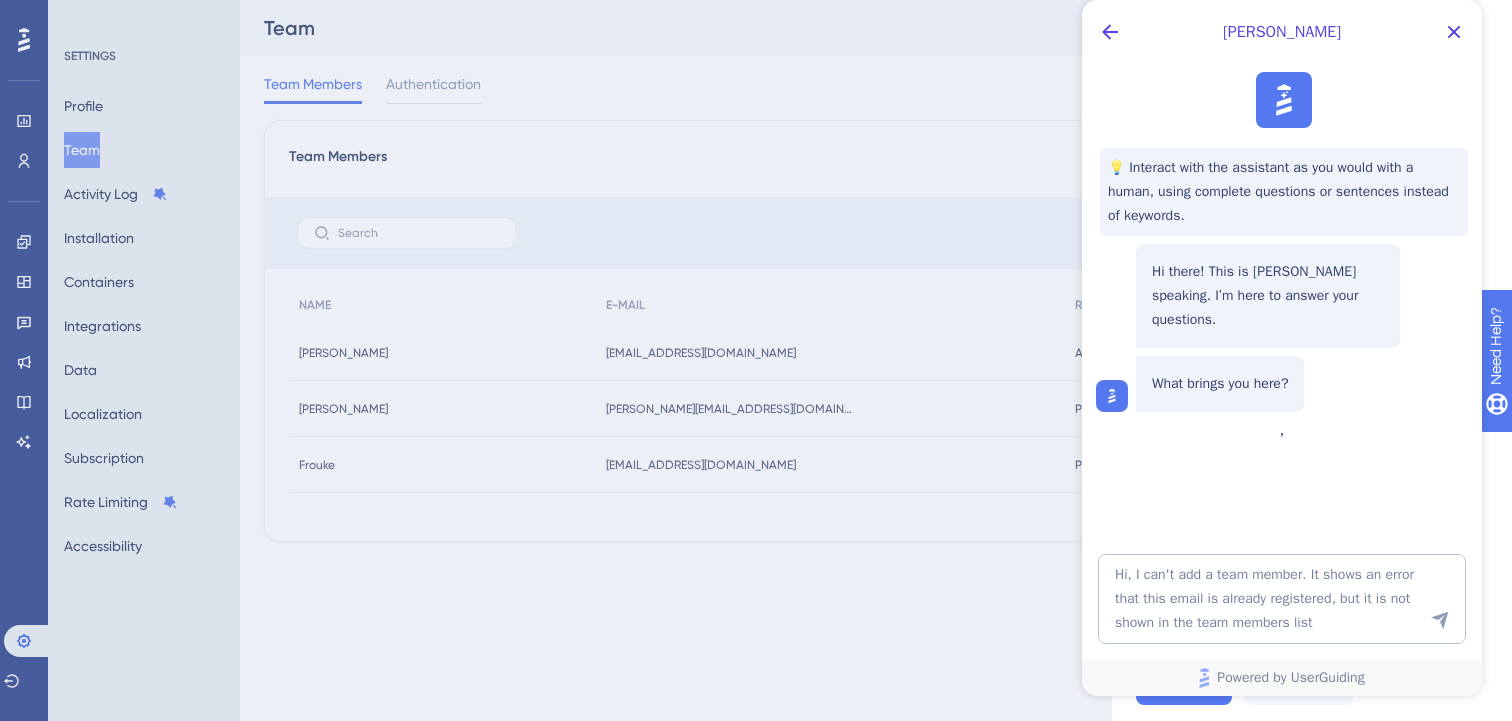 click 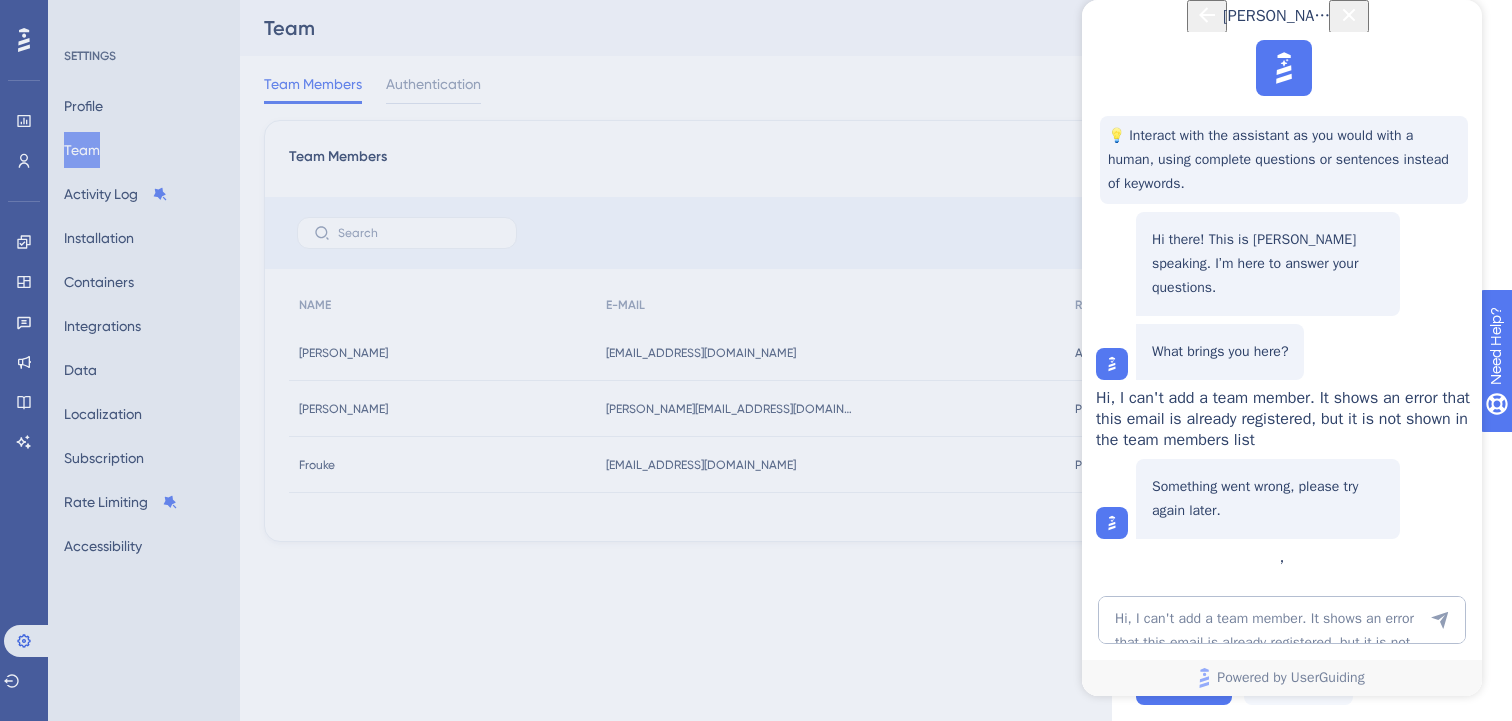 scroll, scrollTop: 48, scrollLeft: 0, axis: vertical 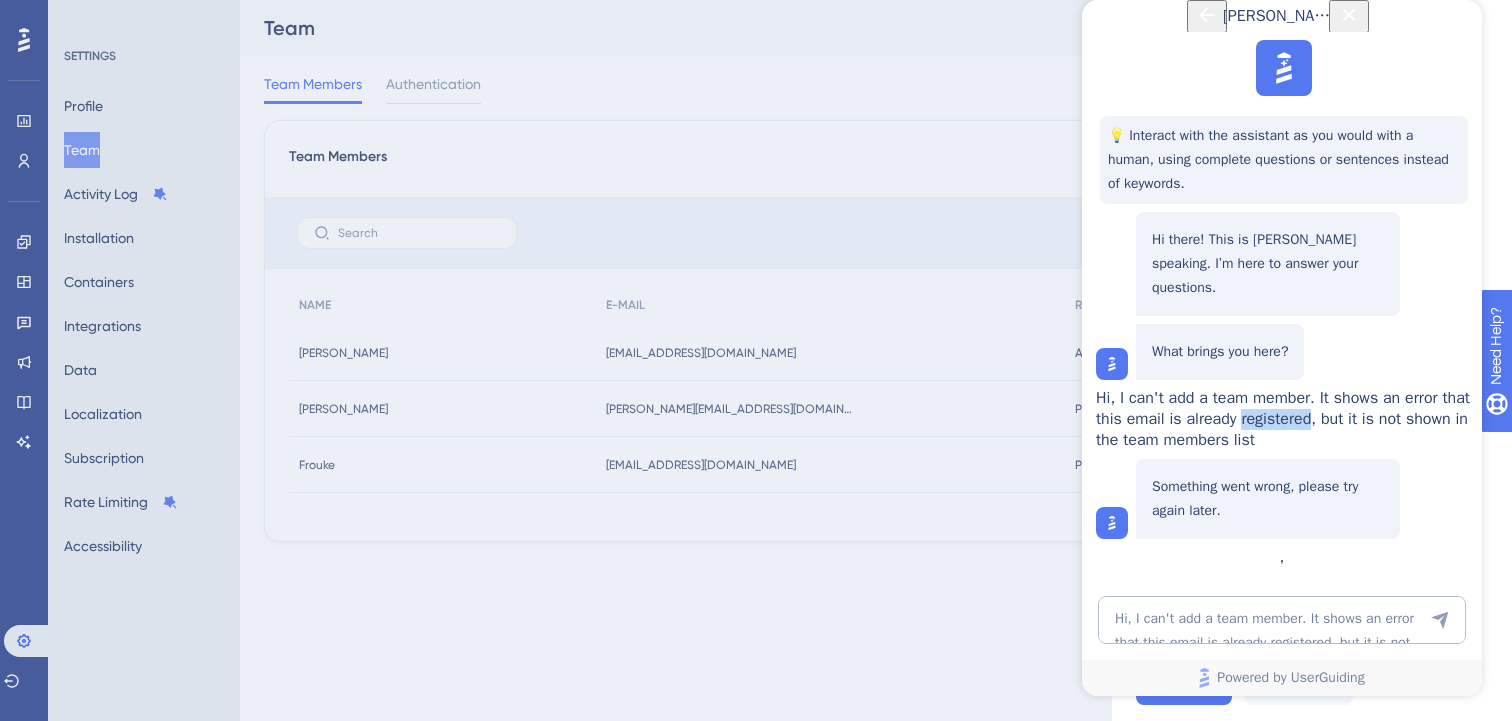 click on "Hi, I can't add a team member. It shows an error that this email is already registered, but it is not shown in the team members list" at bounding box center [1283, 419] 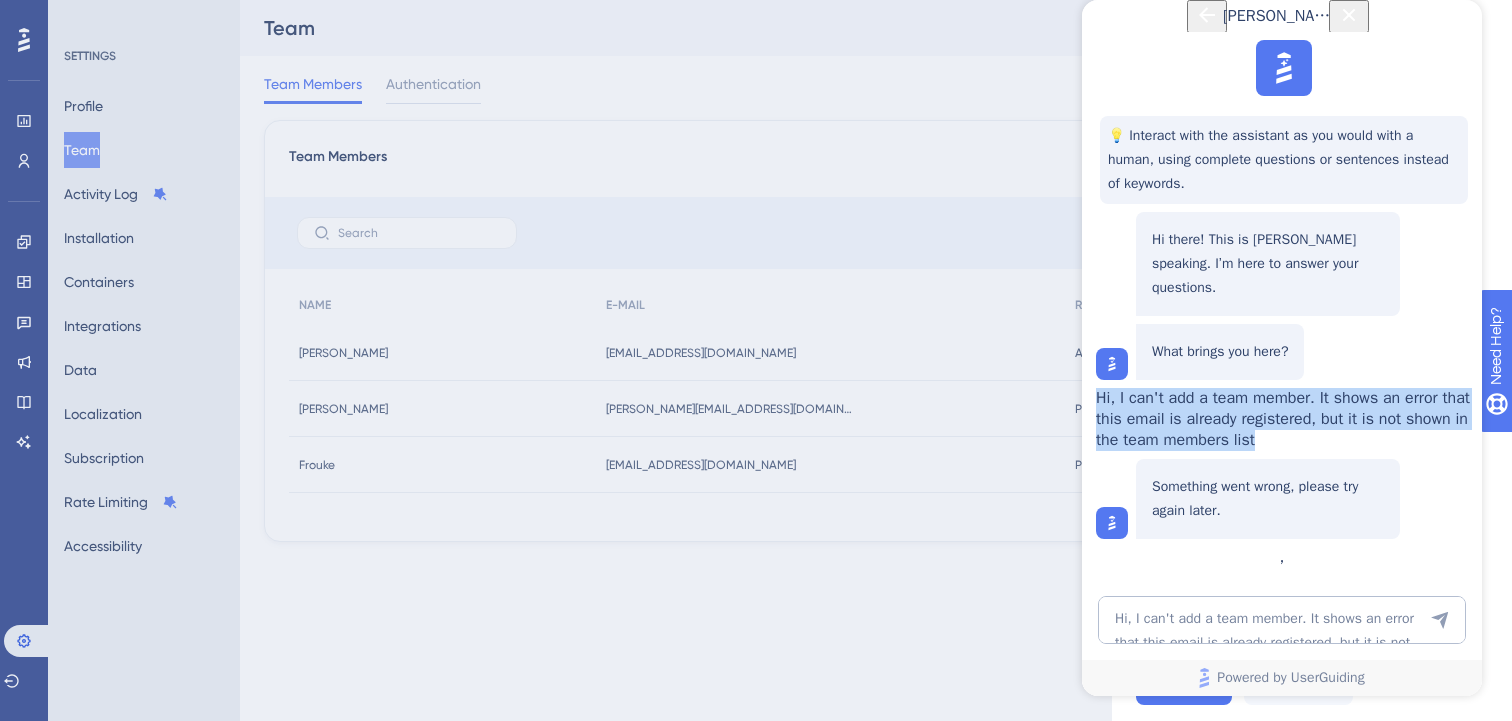 drag, startPoint x: 1426, startPoint y: 452, endPoint x: 1212, endPoint y: 369, distance: 229.53214 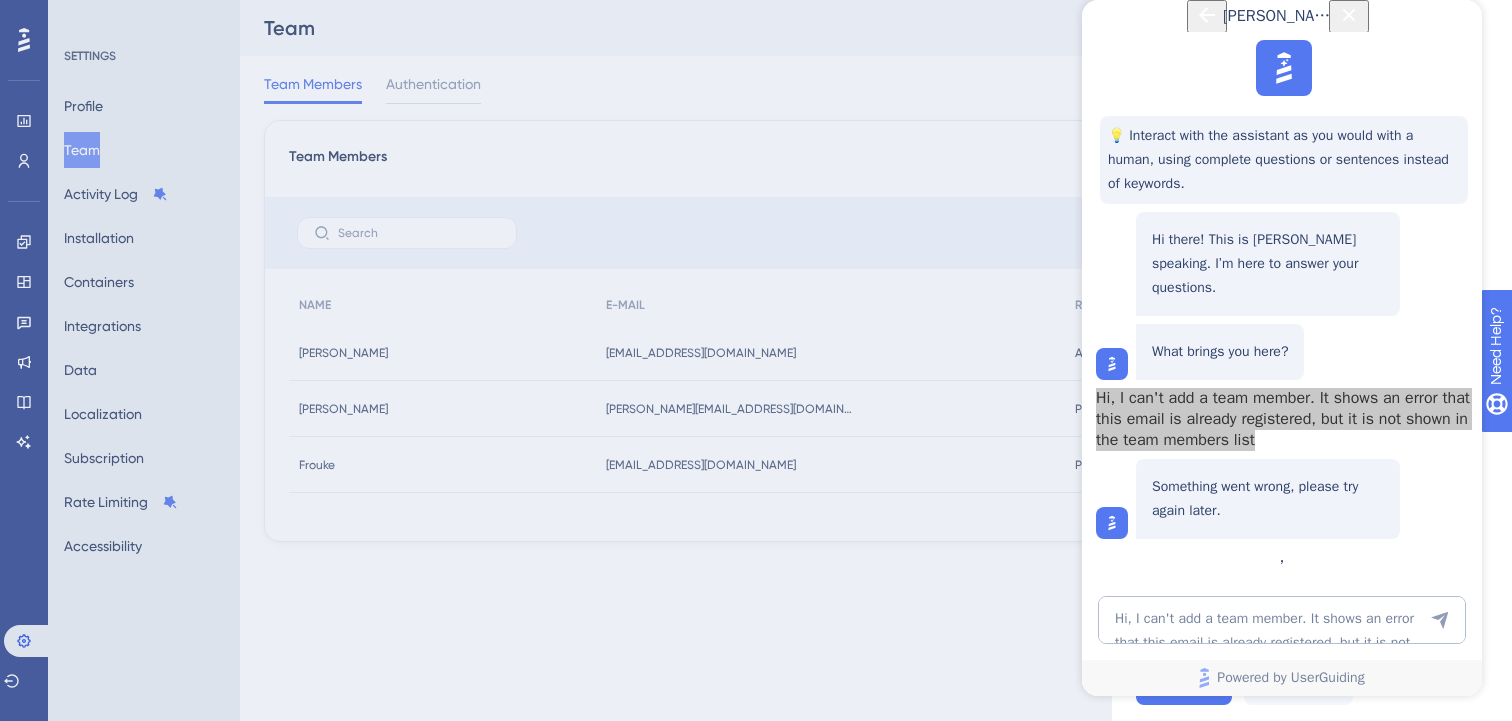 click on "New Team Member Member Information Name E-mail [PERSON_NAME][EMAIL_ADDRESS][PERSON_NAME][DOMAIN_NAME] Role Editor: Create & edit materials
Publisher: Editor + Publish changes
Admin: Publisher + Manage users & subscription Publisher Save Cancel" at bounding box center [756, 360] 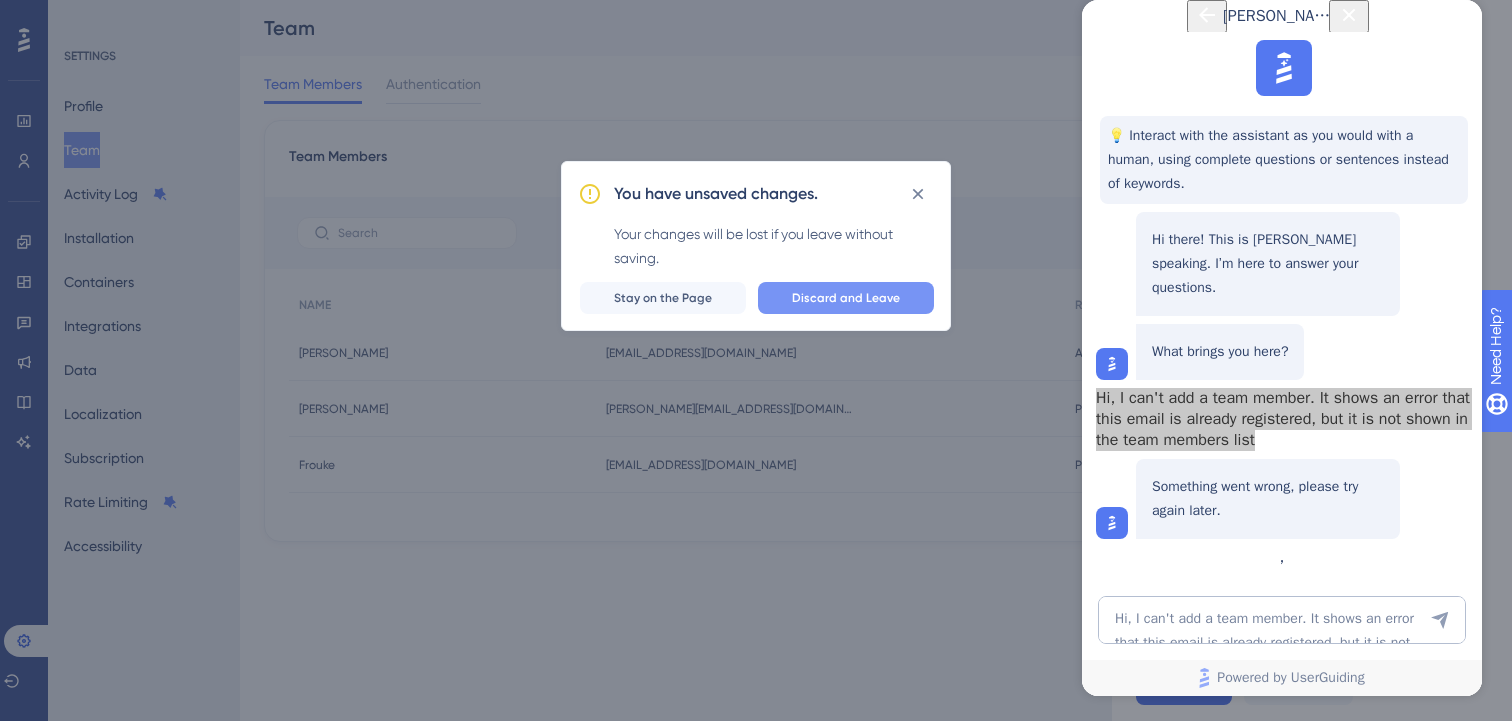 click on "Discard and Leave" at bounding box center [846, 298] 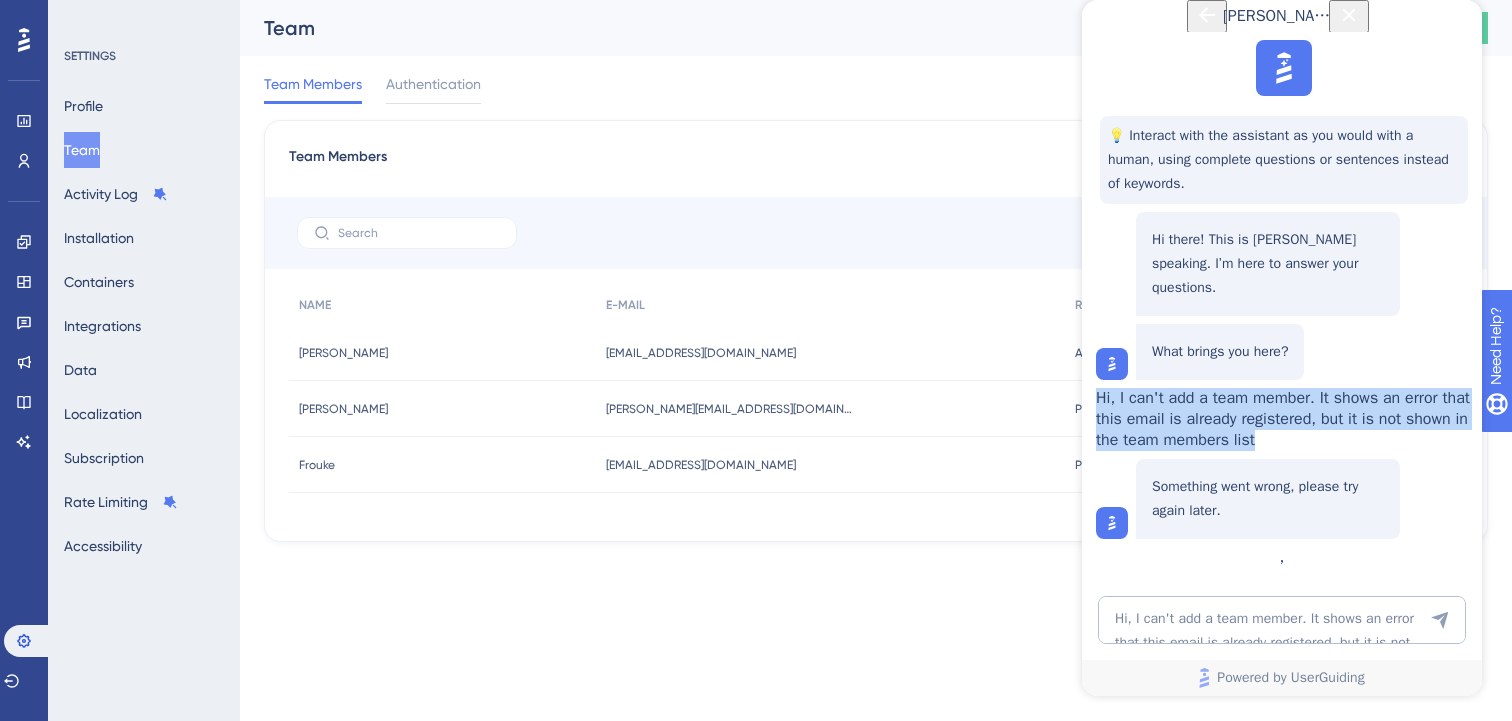 click 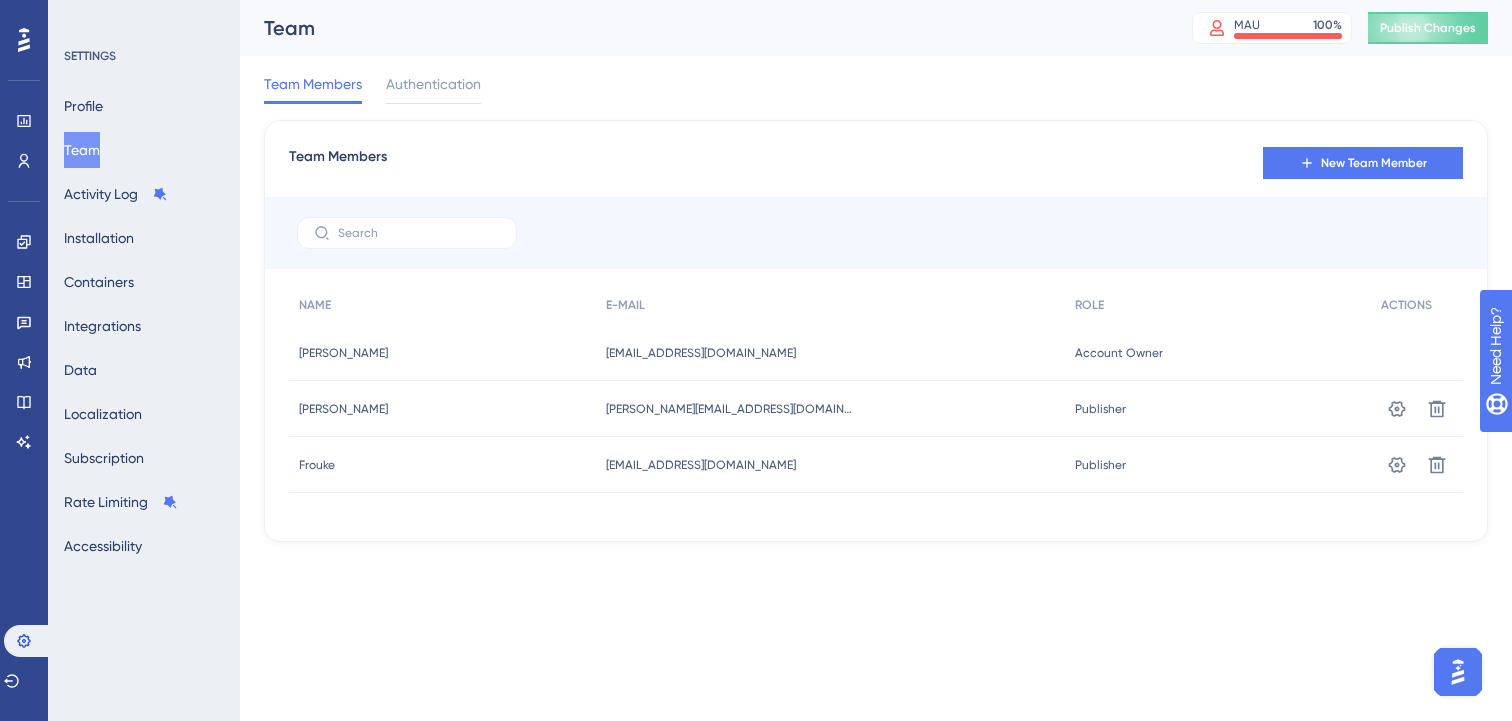 scroll, scrollTop: 0, scrollLeft: 0, axis: both 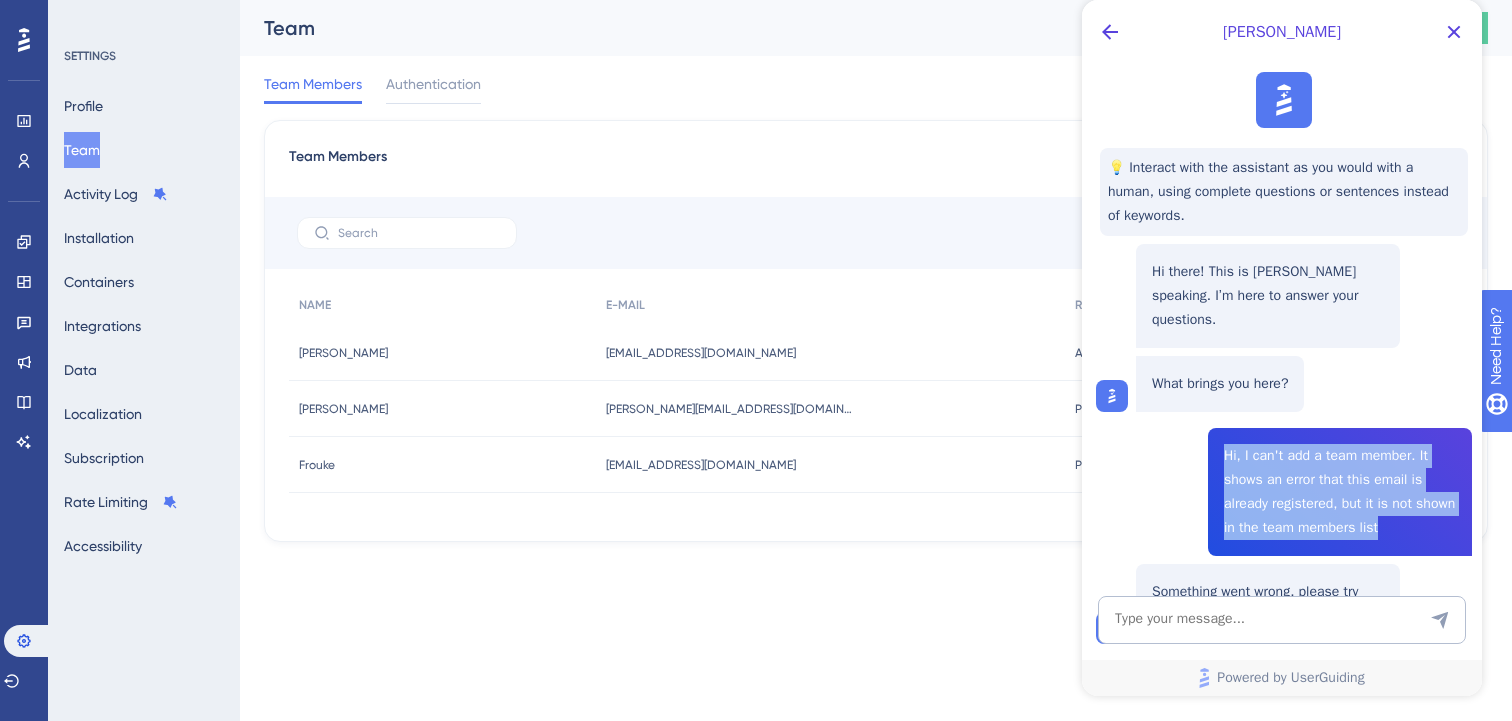 drag, startPoint x: 1221, startPoint y: 427, endPoint x: 1455, endPoint y: 513, distance: 249.30302 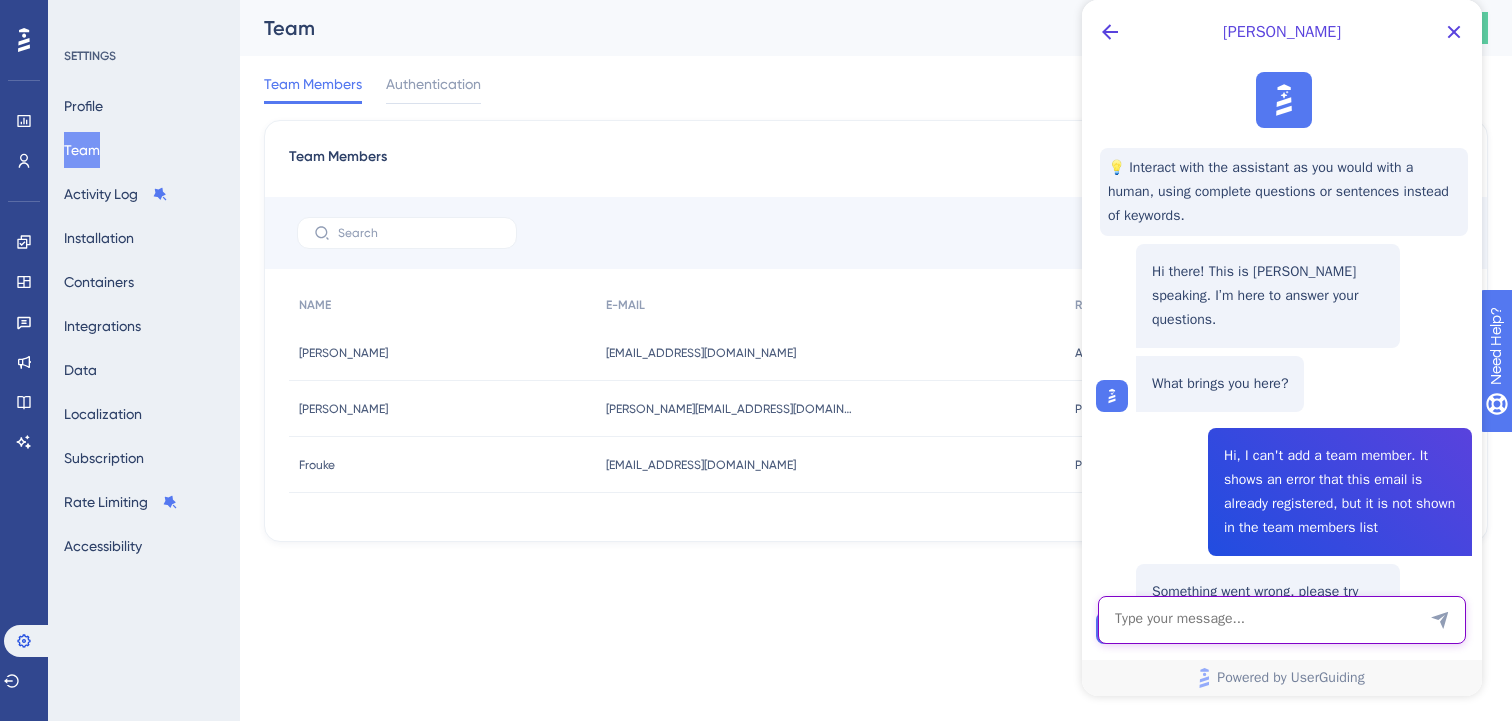 click at bounding box center [1282, 620] 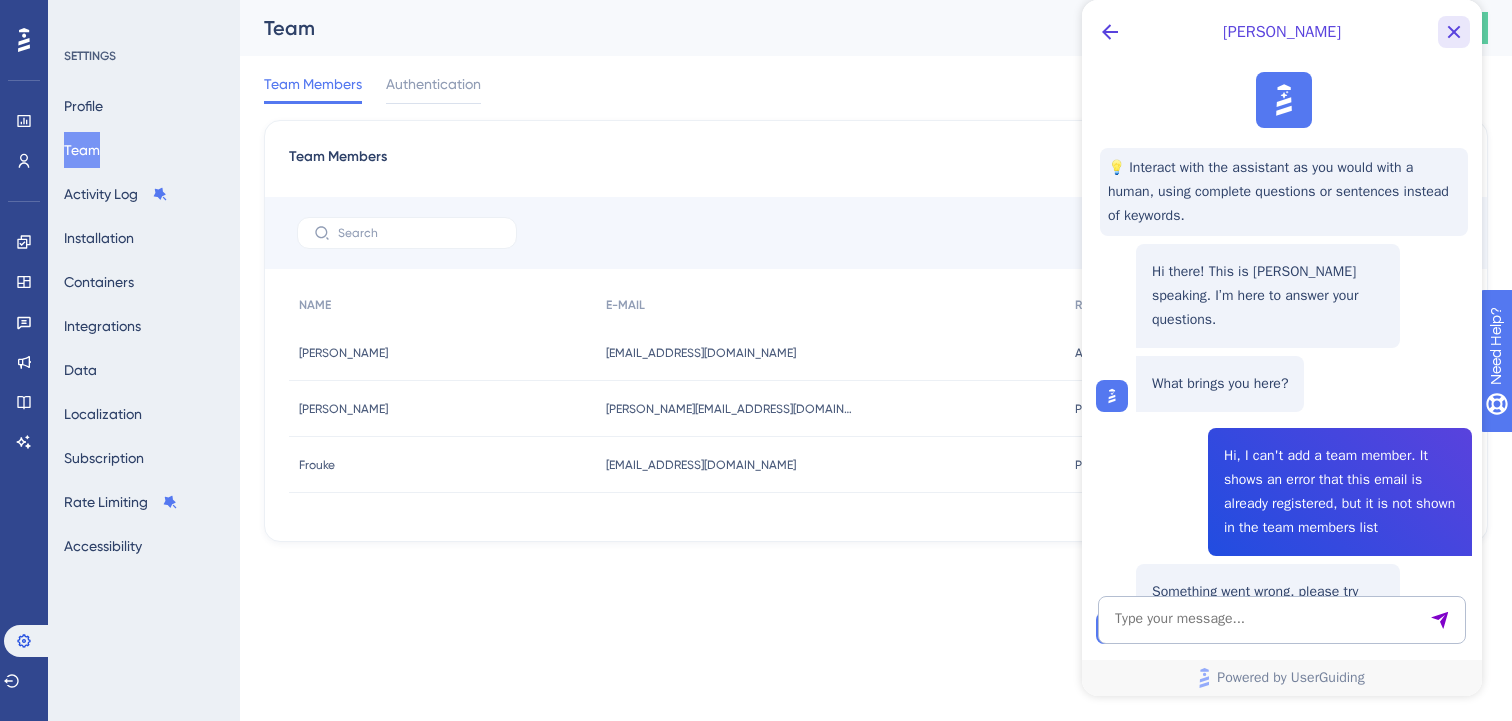 click 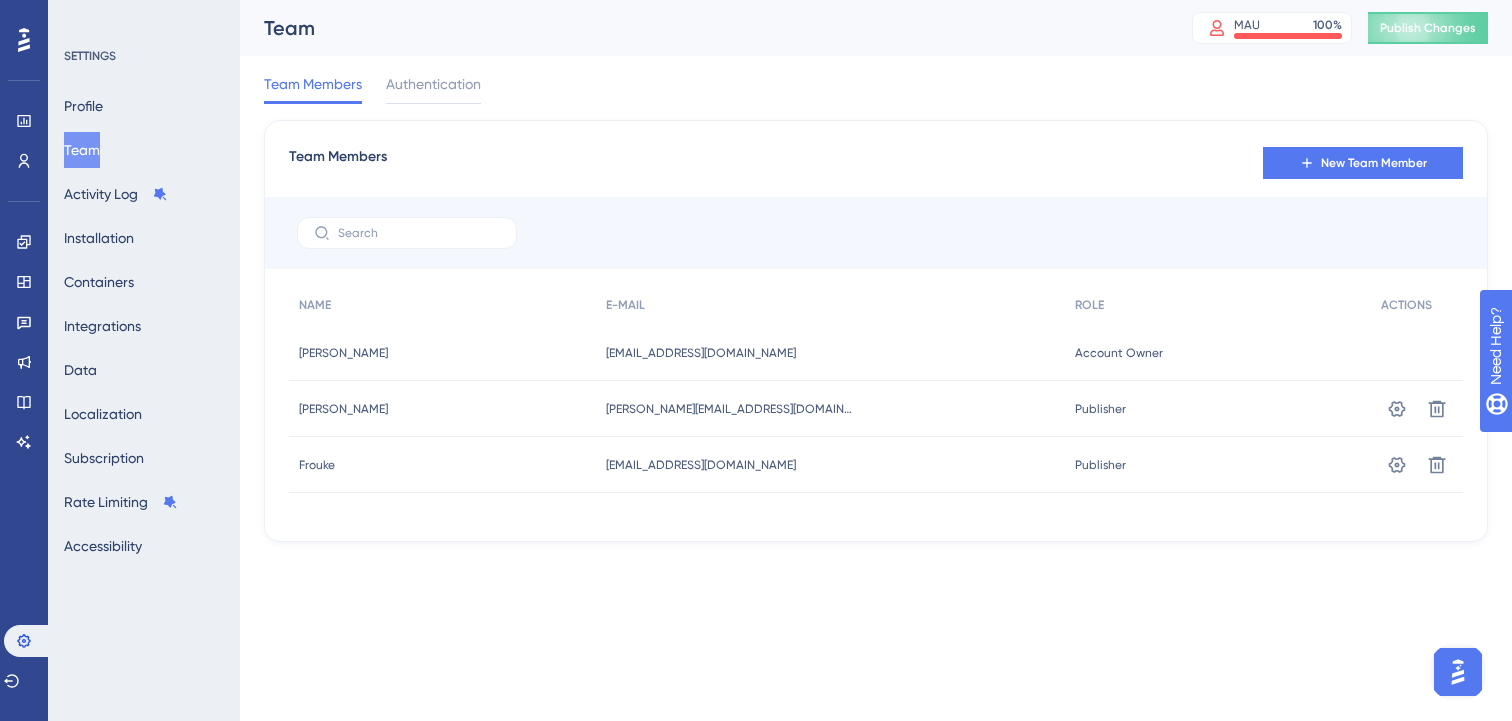 scroll, scrollTop: 0, scrollLeft: 0, axis: both 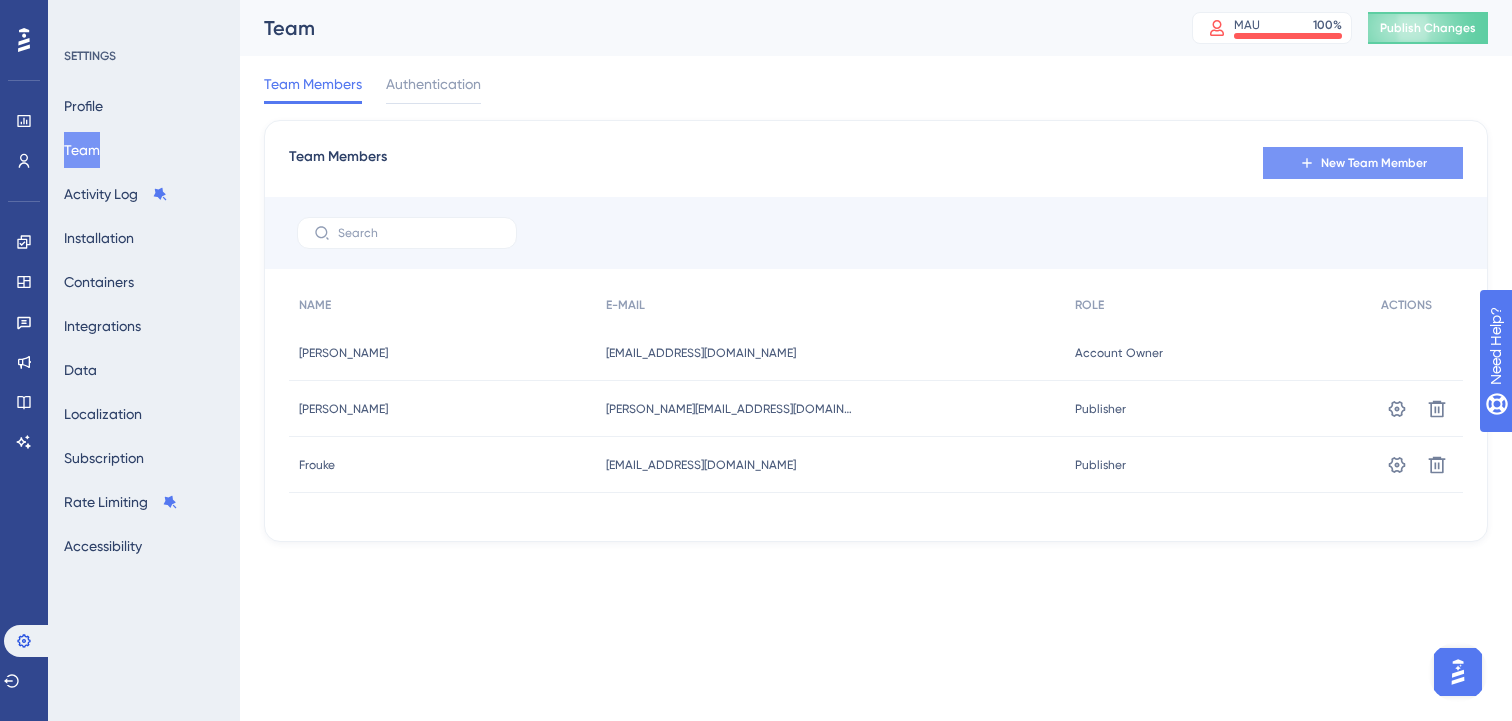 click on "New Team Member" at bounding box center (1363, 163) 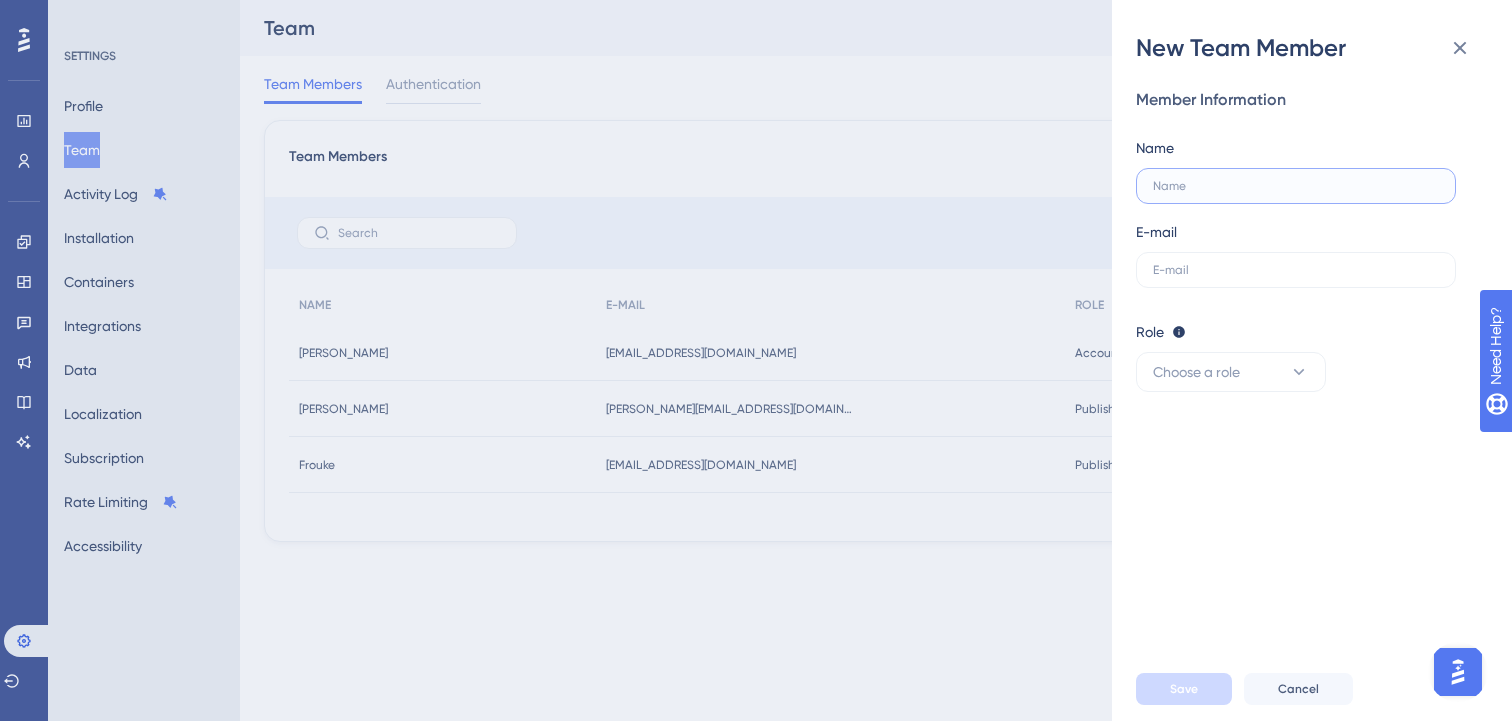 click at bounding box center [1296, 186] 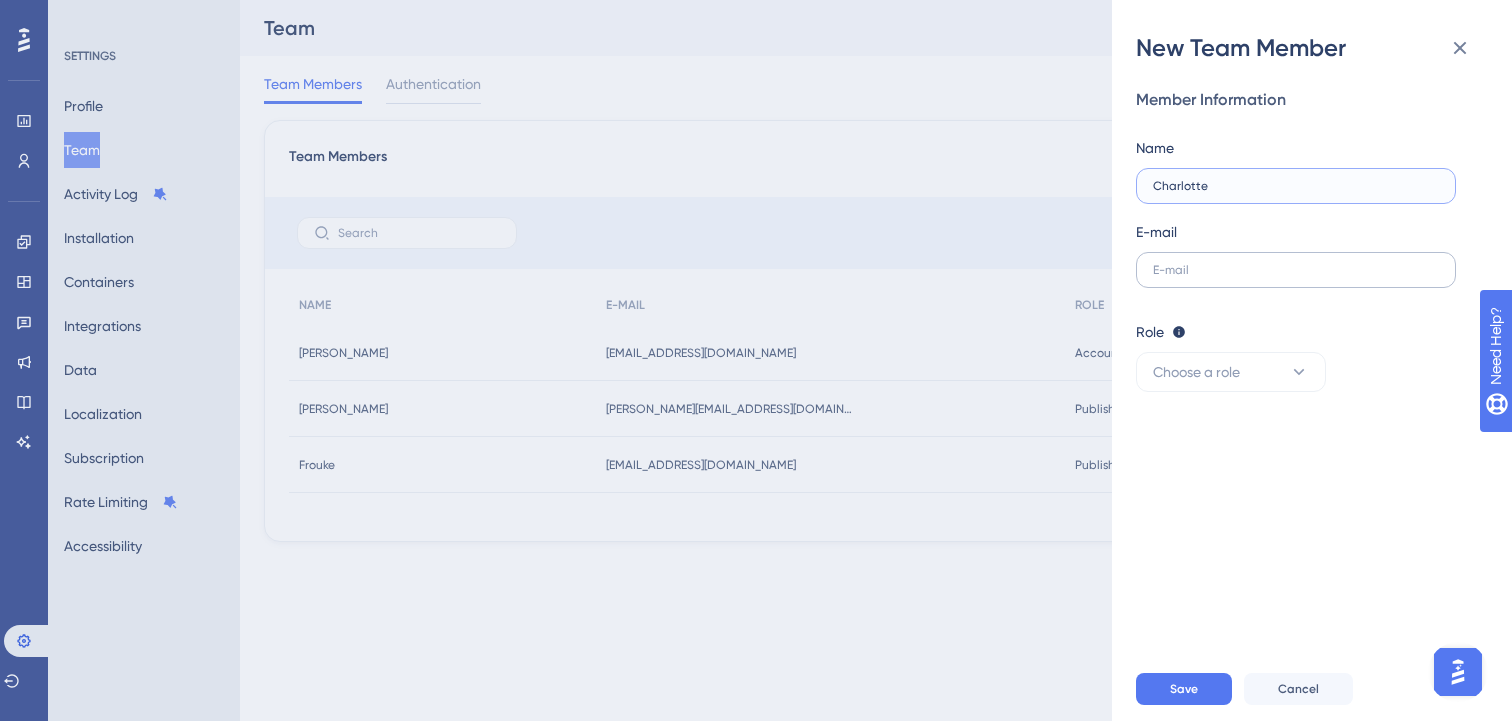 type on "Charlotte" 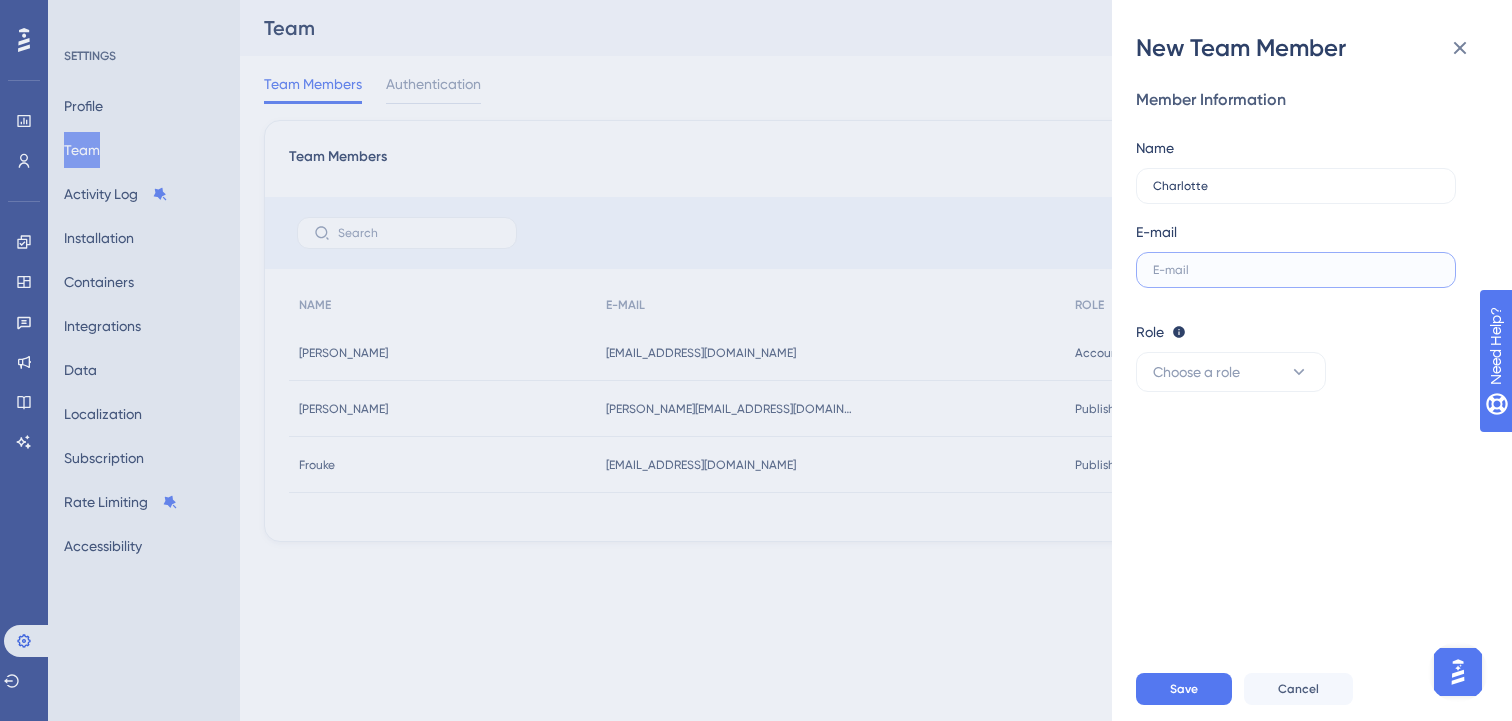 click at bounding box center (1296, 270) 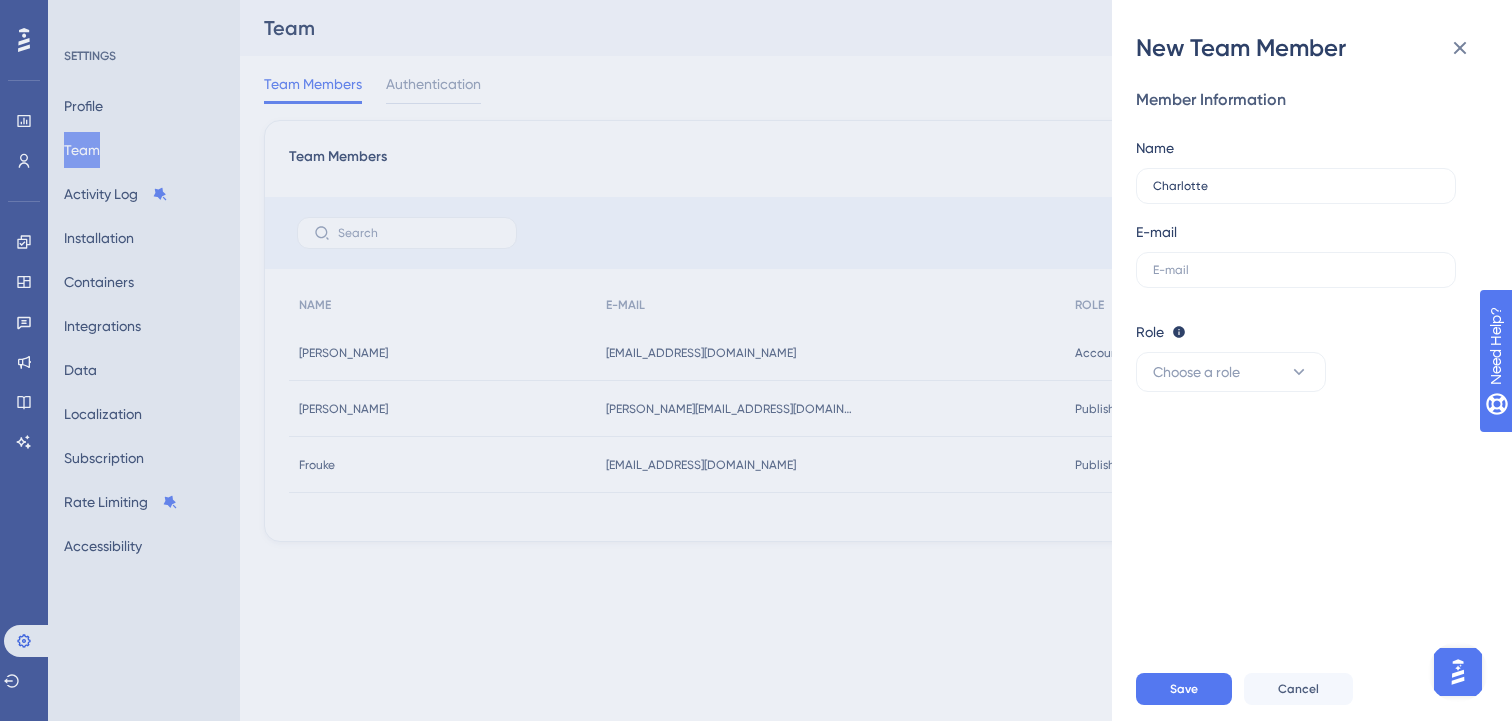 click on "New Team Member Member Information Name [PERSON_NAME] E-mail Role Editor: Create & edit materials
Publisher: Editor + Publish changes
Admin: Publisher + Manage users & subscription Choose a role Save Cancel" at bounding box center [756, 360] 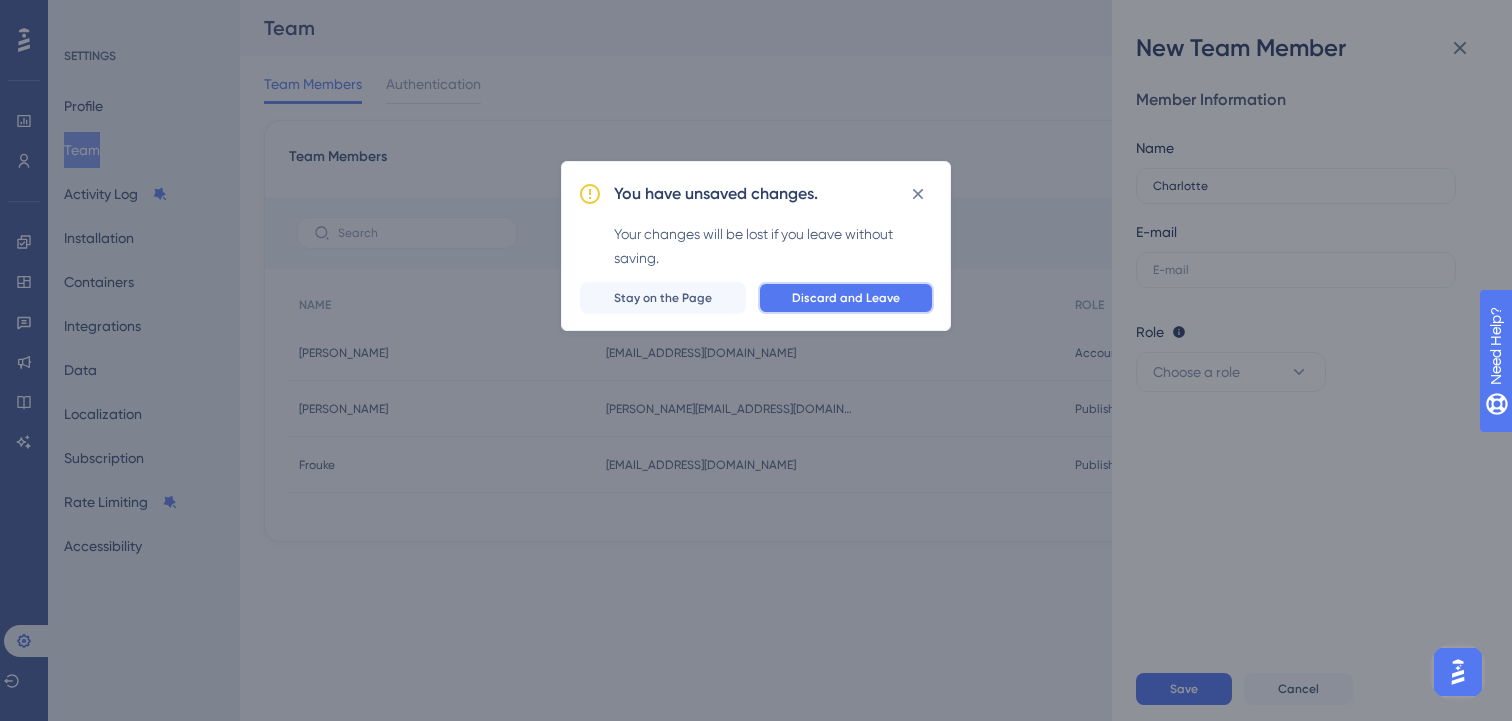 click on "Discard and Leave" at bounding box center (846, 298) 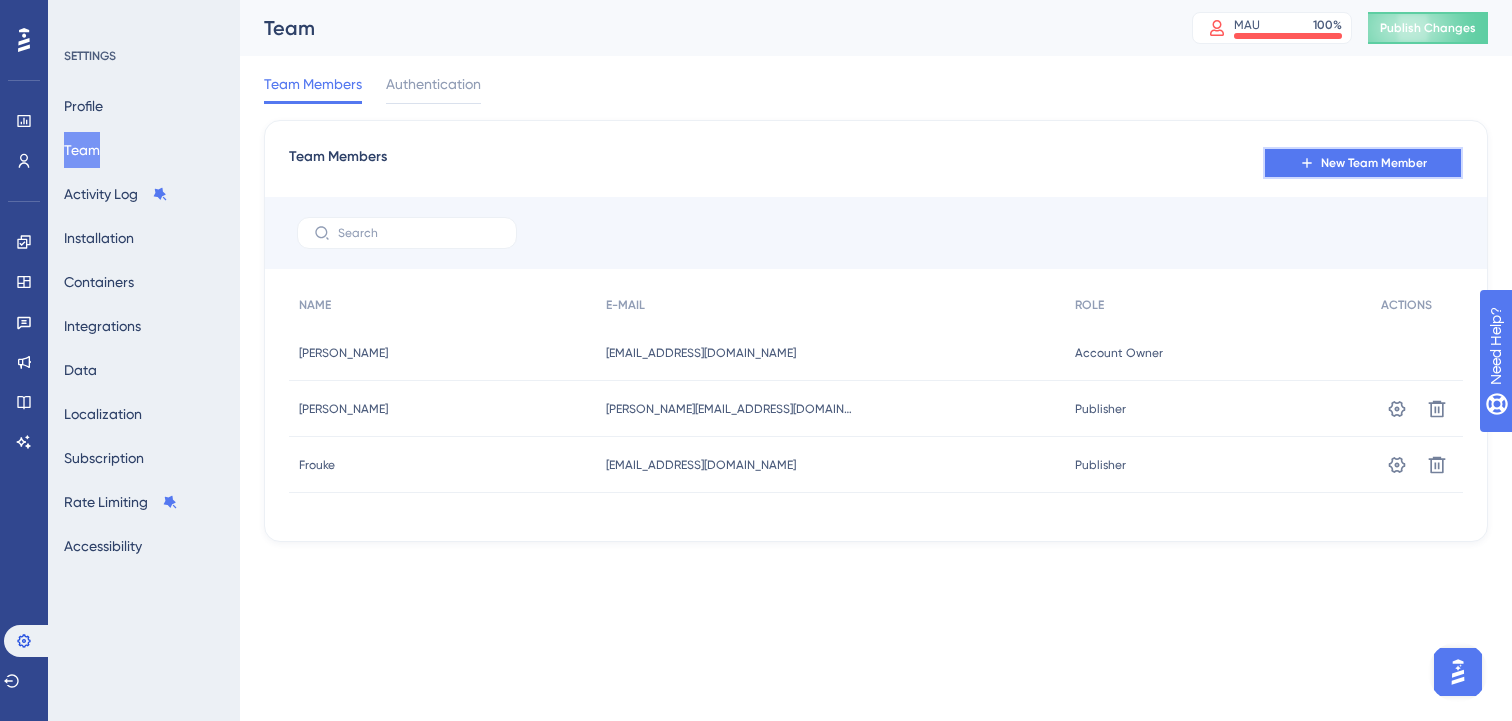 click on "New Team Member" at bounding box center (1374, 163) 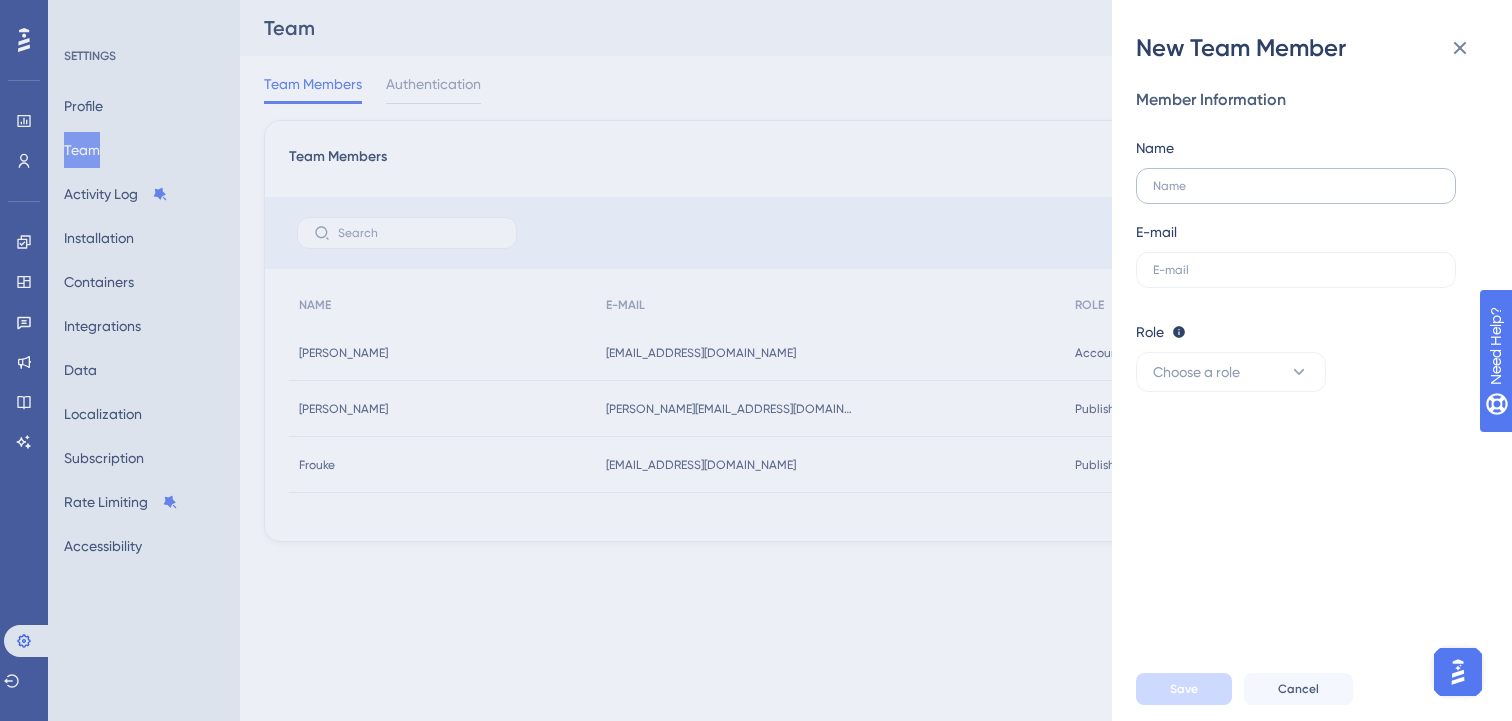 click at bounding box center (1296, 186) 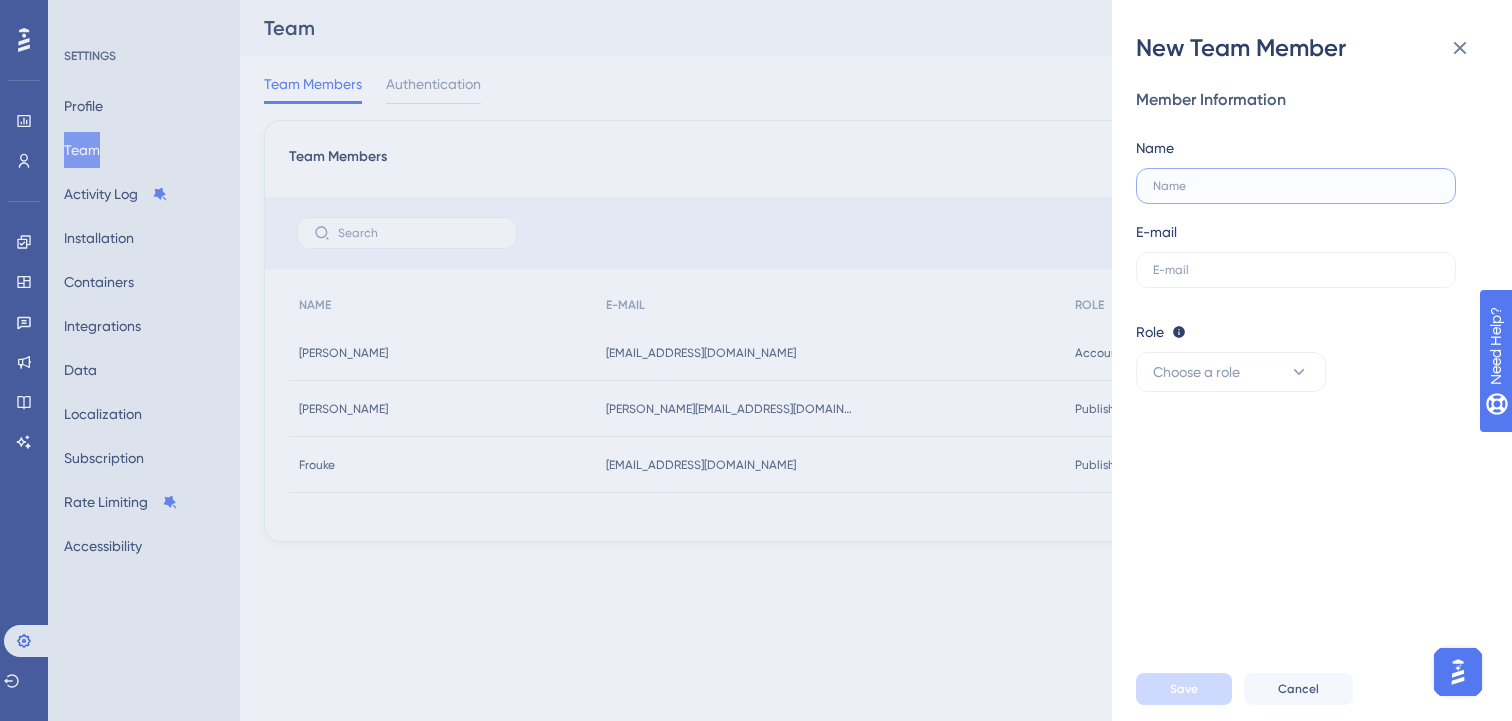 click at bounding box center [1296, 186] 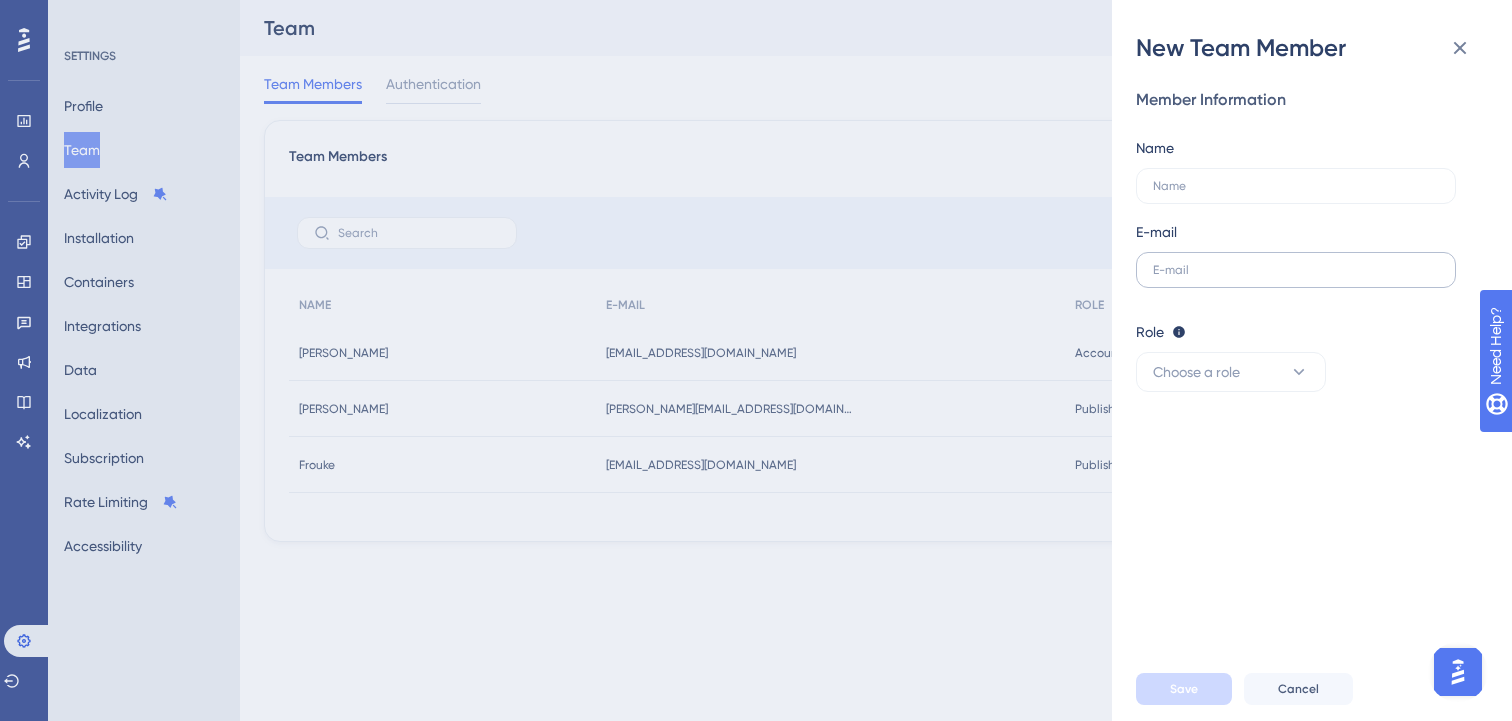 click at bounding box center [1296, 270] 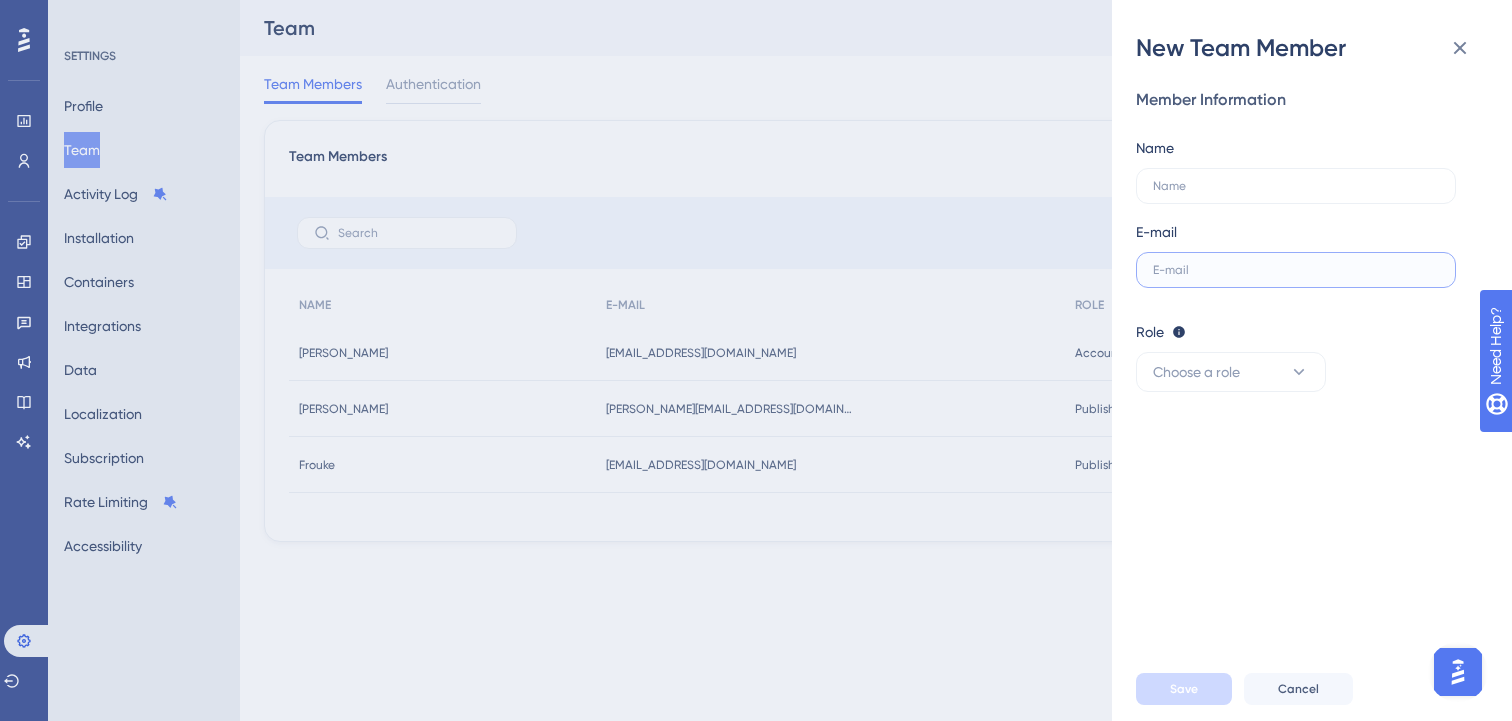 paste on "[PERSON_NAME][EMAIL_ADDRESS][PERSON_NAME][DOMAIN_NAME]" 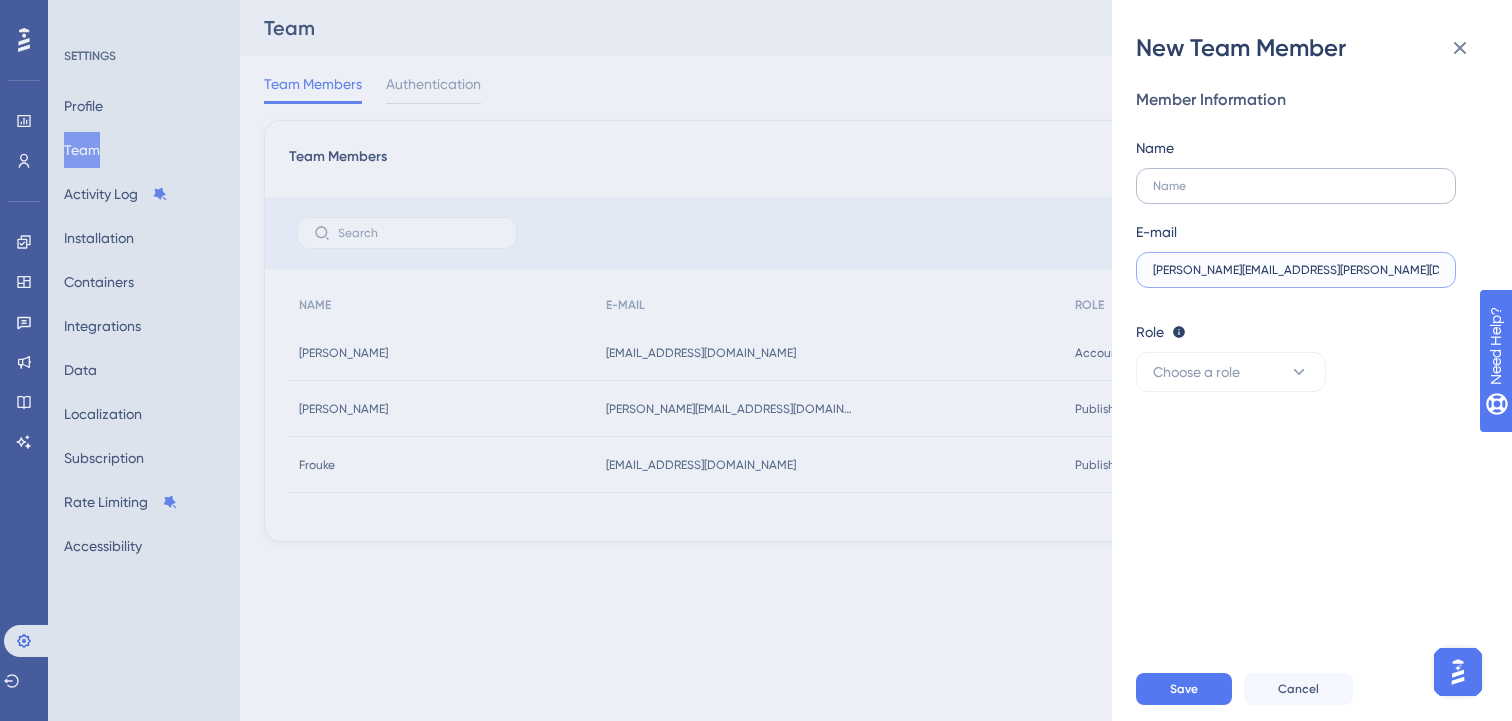 type on "[PERSON_NAME][EMAIL_ADDRESS][PERSON_NAME][DOMAIN_NAME]" 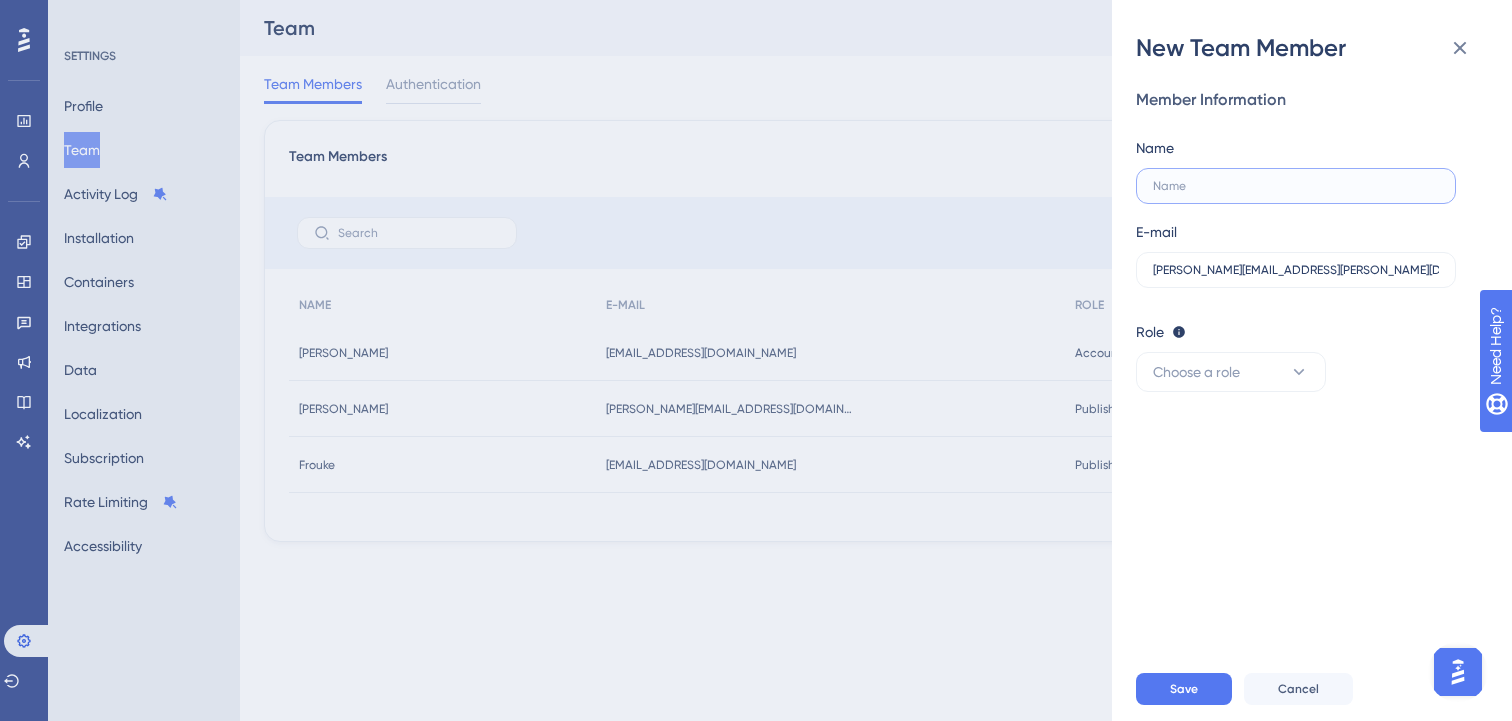 click at bounding box center (1296, 186) 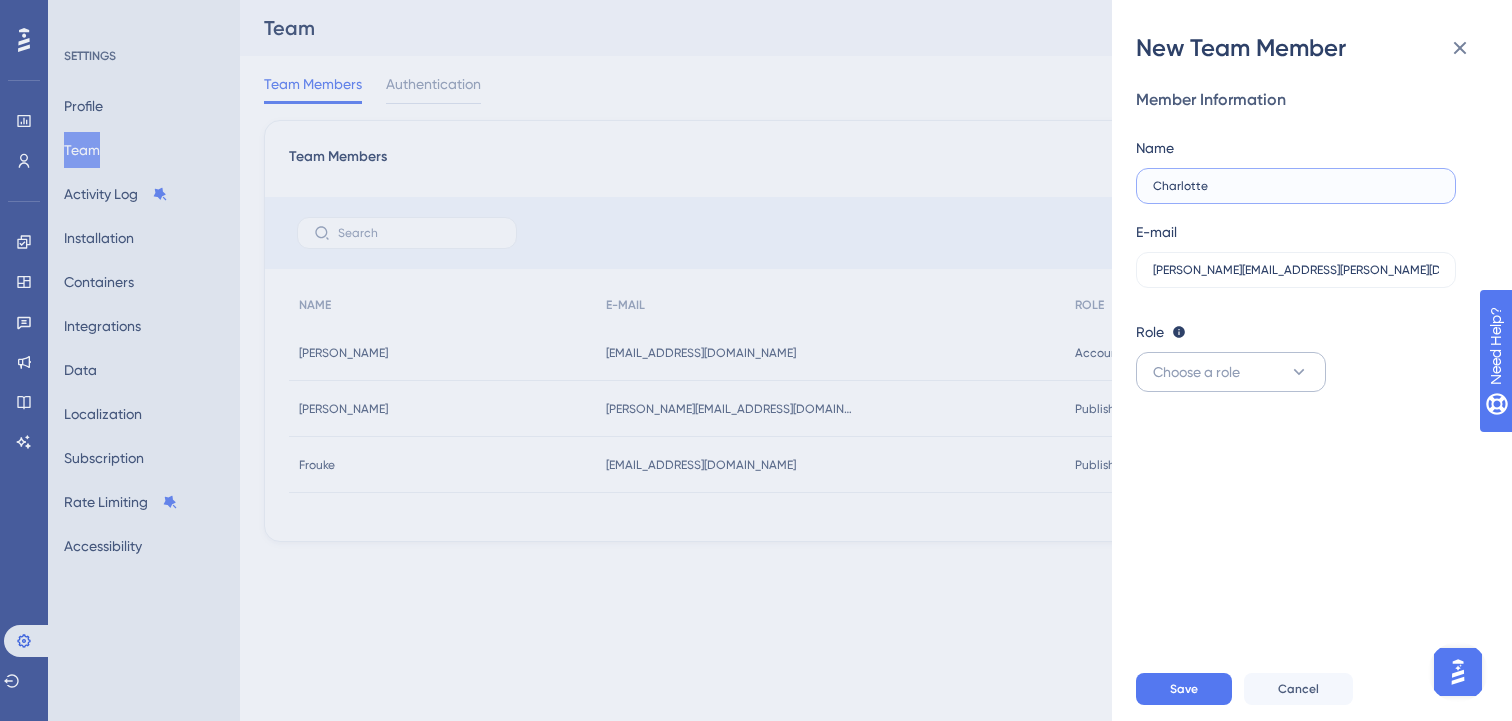 type on "Charlotte" 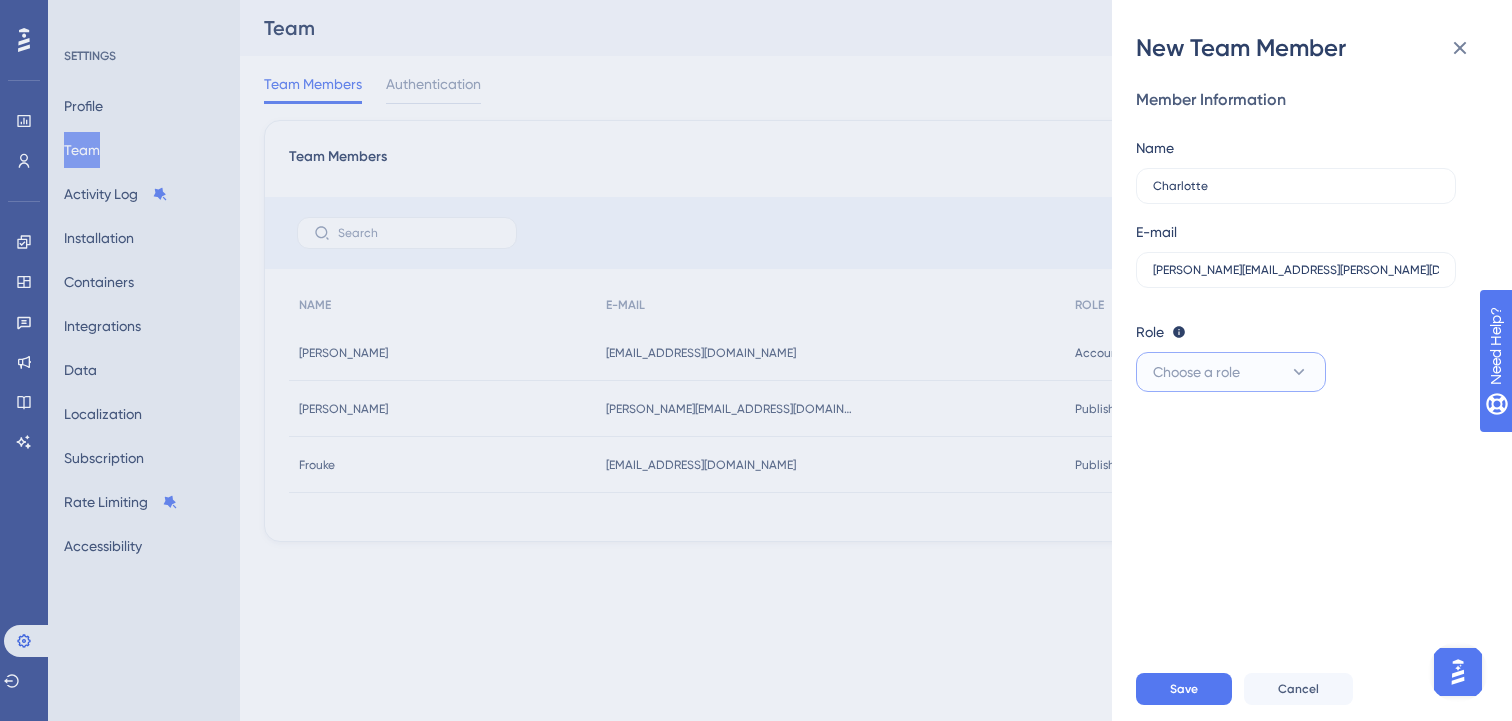 click on "Choose a role" at bounding box center [1231, 372] 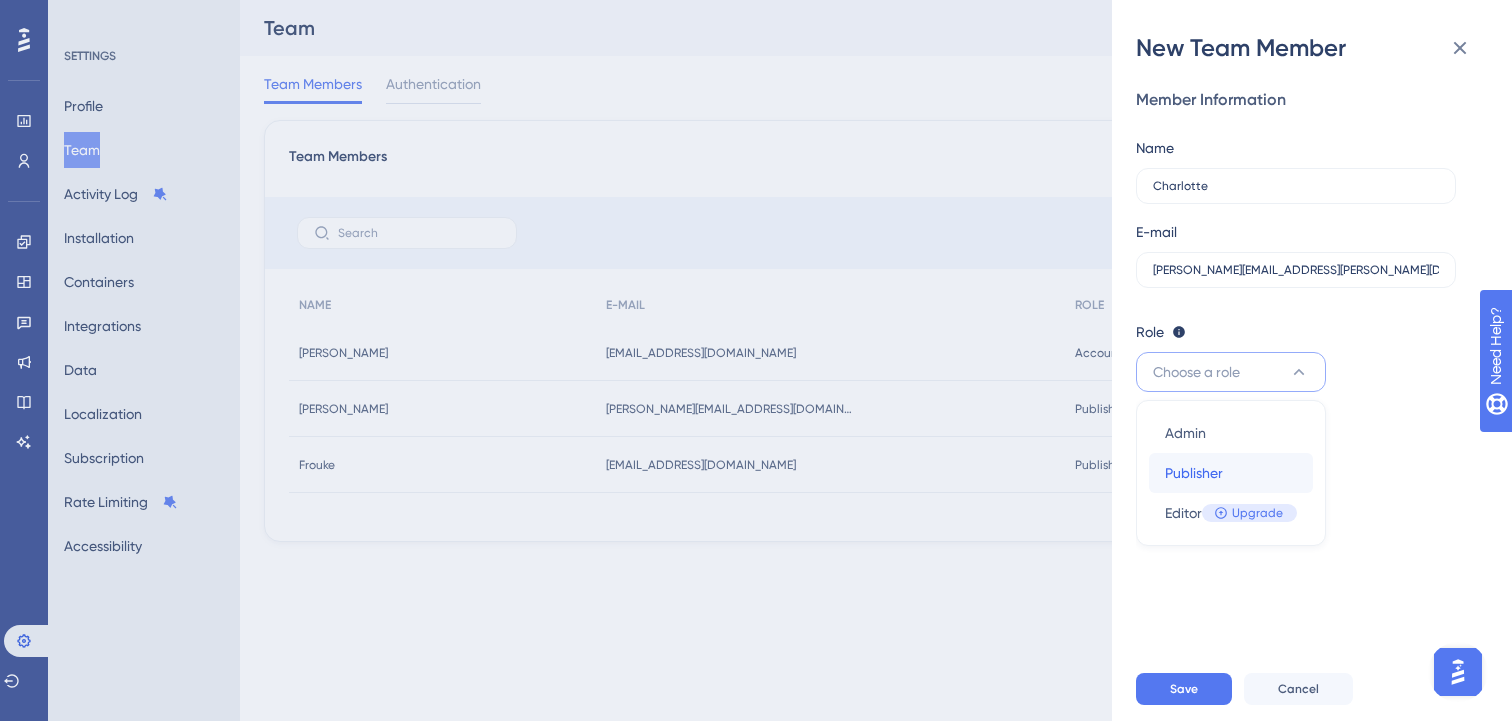 click on "Publisher" at bounding box center (1194, 473) 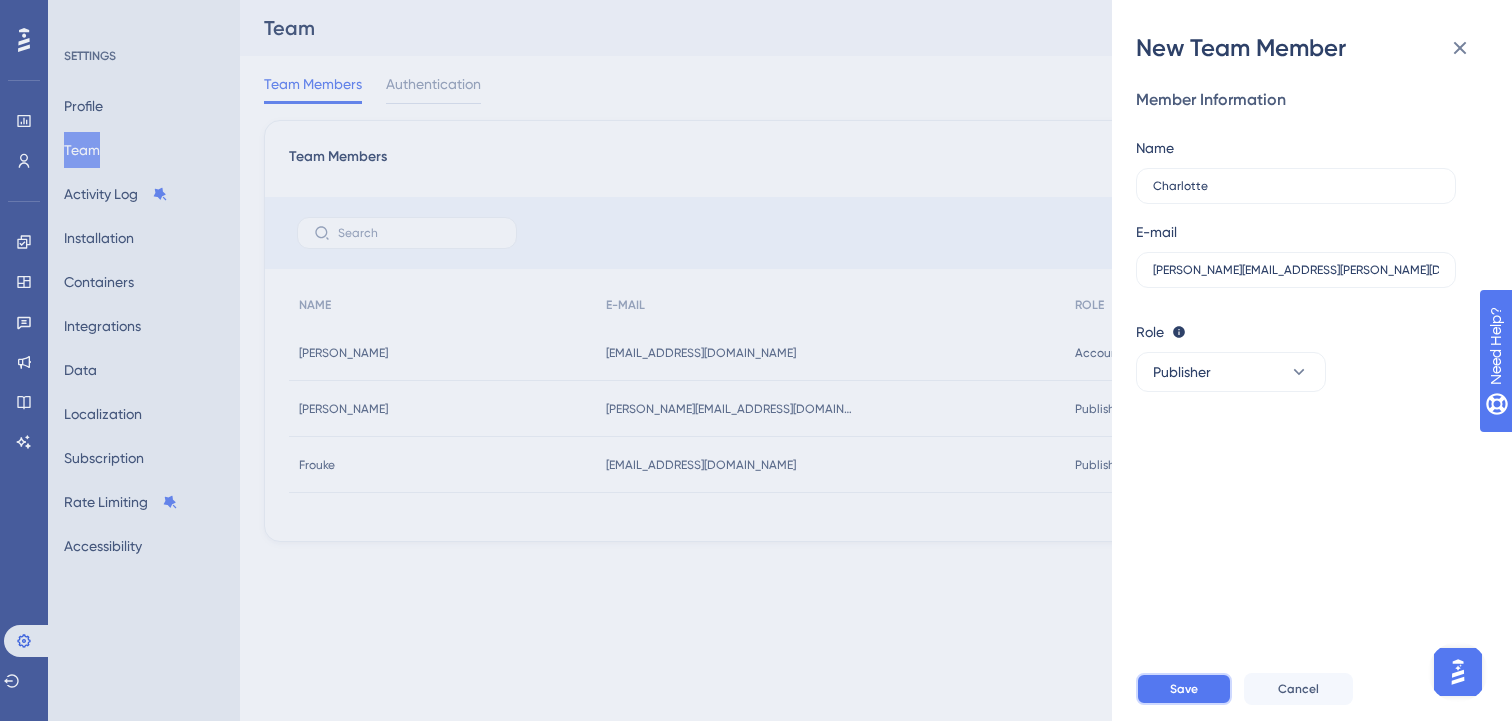 click on "Save" at bounding box center [1184, 689] 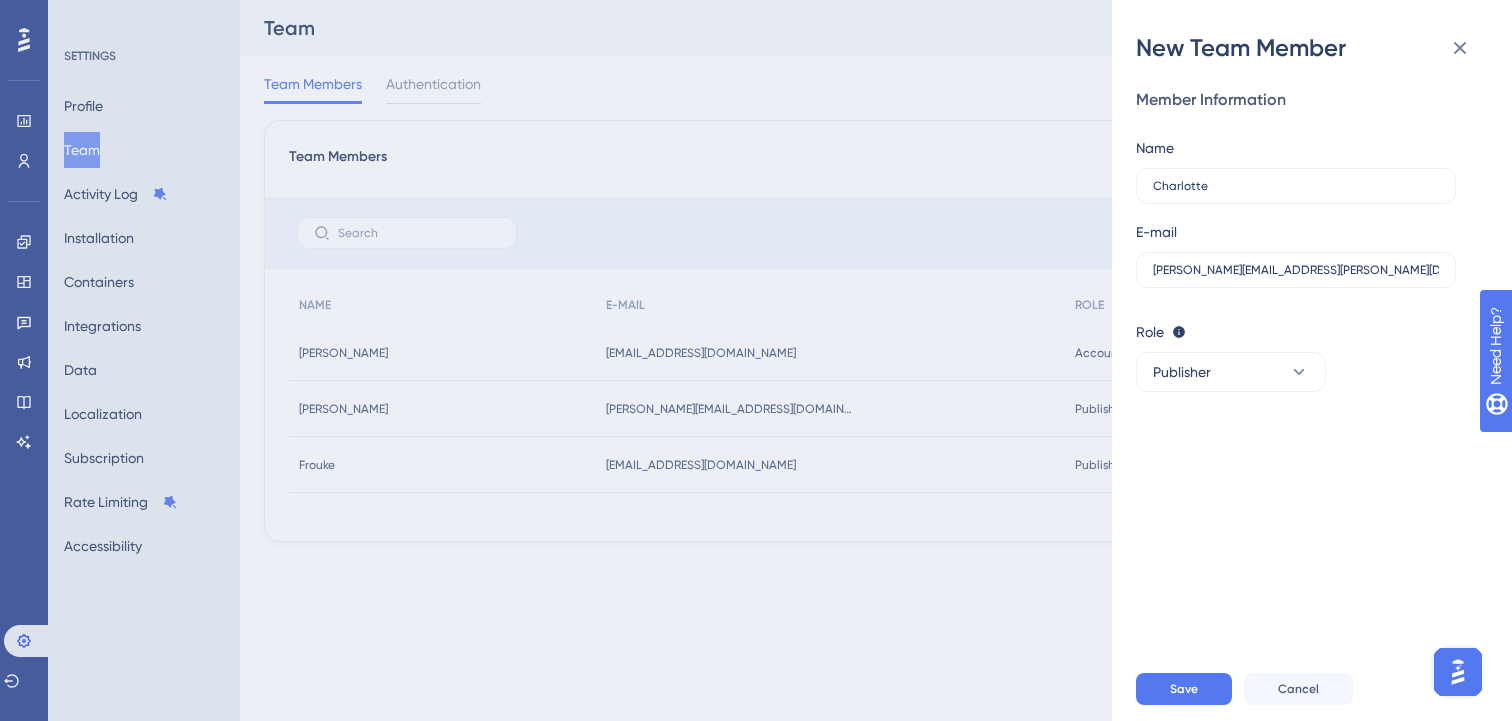 click on "New Team Member Member Information Name [PERSON_NAME] E-mail [PERSON_NAME][EMAIL_ADDRESS][PERSON_NAME][DOMAIN_NAME] Role Editor: Create & edit materials
Publisher: Editor + Publish changes
Admin: Publisher + Manage users & subscription Publisher Save Cancel" at bounding box center (756, 360) 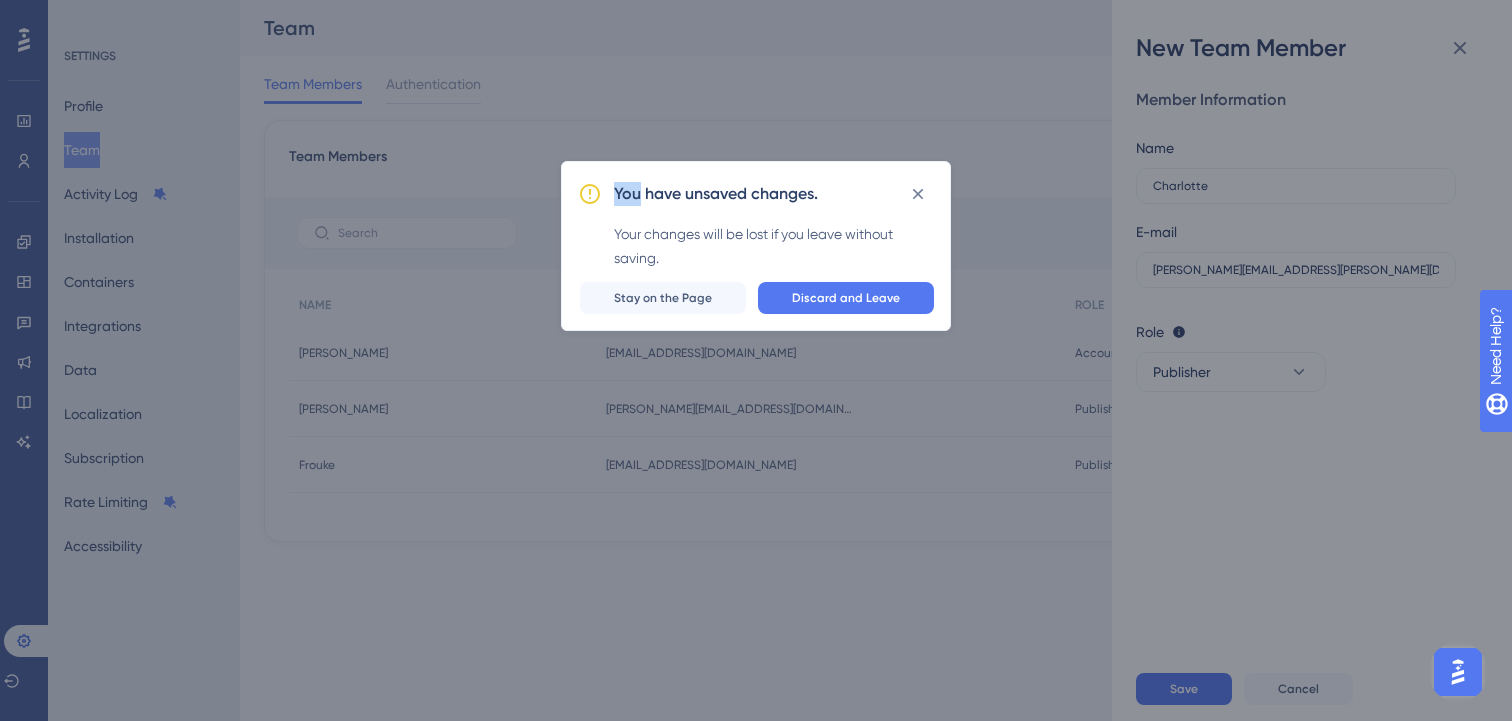 click on "You have unsaved changes. Your changes will be lost if you leave without saving. Discard and Leave Stay on the Page" at bounding box center (756, 360) 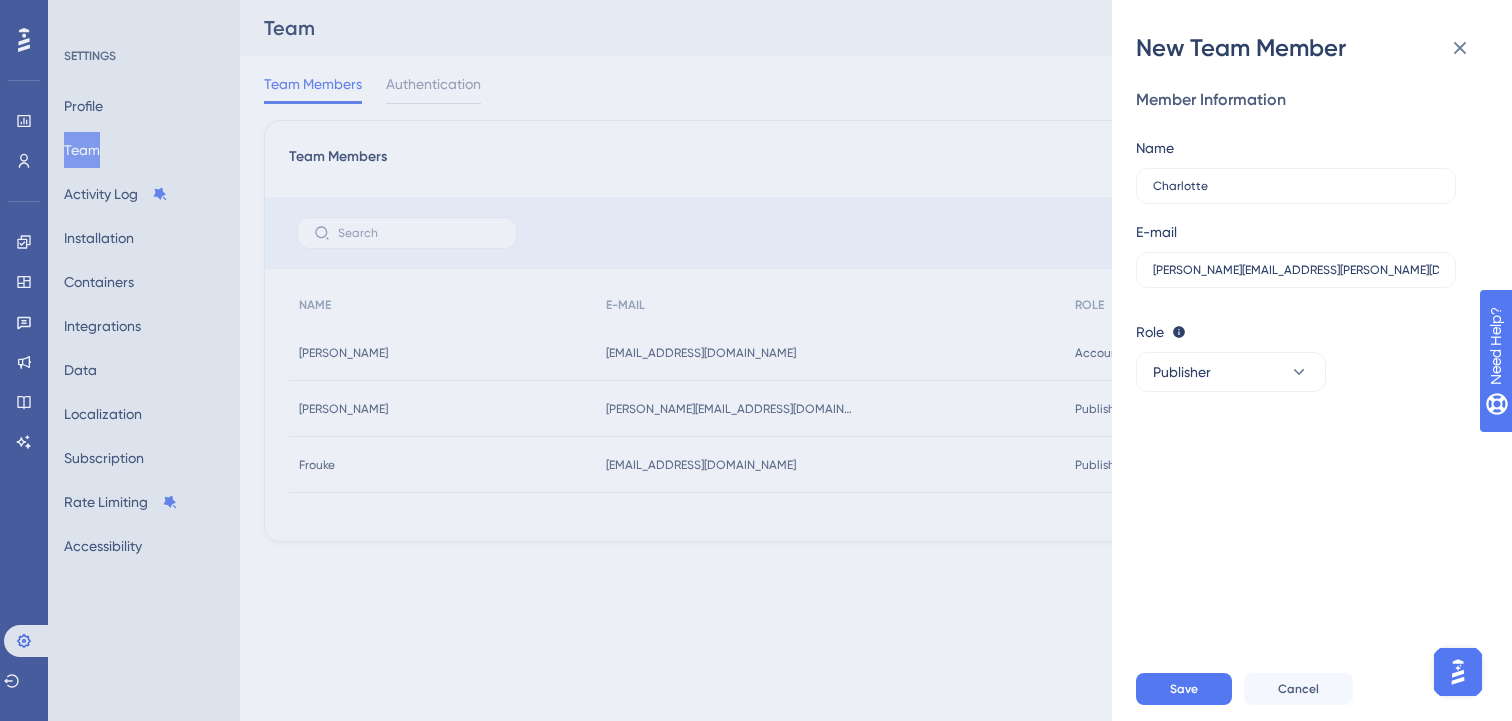 click on "New Team Member Member Information Name [PERSON_NAME] E-mail [PERSON_NAME][EMAIL_ADDRESS][PERSON_NAME][DOMAIN_NAME] Role Editor: Create & edit materials
Publisher: Editor + Publish changes
Admin: Publisher + Manage users & subscription Publisher Save Cancel" at bounding box center [756, 360] 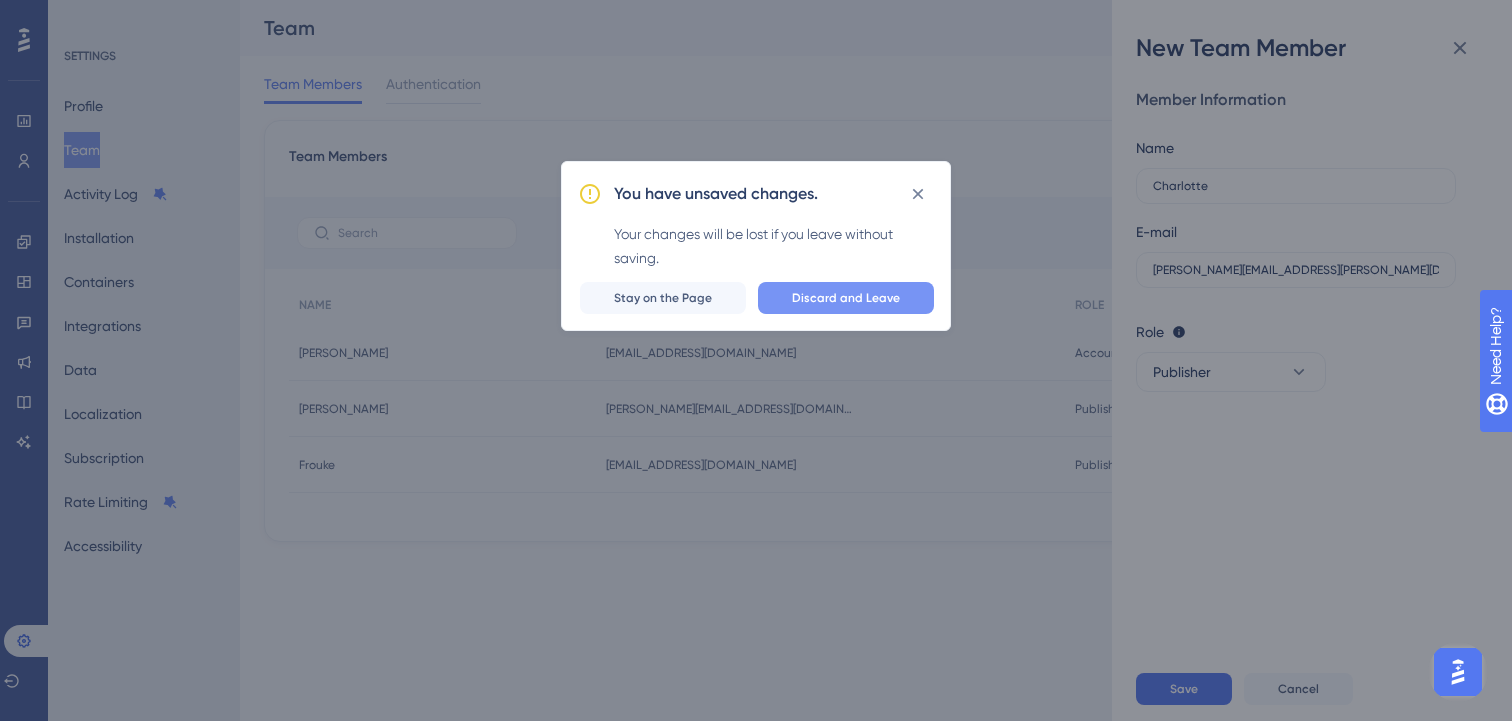 click on "Discard and Leave" at bounding box center (846, 298) 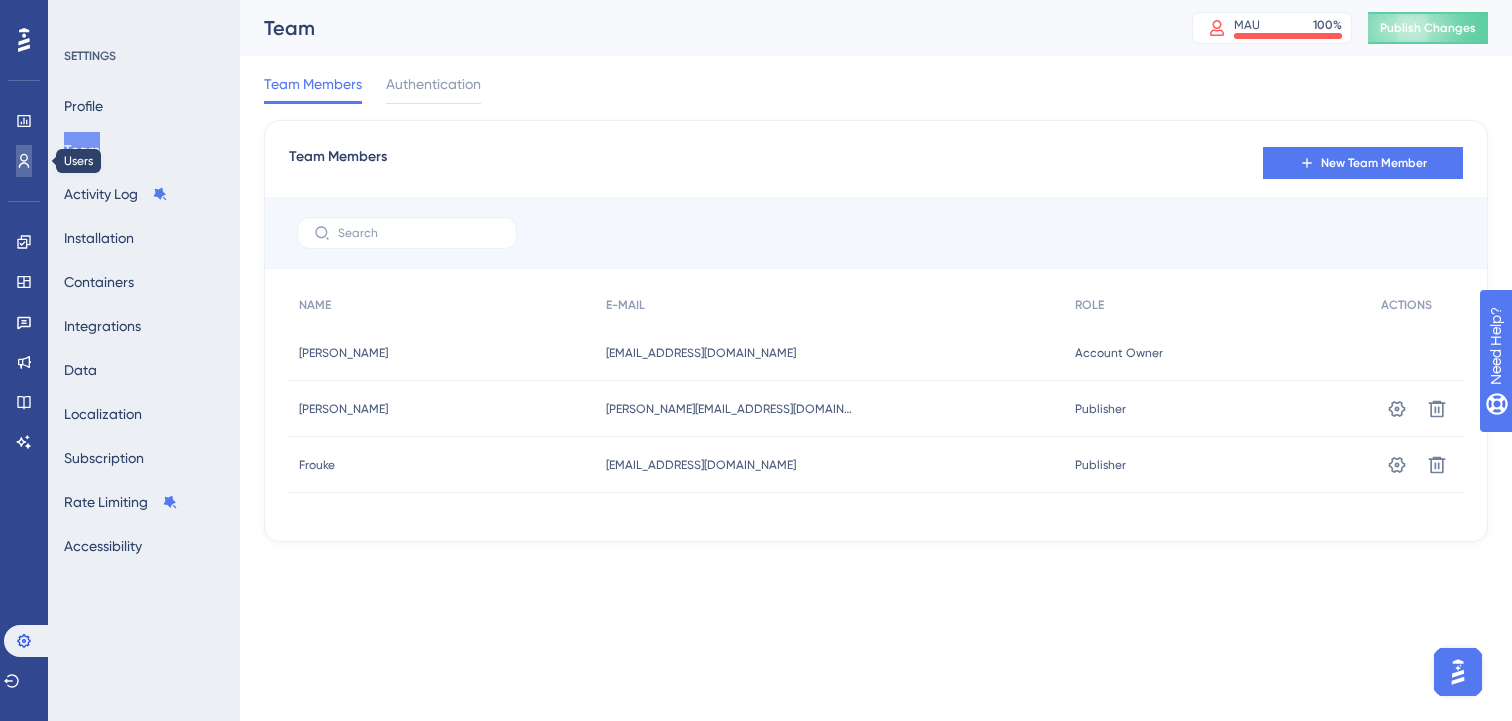 click 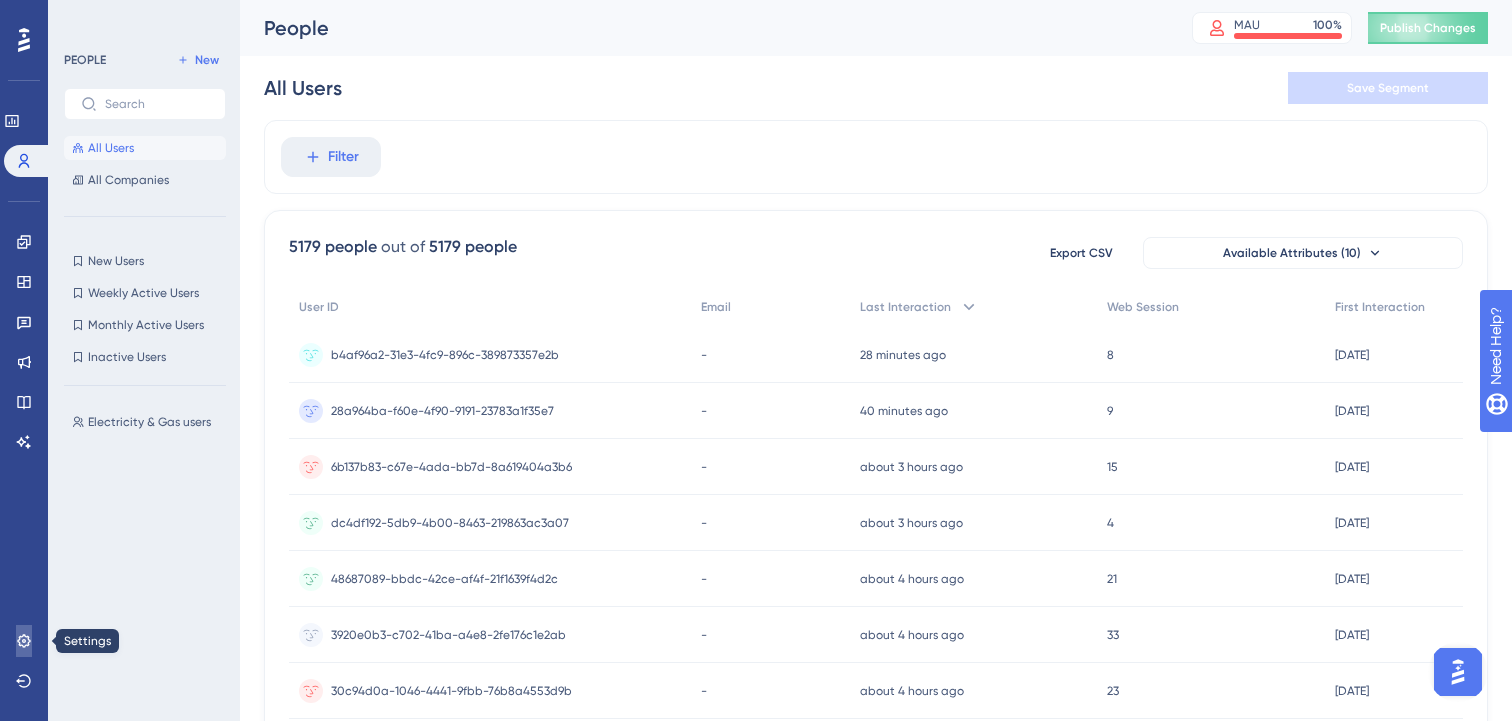 click 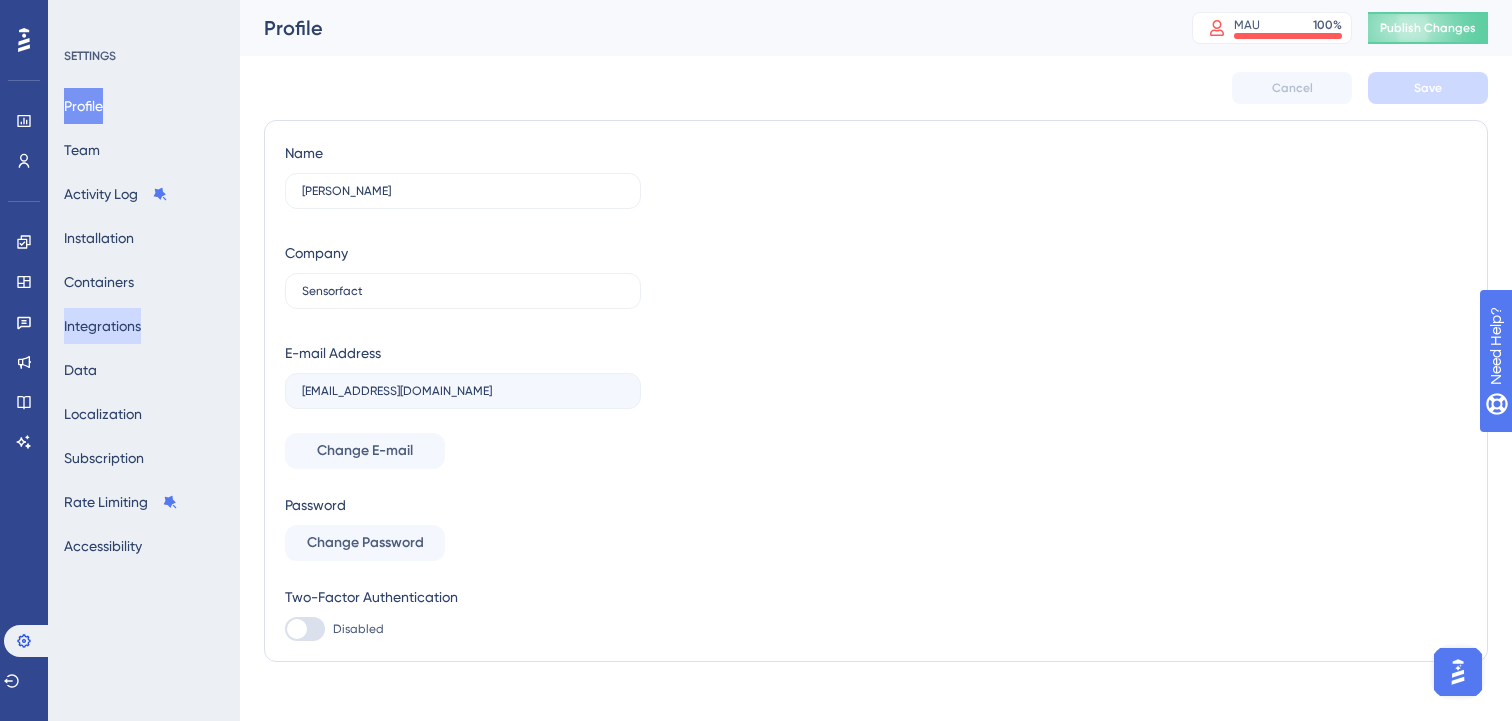 click on "Integrations" at bounding box center [102, 326] 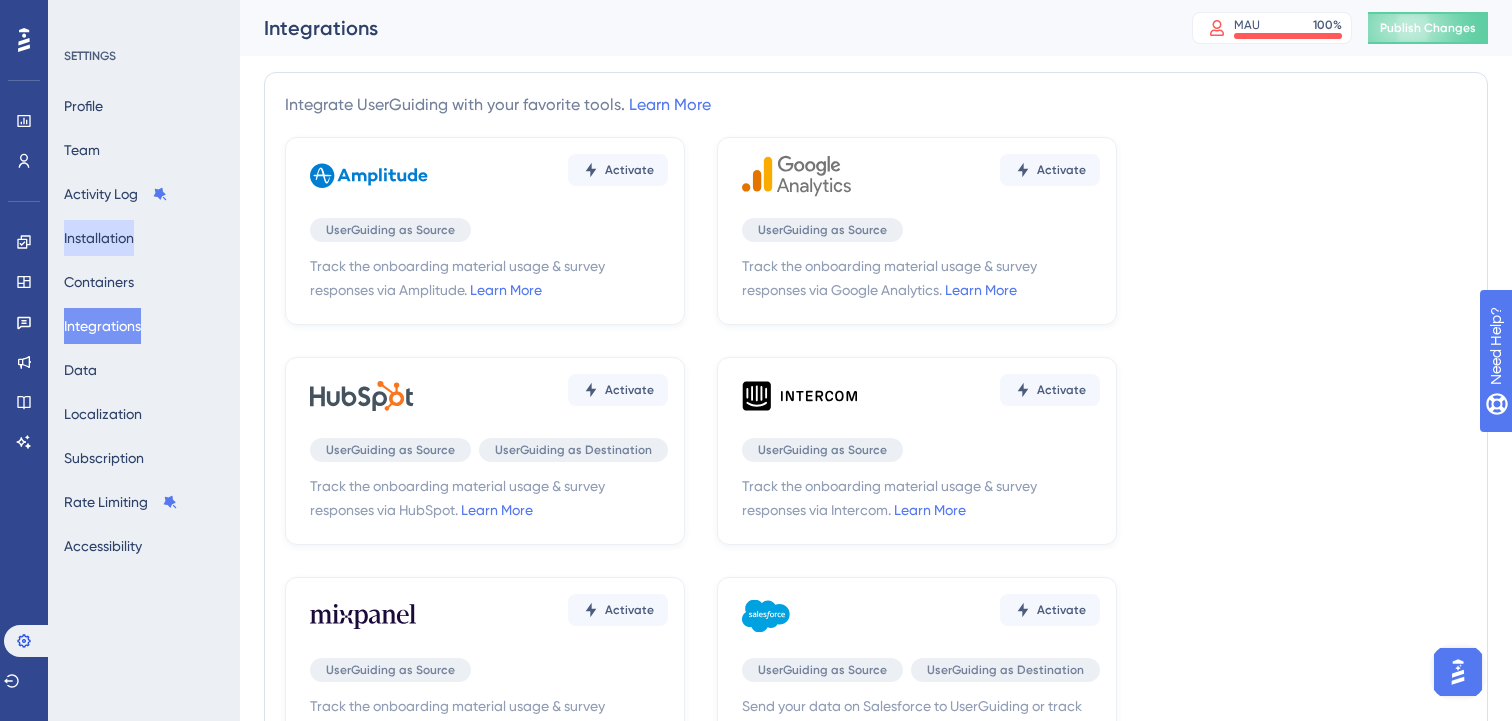 click on "Installation" at bounding box center (99, 238) 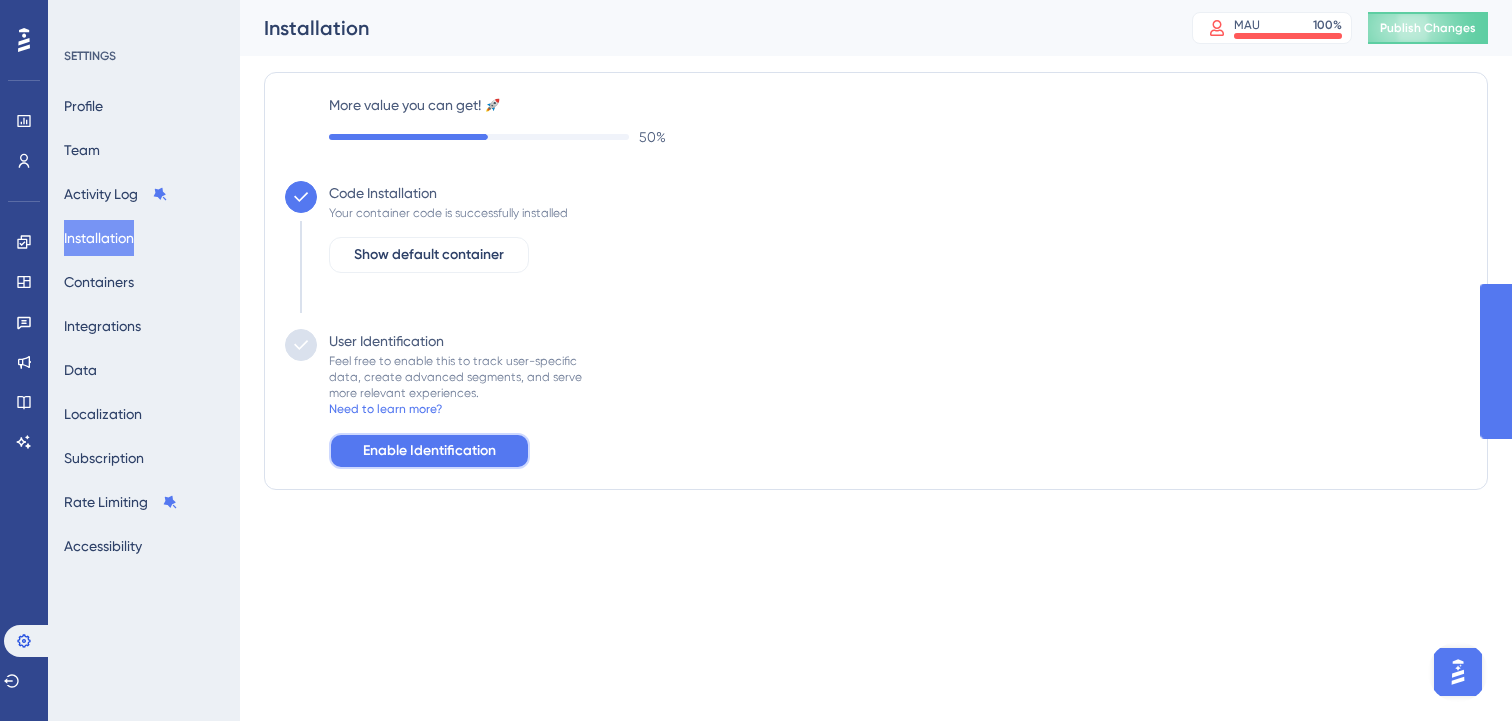 click on "Enable Identification" at bounding box center (429, 451) 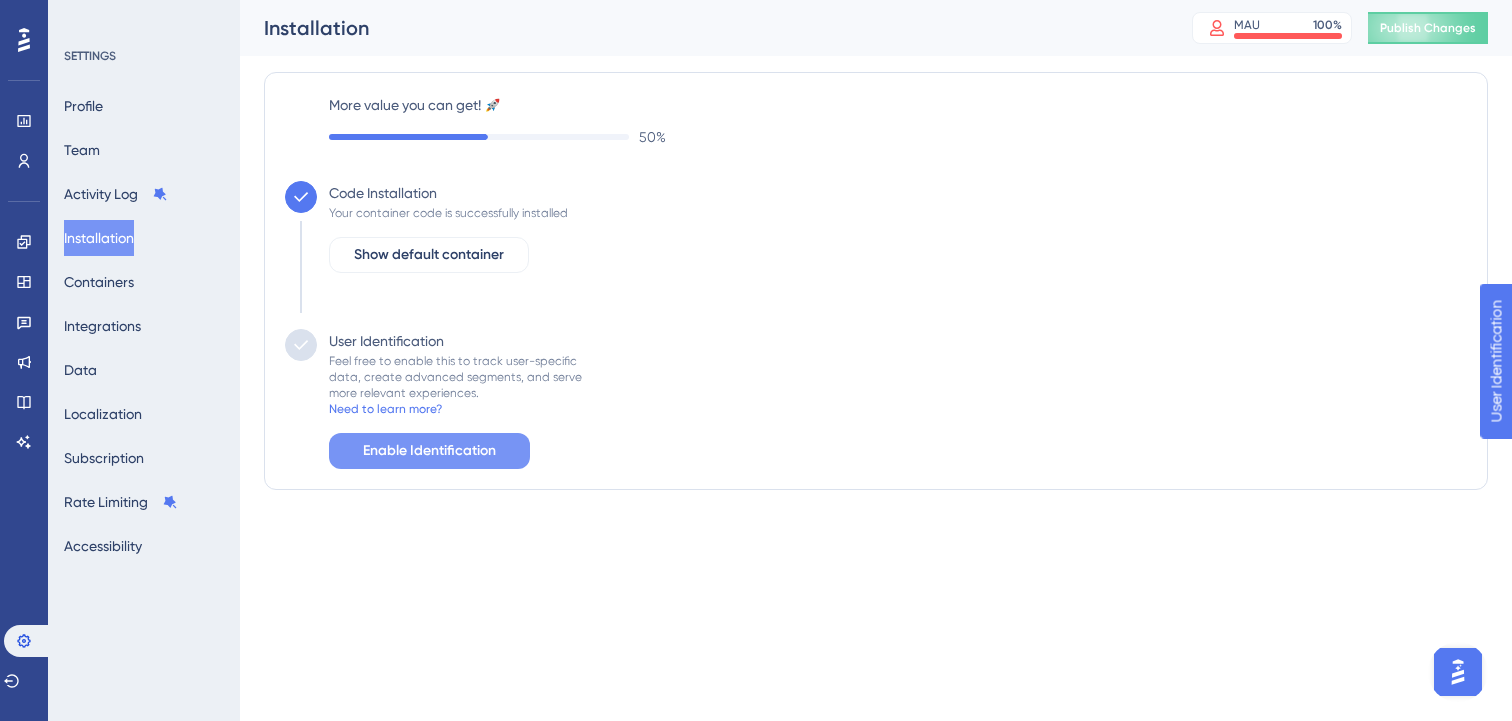 scroll, scrollTop: 0, scrollLeft: 0, axis: both 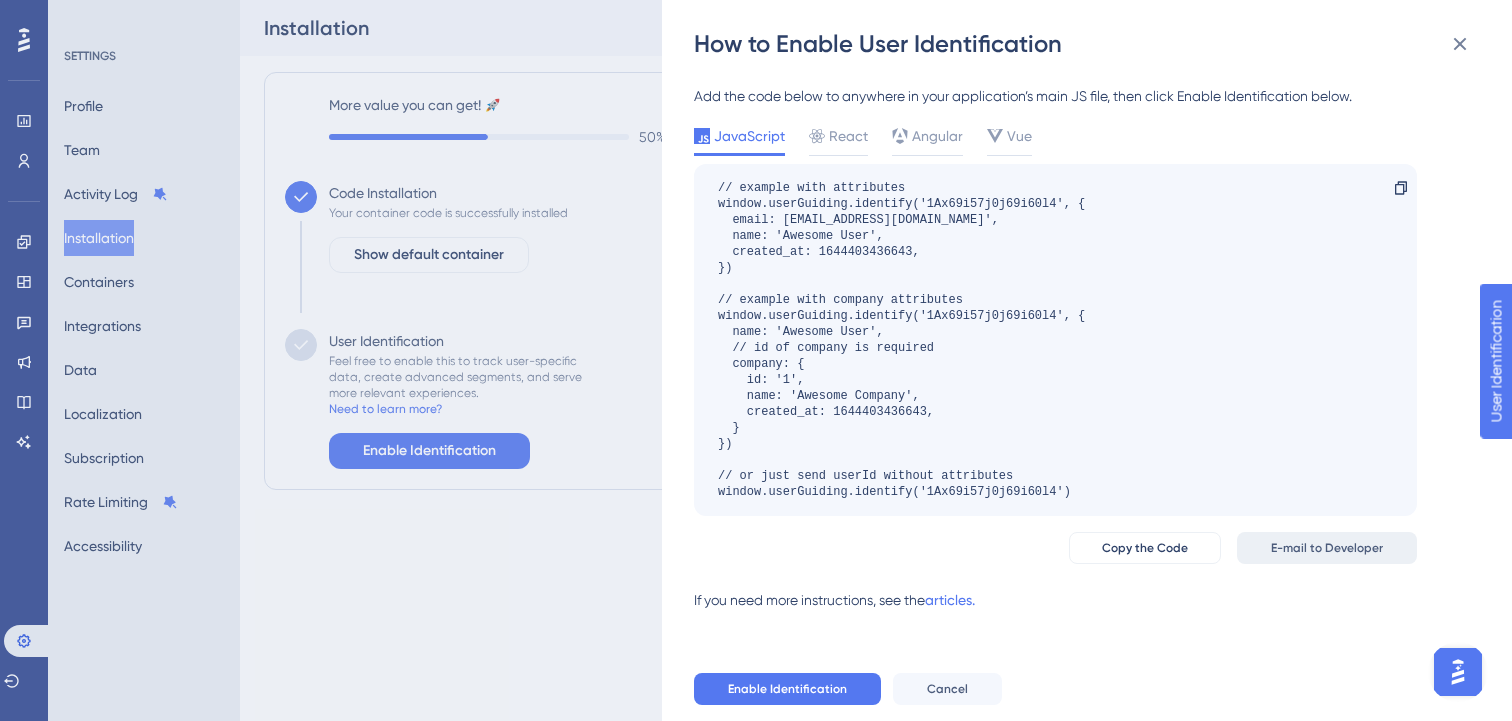 click on "E-mail to Developer" at bounding box center [1327, 548] 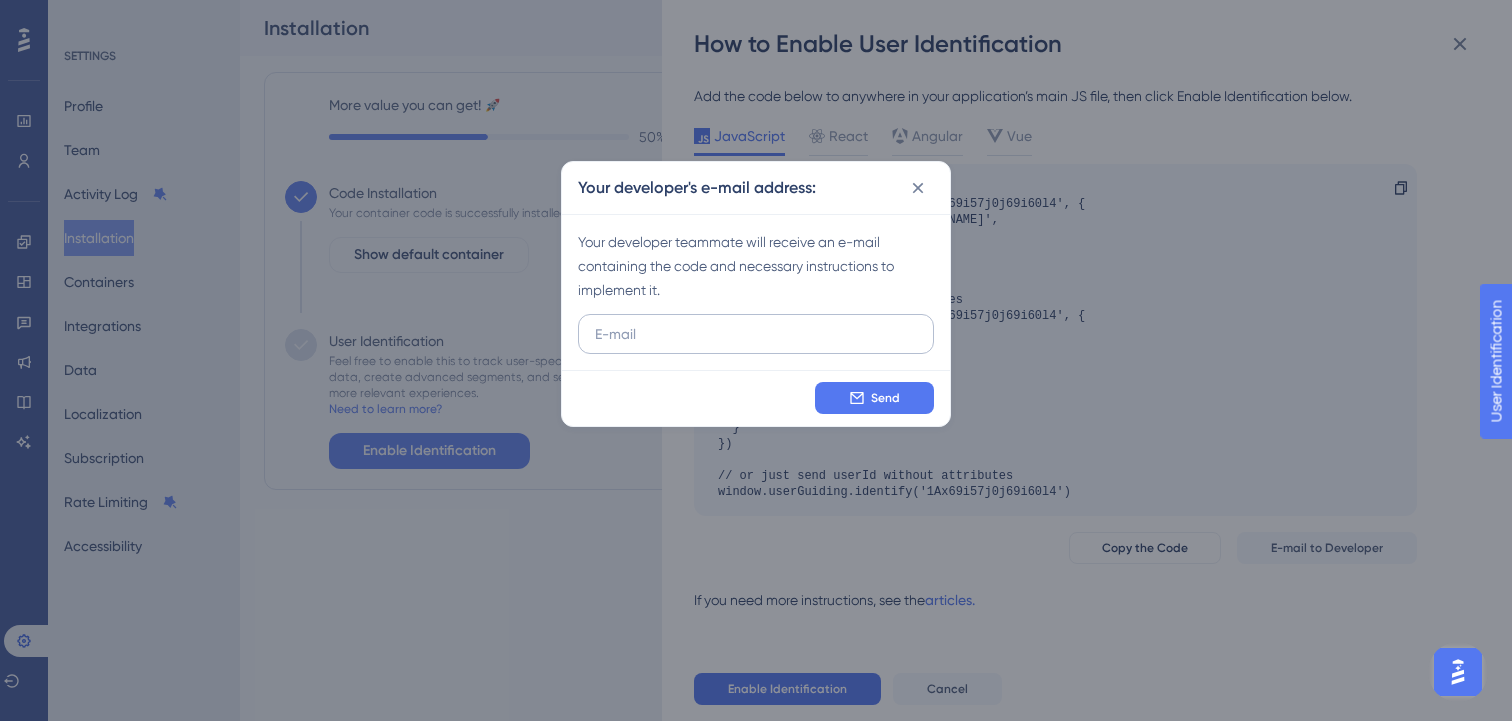 click at bounding box center [756, 334] 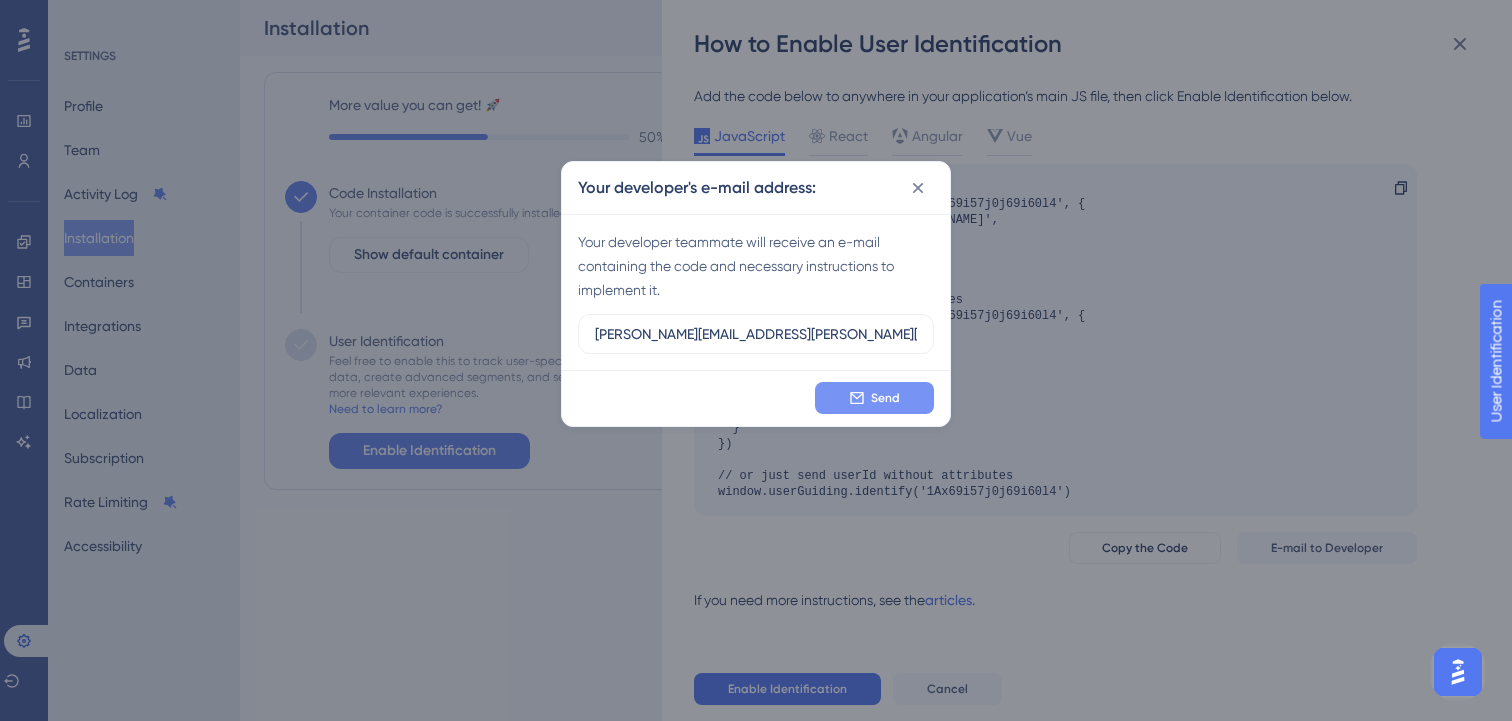type on "[PERSON_NAME][EMAIL_ADDRESS][PERSON_NAME][DOMAIN_NAME]" 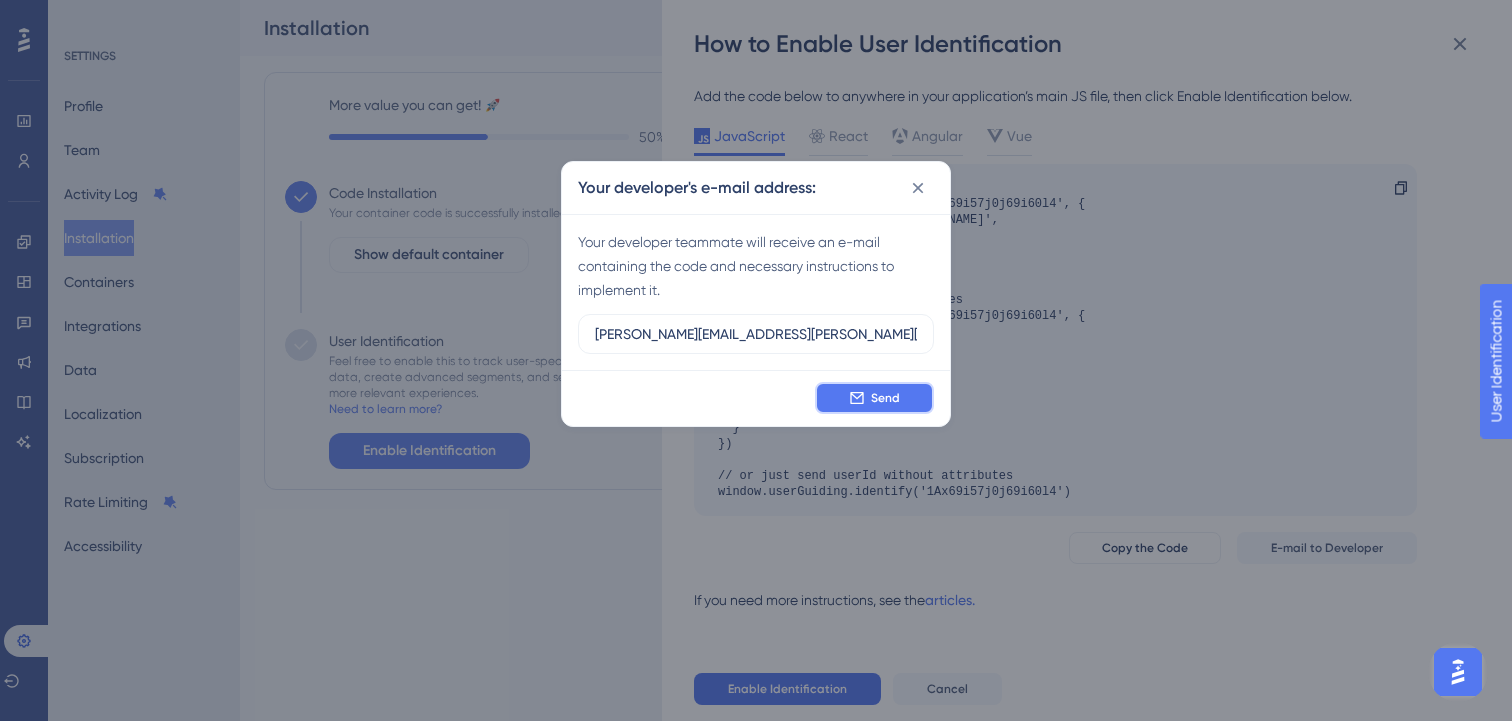 click on "Send" at bounding box center [874, 398] 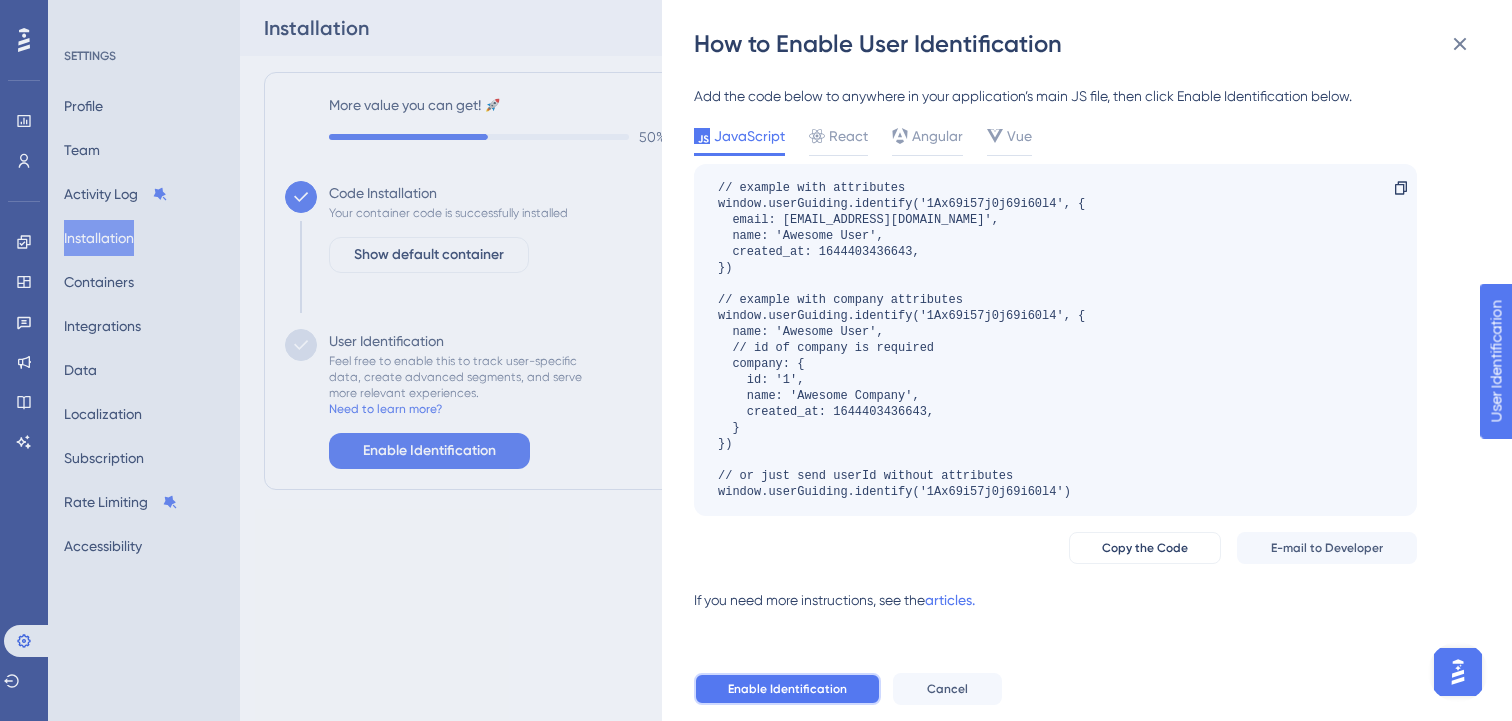 click on "Enable Identification" at bounding box center (787, 689) 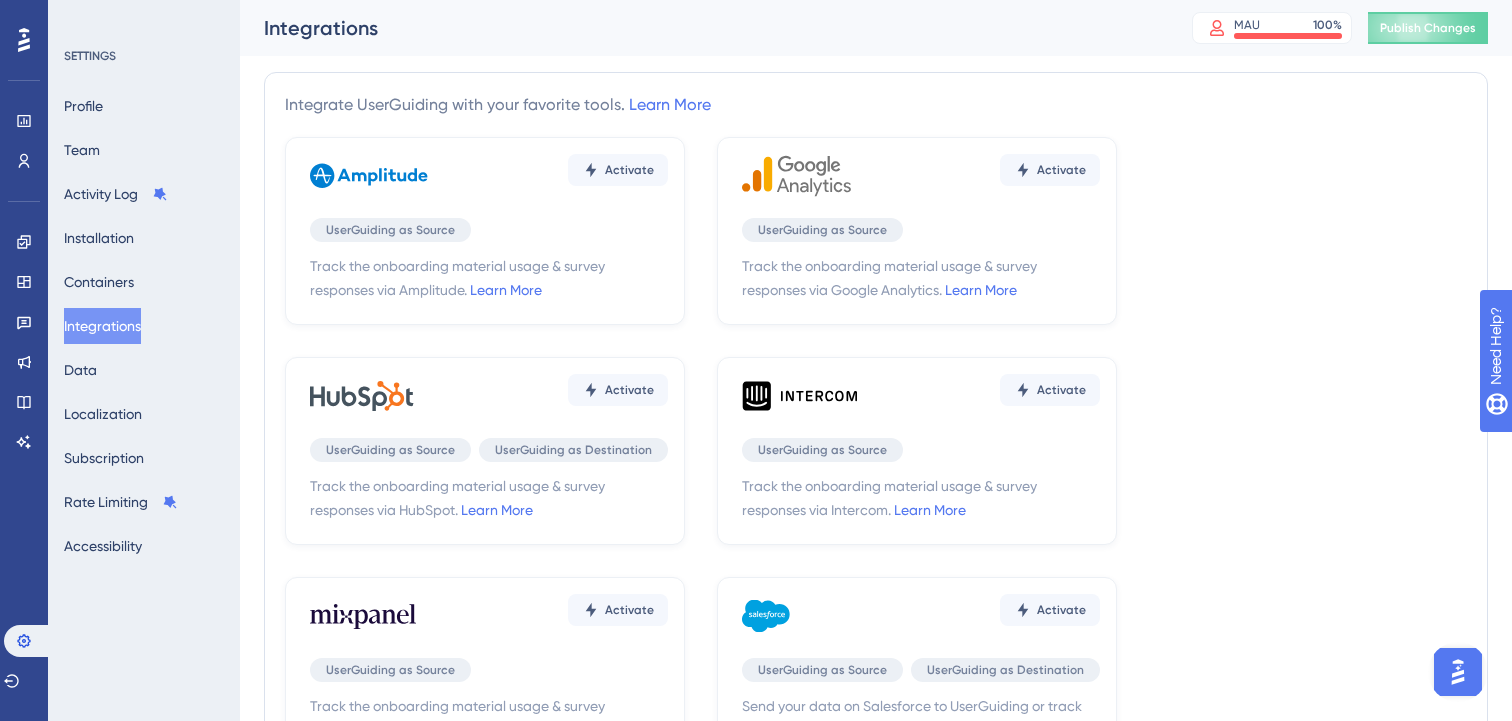 scroll, scrollTop: 0, scrollLeft: 0, axis: both 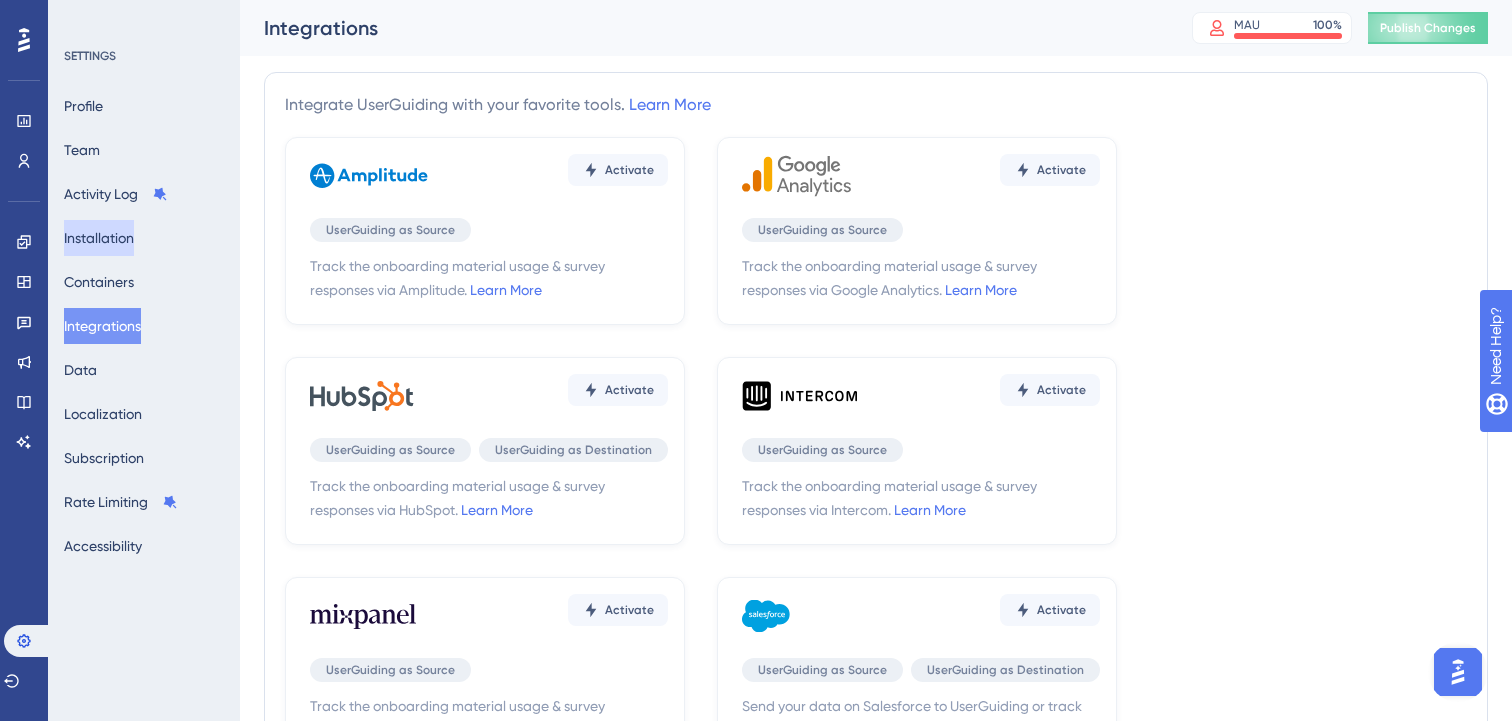 click on "Installation" at bounding box center [99, 238] 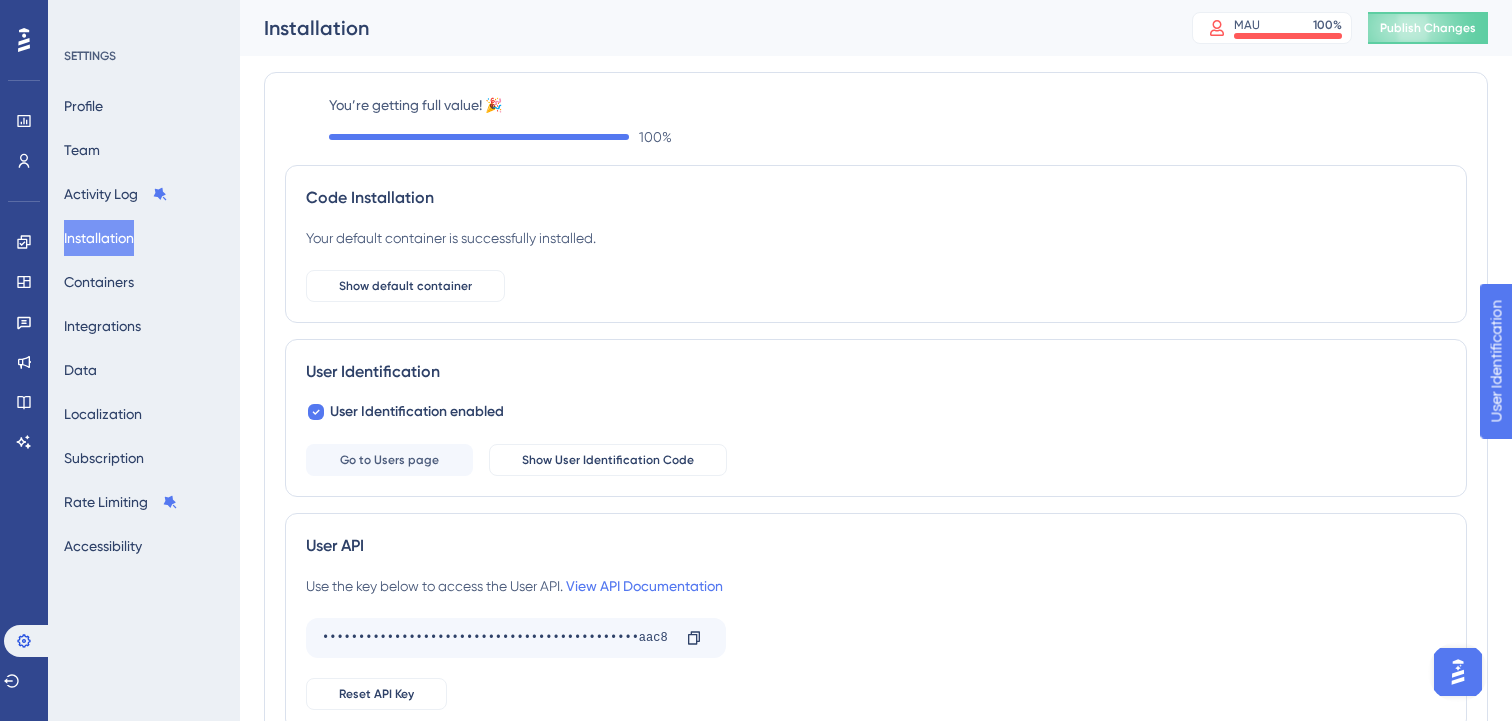 scroll, scrollTop: 0, scrollLeft: 0, axis: both 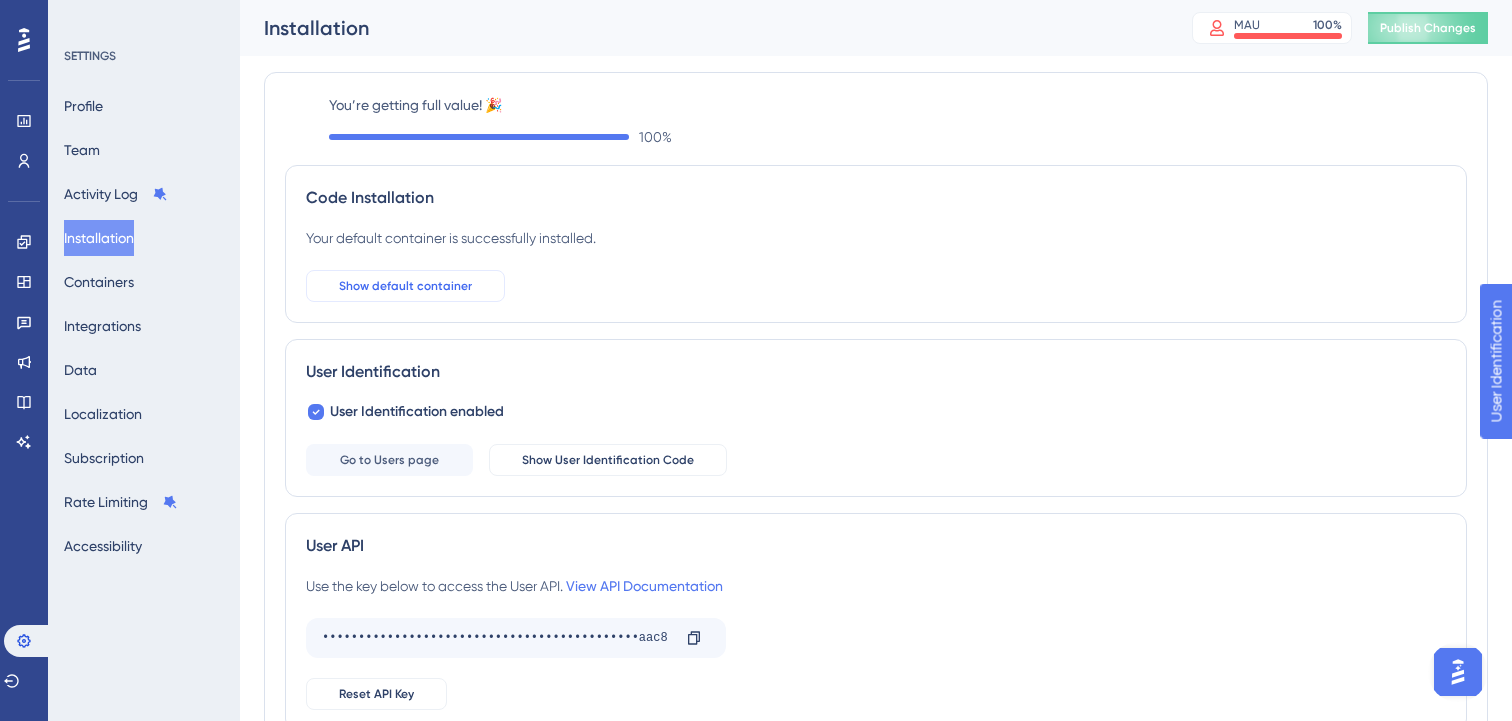 click on "Show default container" at bounding box center [405, 286] 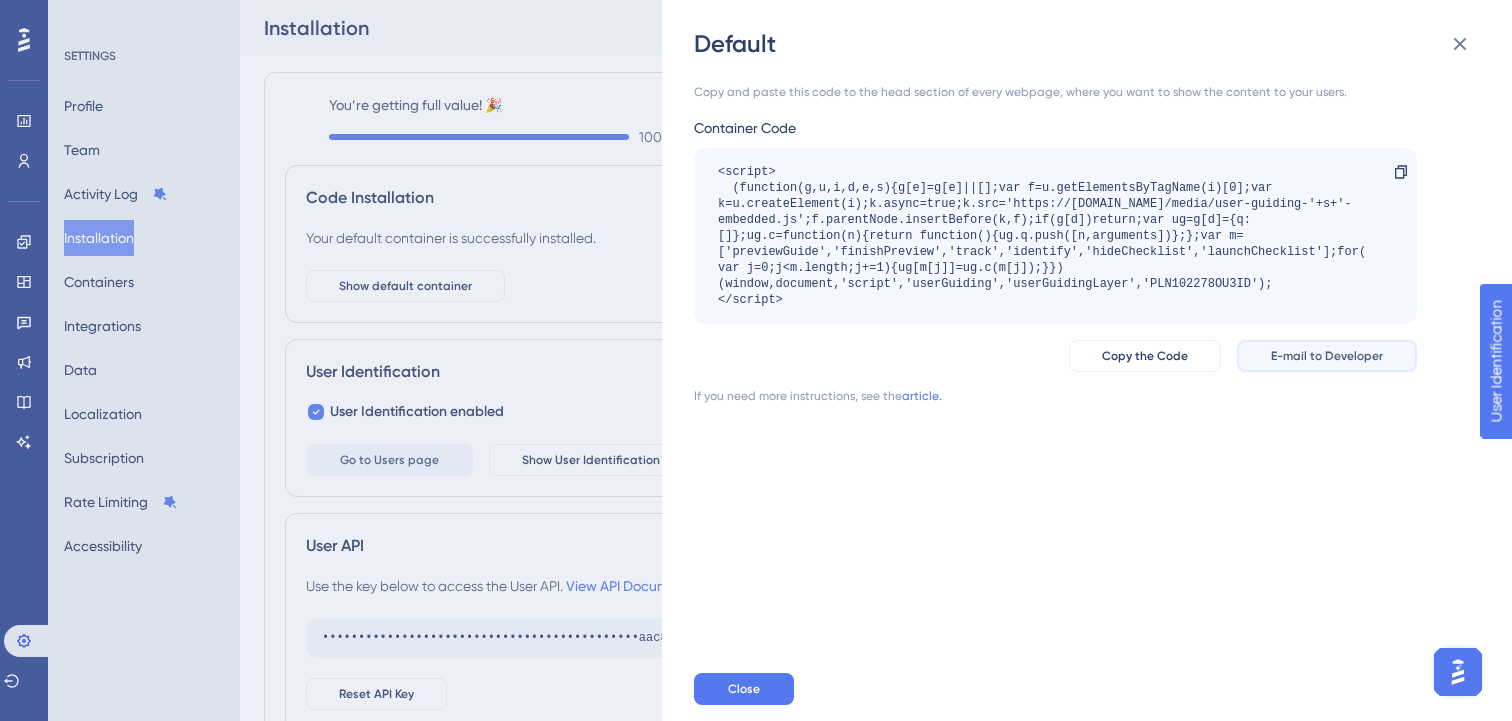 click on "E-mail to Developer" at bounding box center [1327, 356] 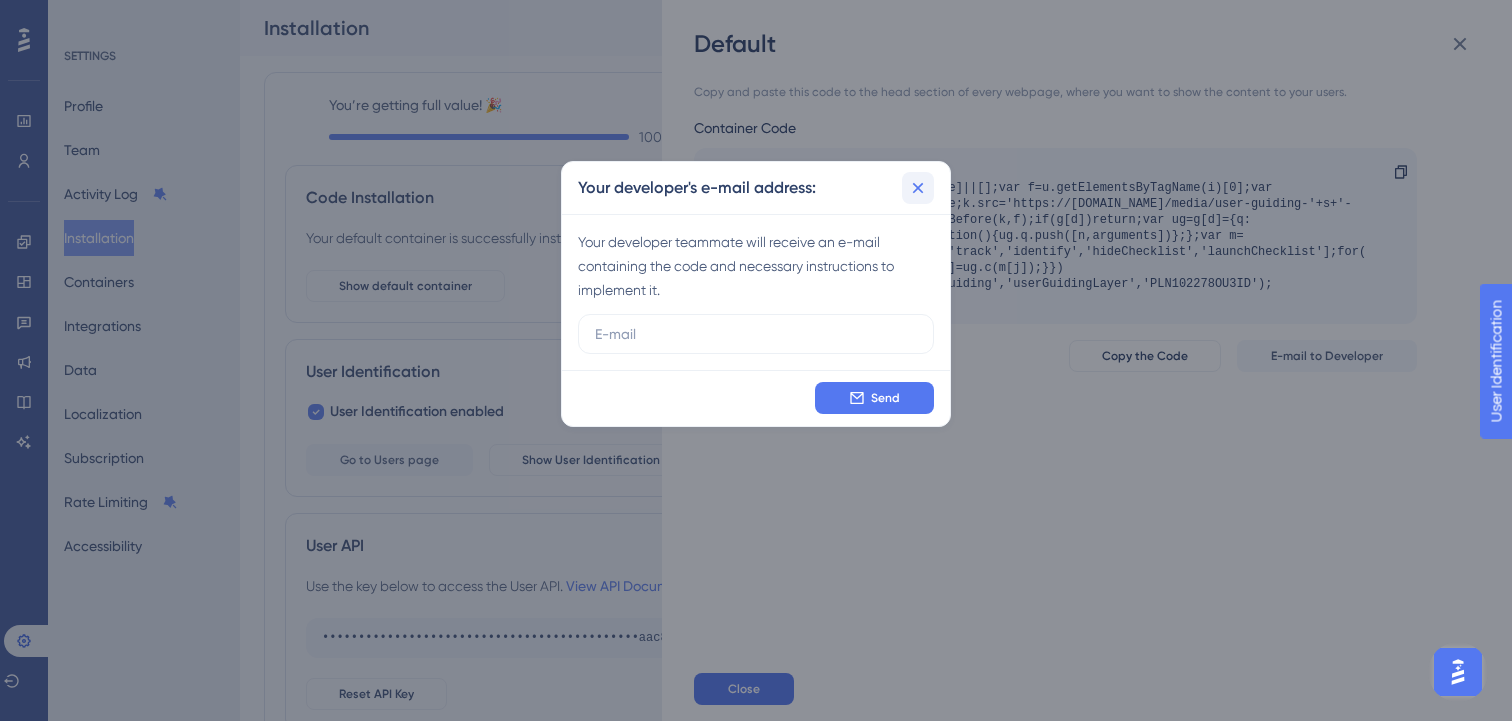 click 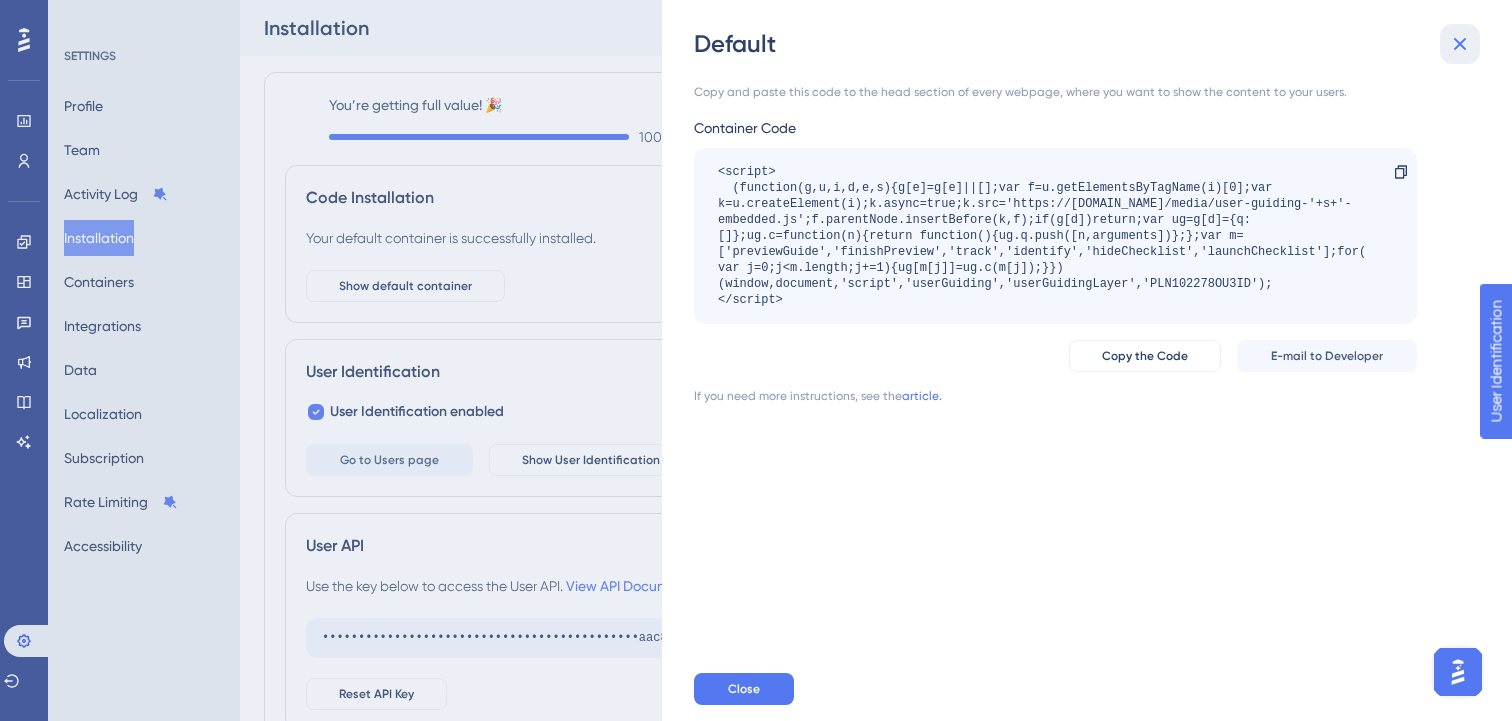 click 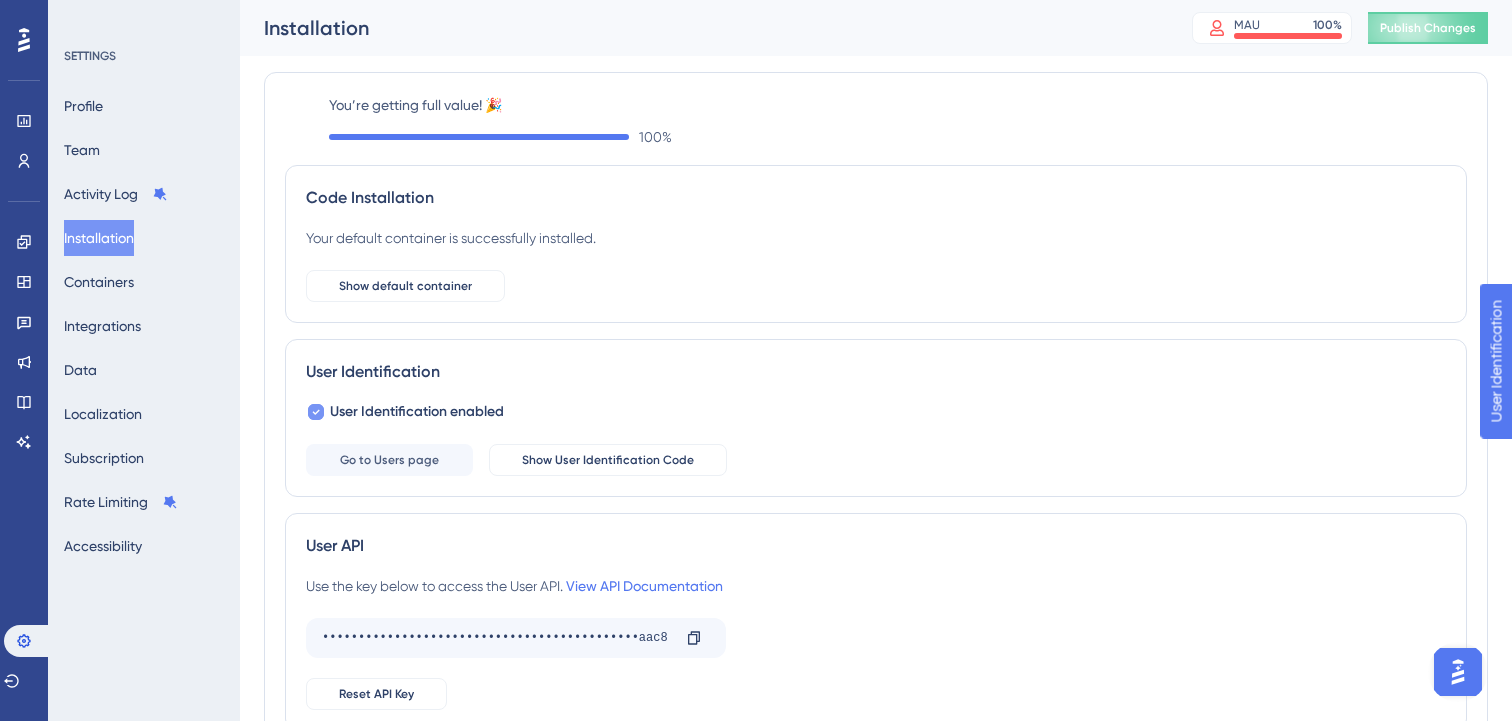 click 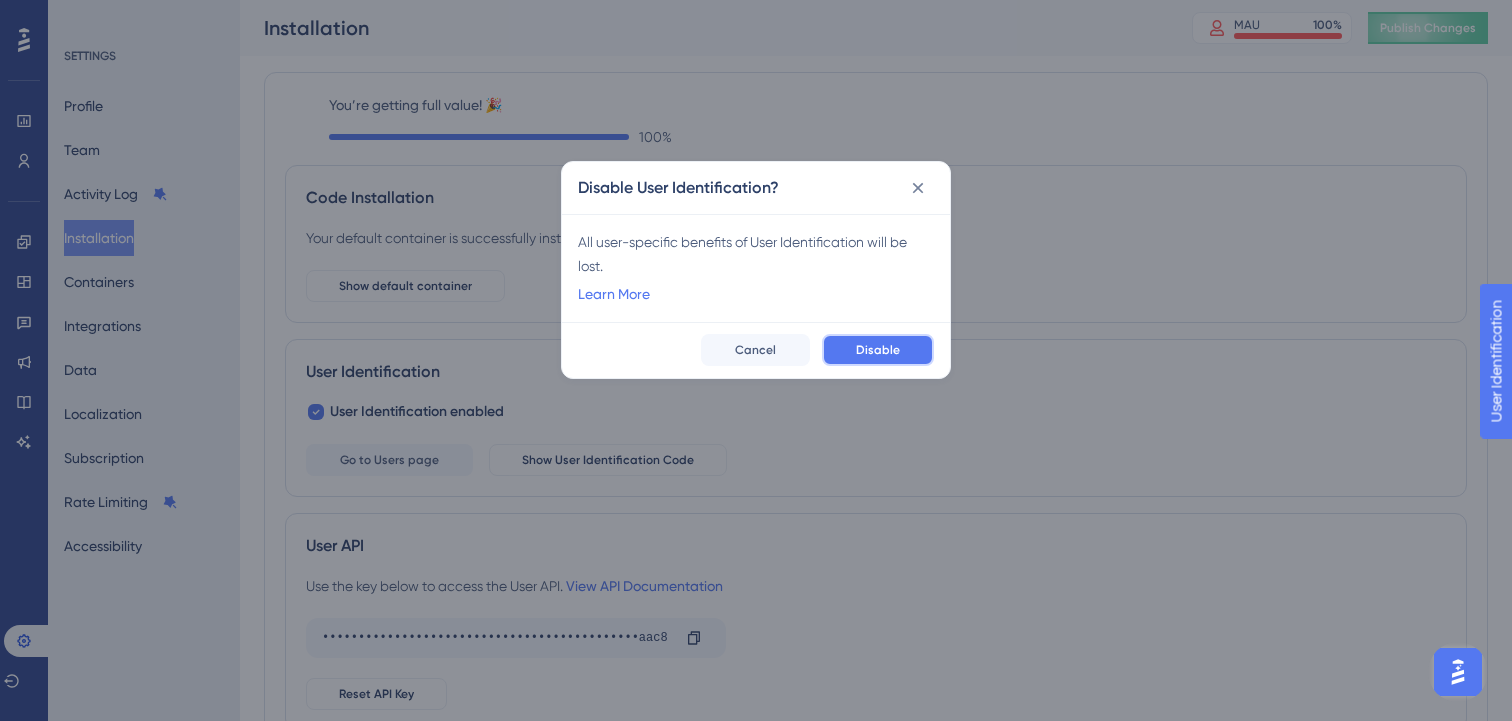 click on "Disable" at bounding box center (878, 350) 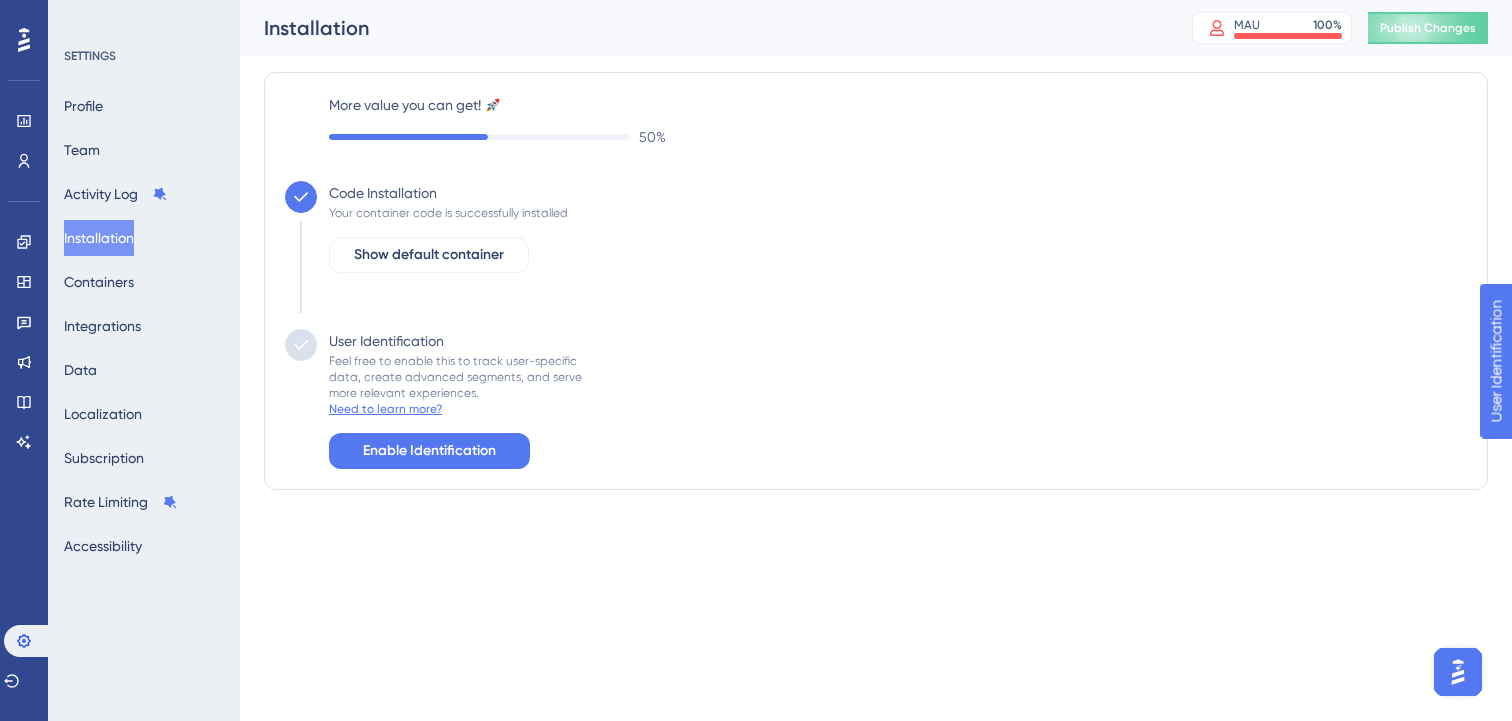 click on "Need to learn more?" at bounding box center [385, 409] 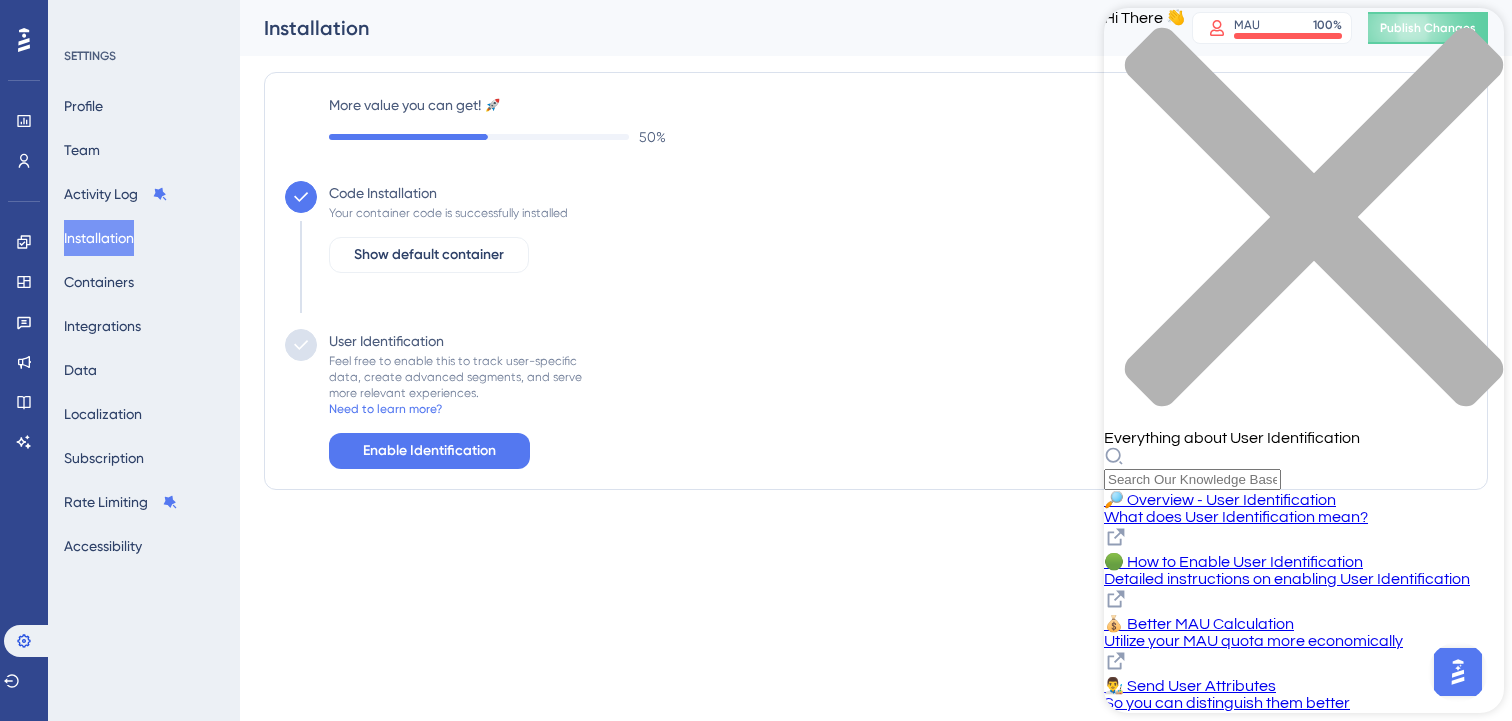 click on "Detailed instructions on enabling User Identification" at bounding box center (1287, 579) 